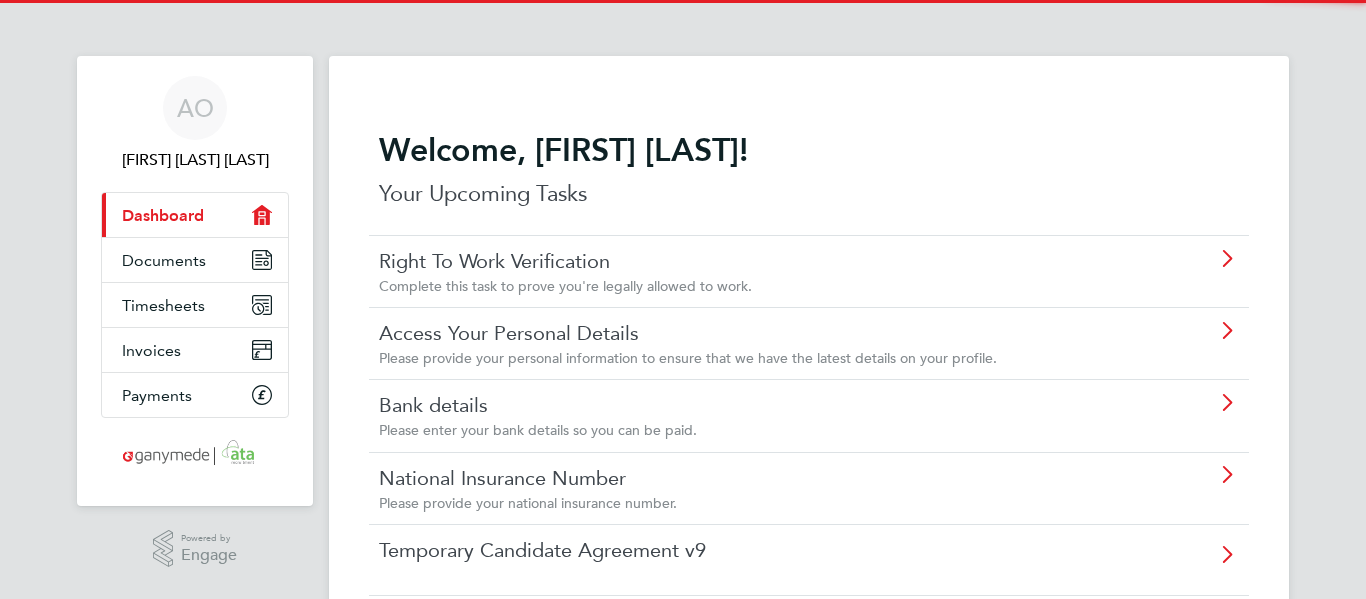 scroll, scrollTop: 0, scrollLeft: 0, axis: both 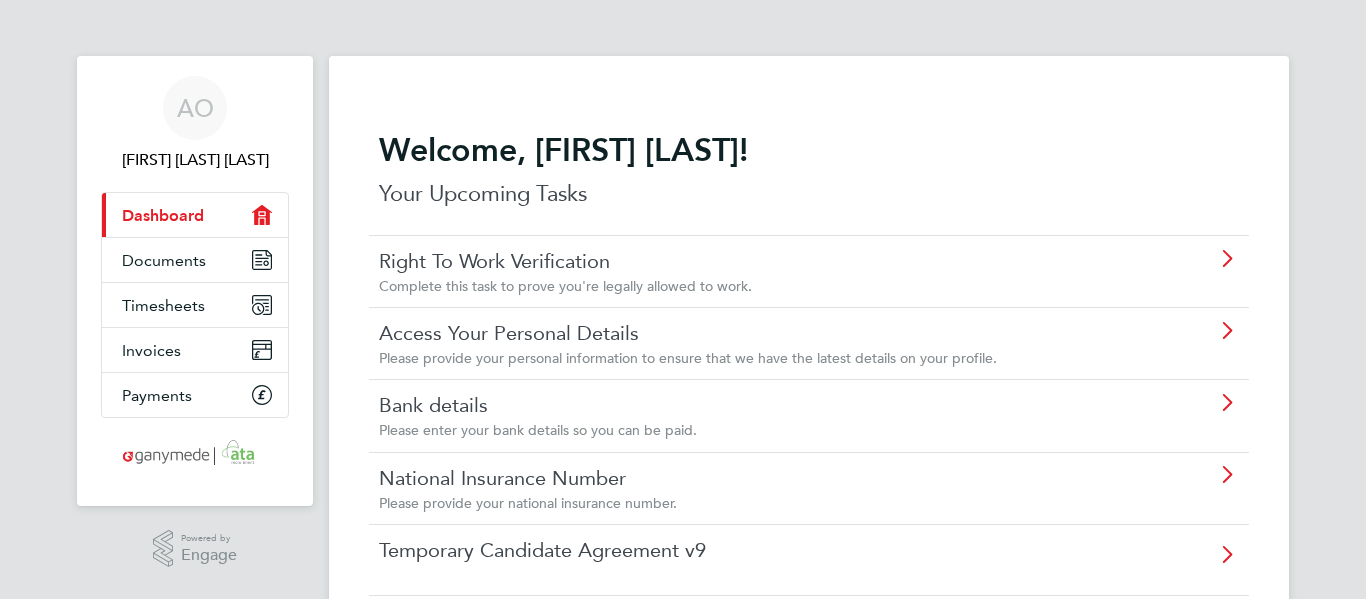 click on "Right To Work Verification" 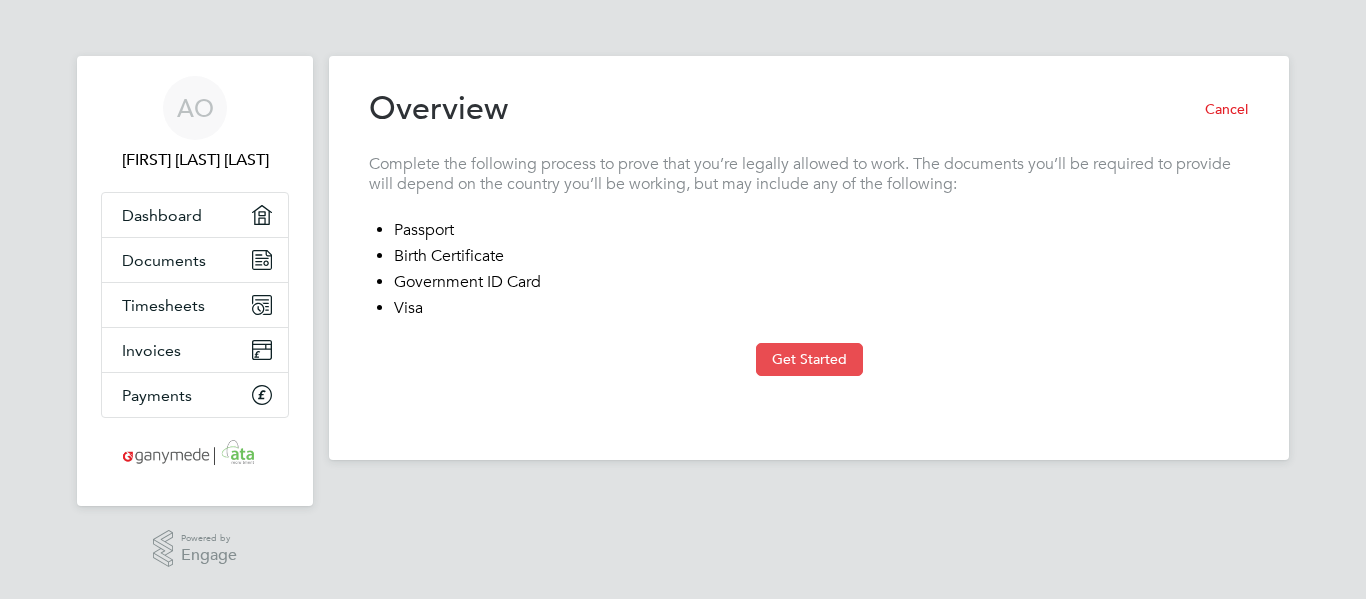 click on "Get Started" at bounding box center [809, 359] 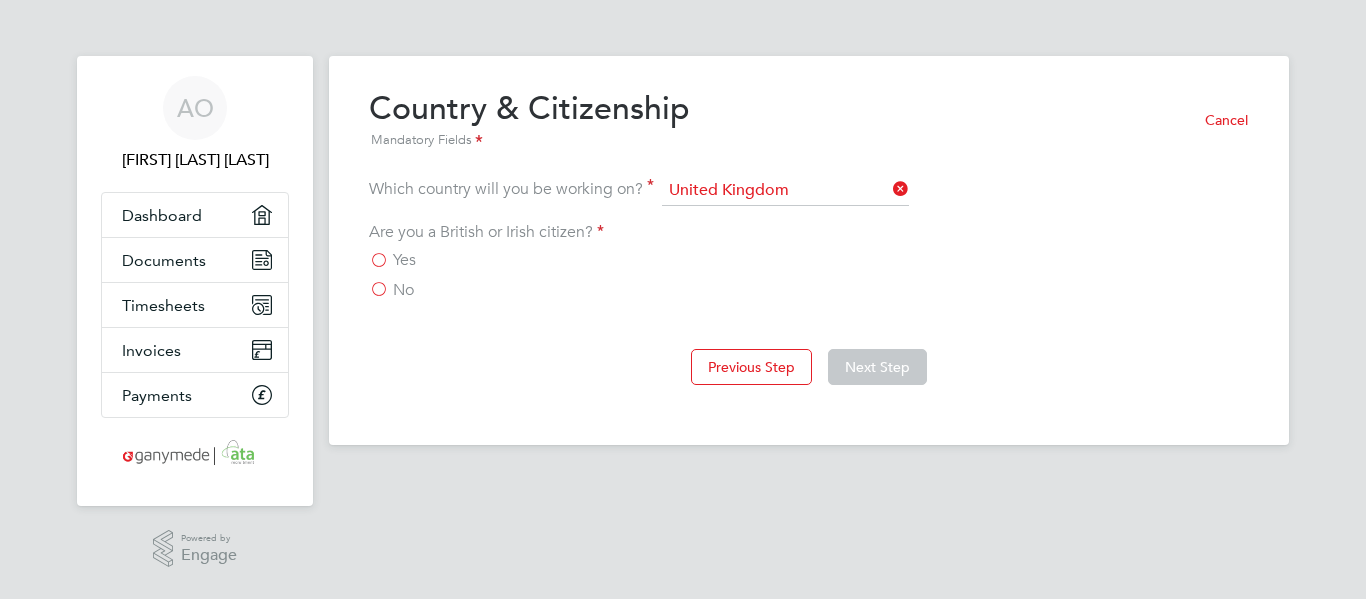 click on "No" at bounding box center (391, 290) 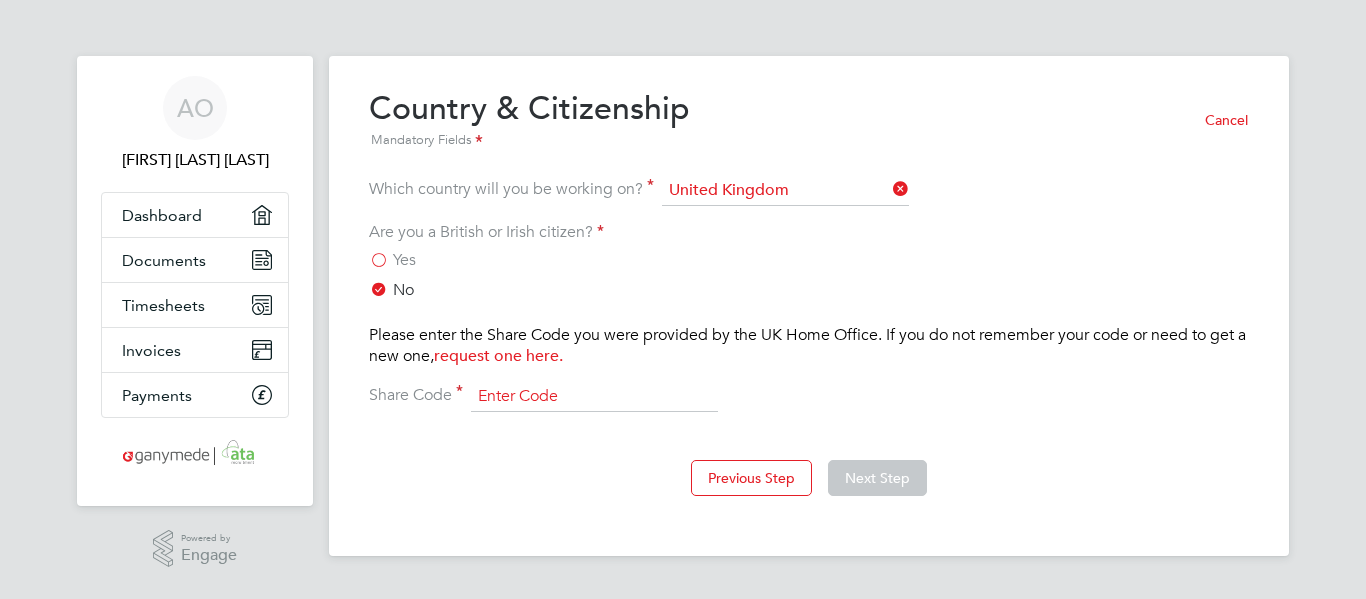 click at bounding box center (594, 397) 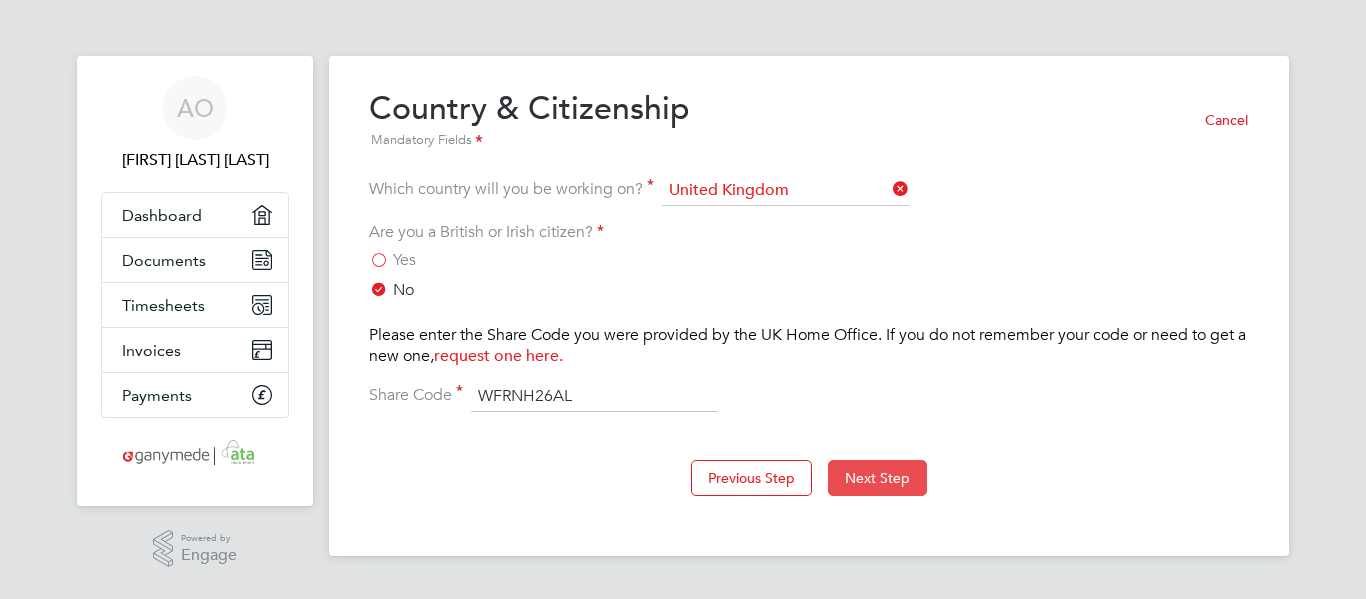 type on "WFRNH26AL" 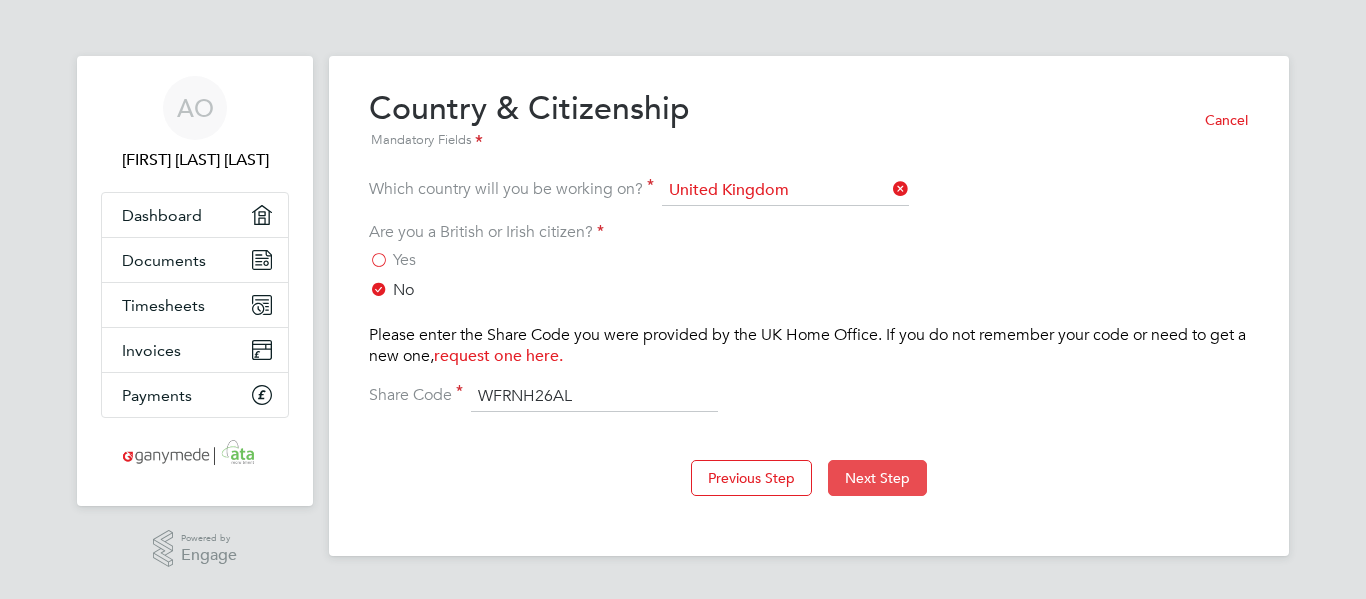 click on "Next Step" 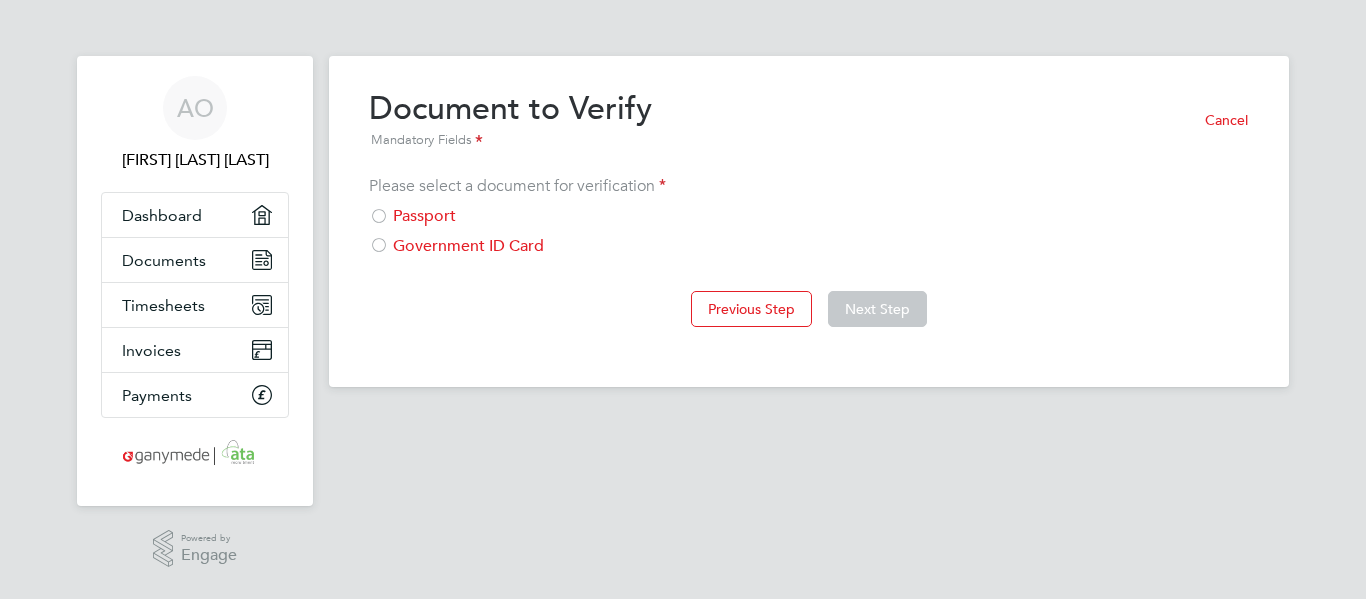 click on "Passport" at bounding box center (809, 216) 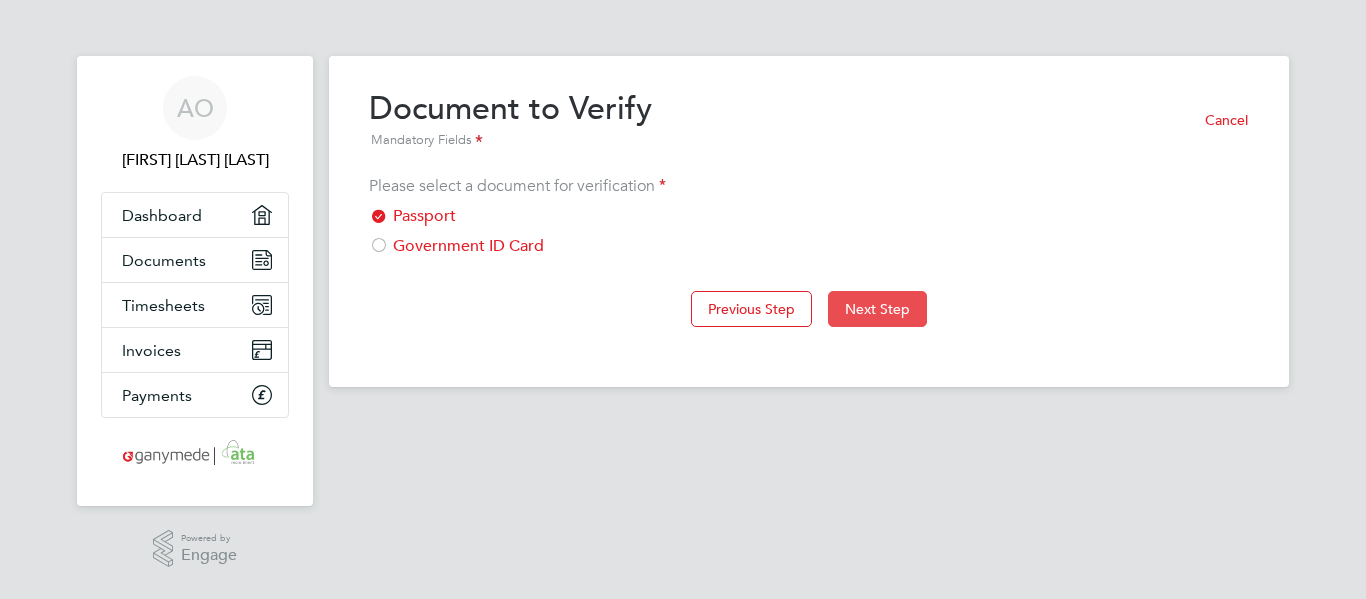click on "Next Step" 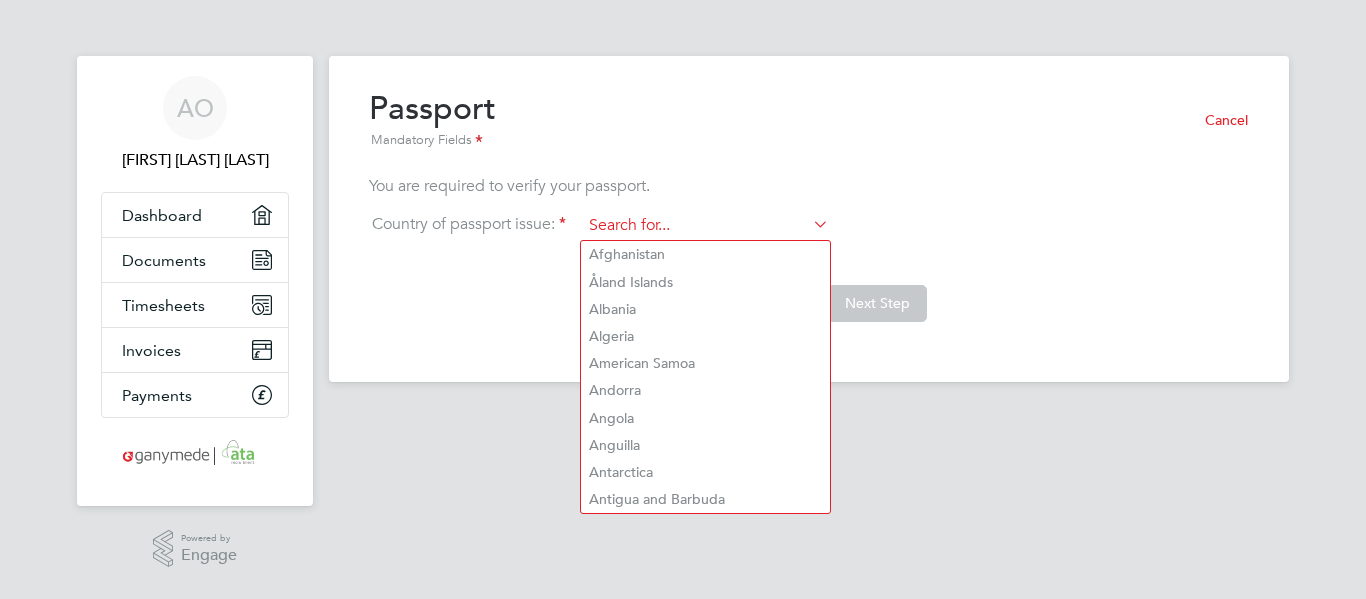 click at bounding box center (705, 226) 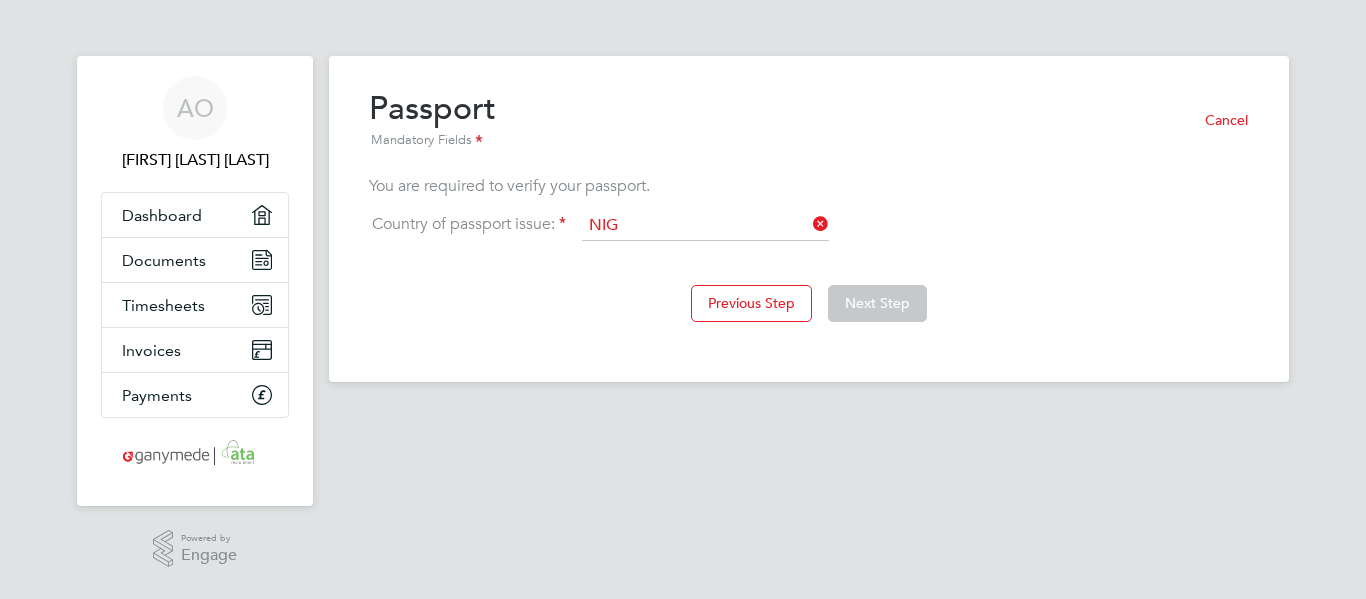click on "Nig eria" 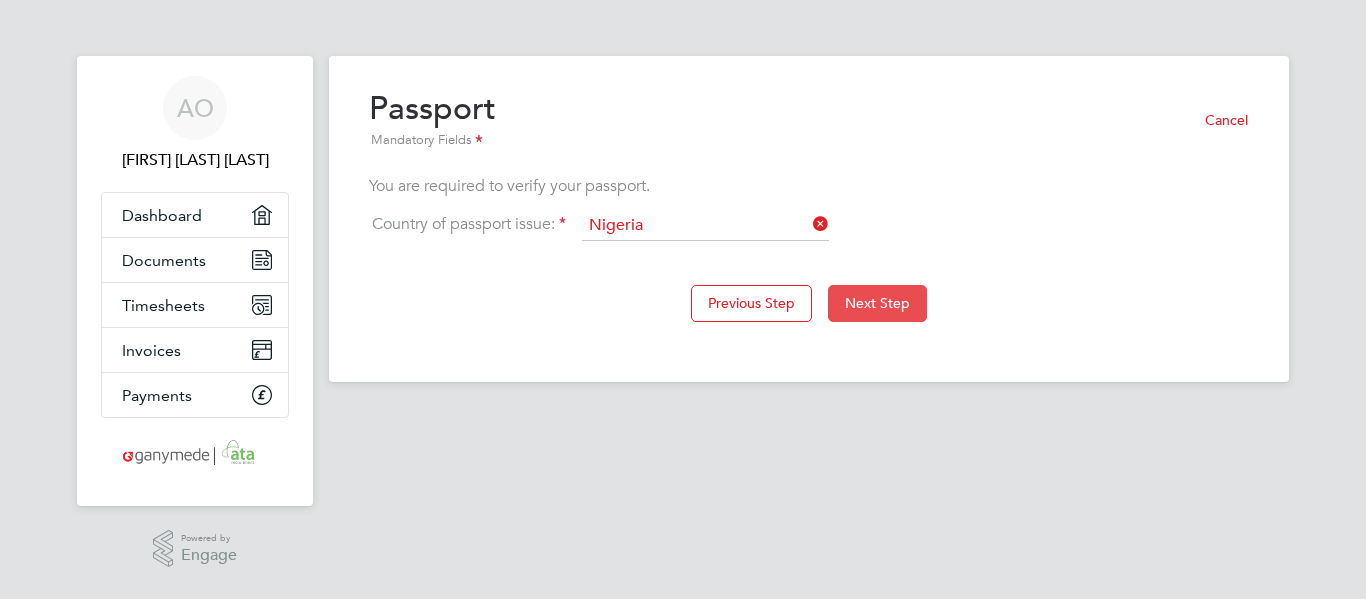 click on "Next Step" 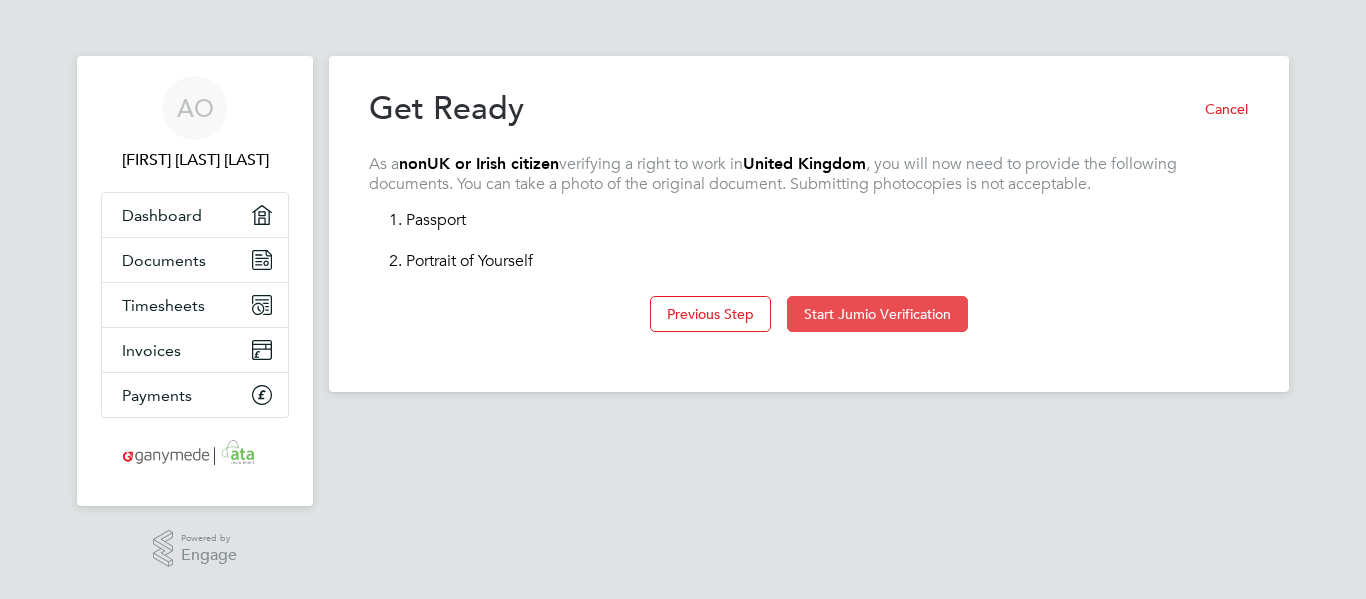 click on "Start Jumio Verification" 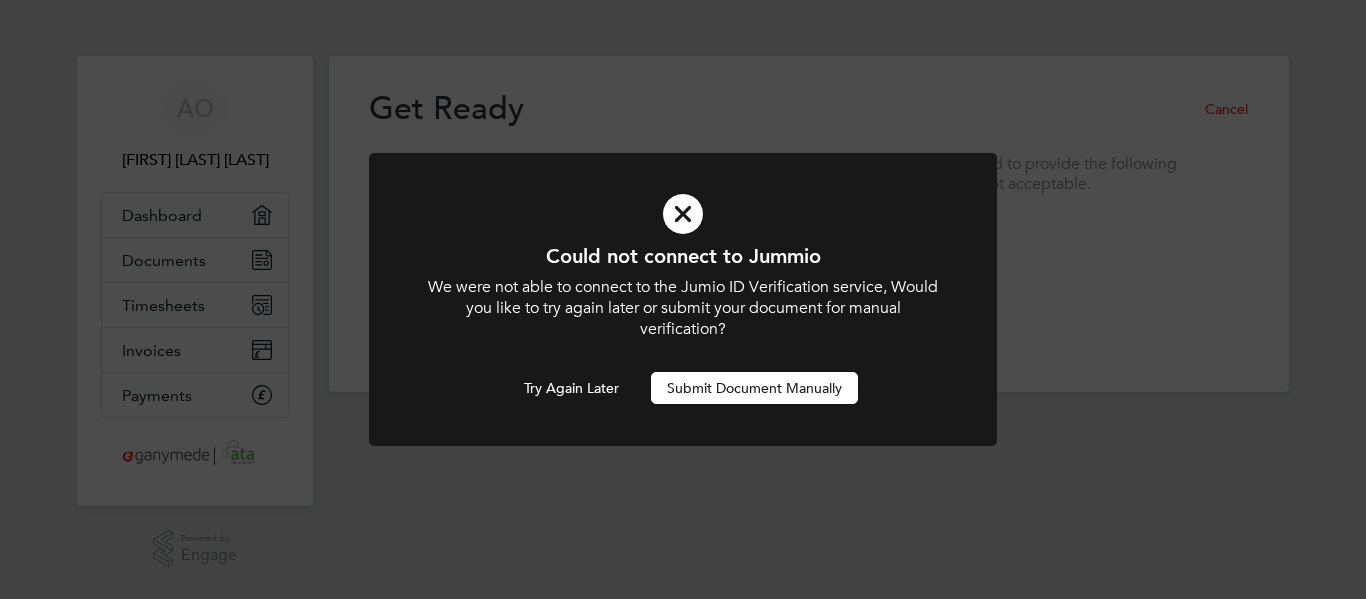 click on "Submit Document Manually" at bounding box center [754, 388] 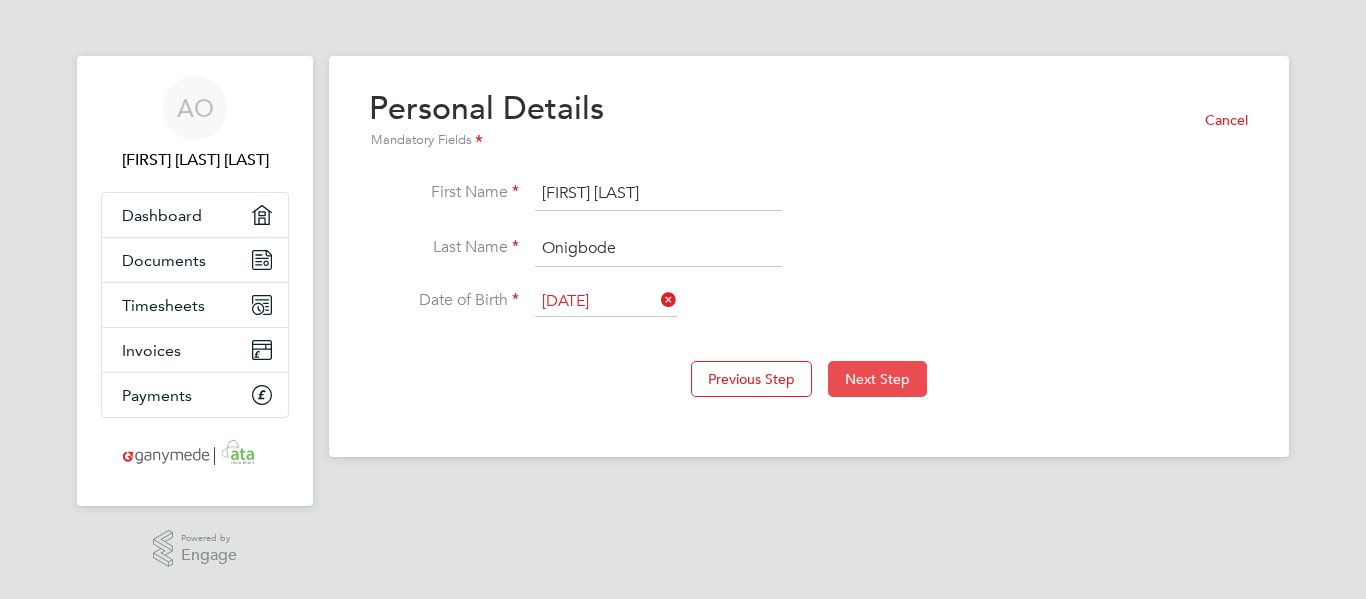 click on "Next Step" 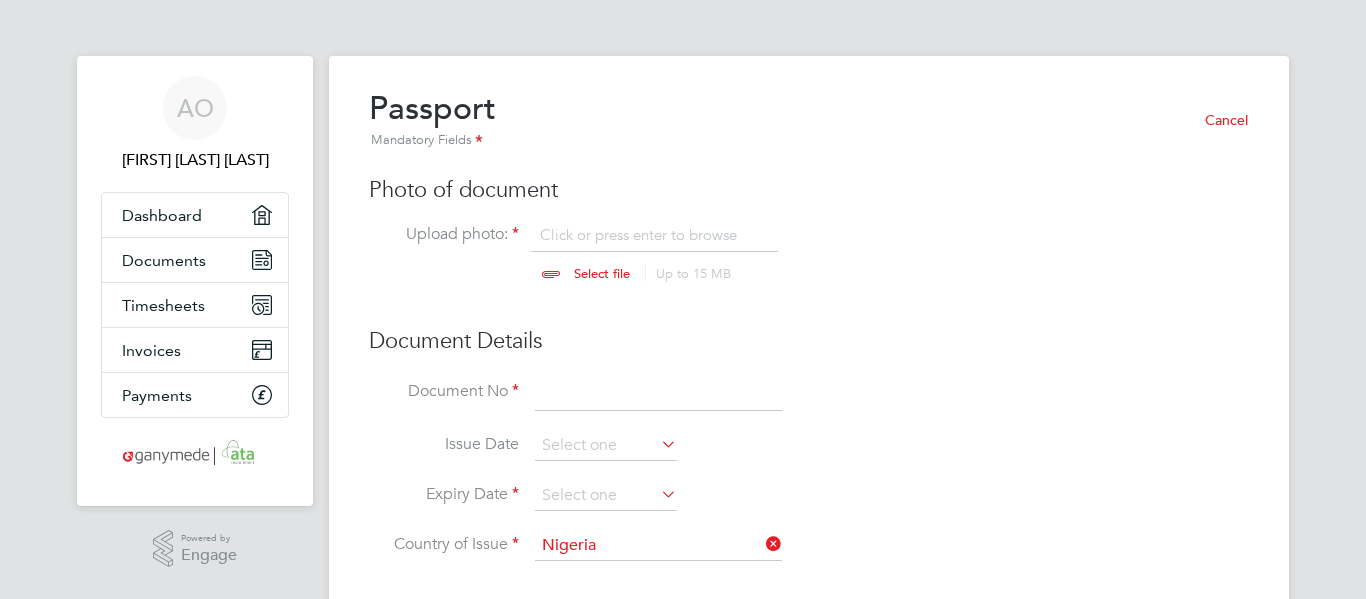 scroll, scrollTop: 10, scrollLeft: 10, axis: both 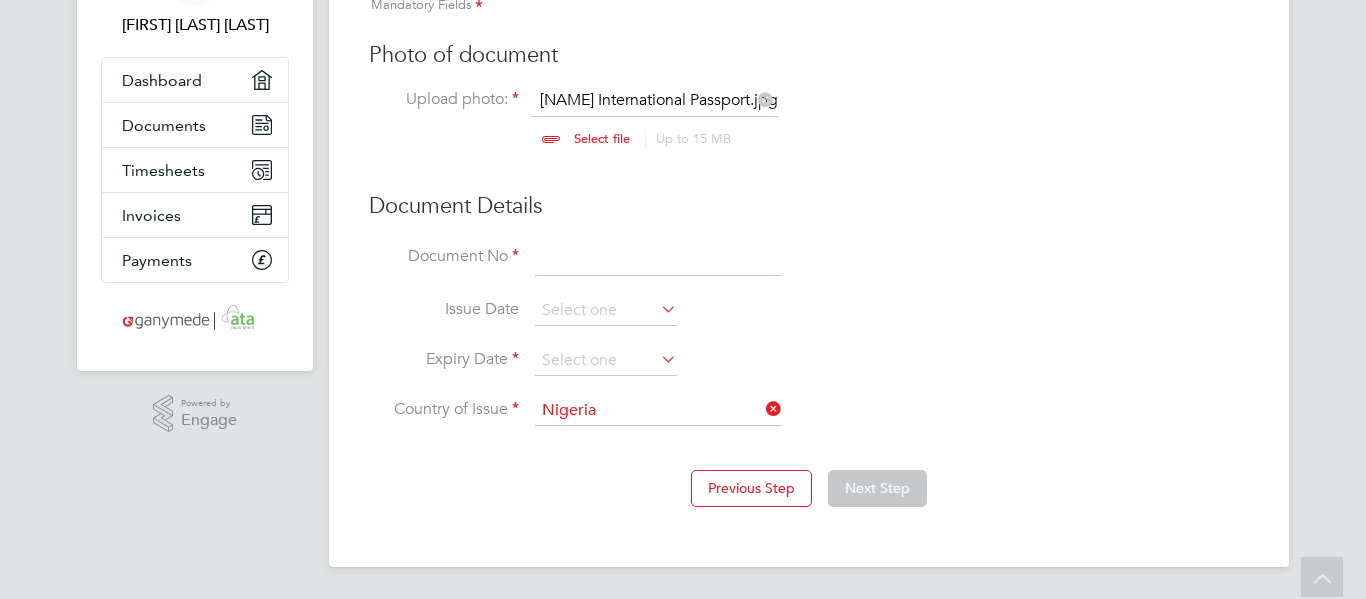 click 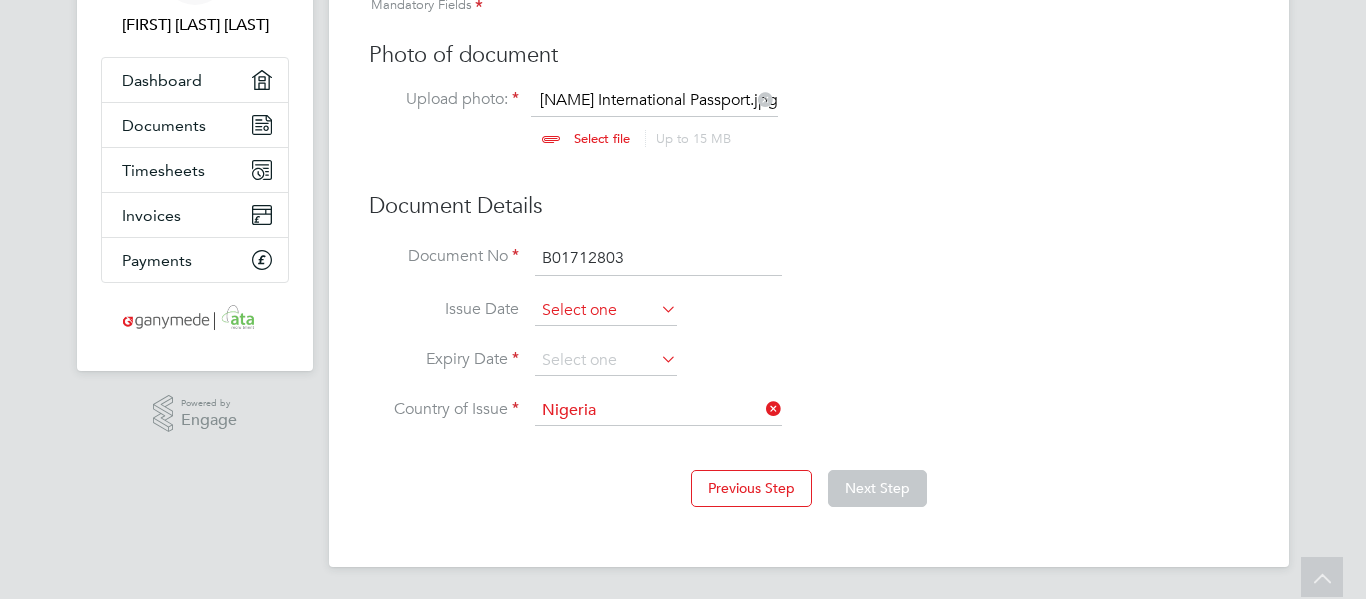 type on "B01712803" 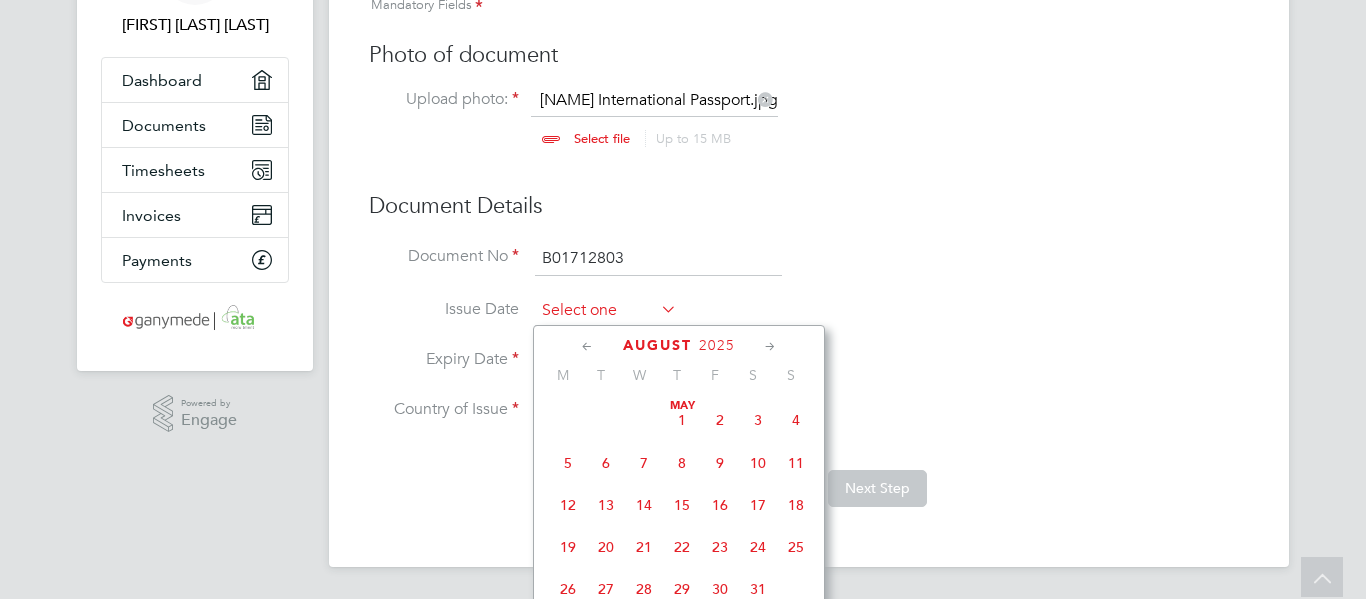 scroll, scrollTop: 649, scrollLeft: 0, axis: vertical 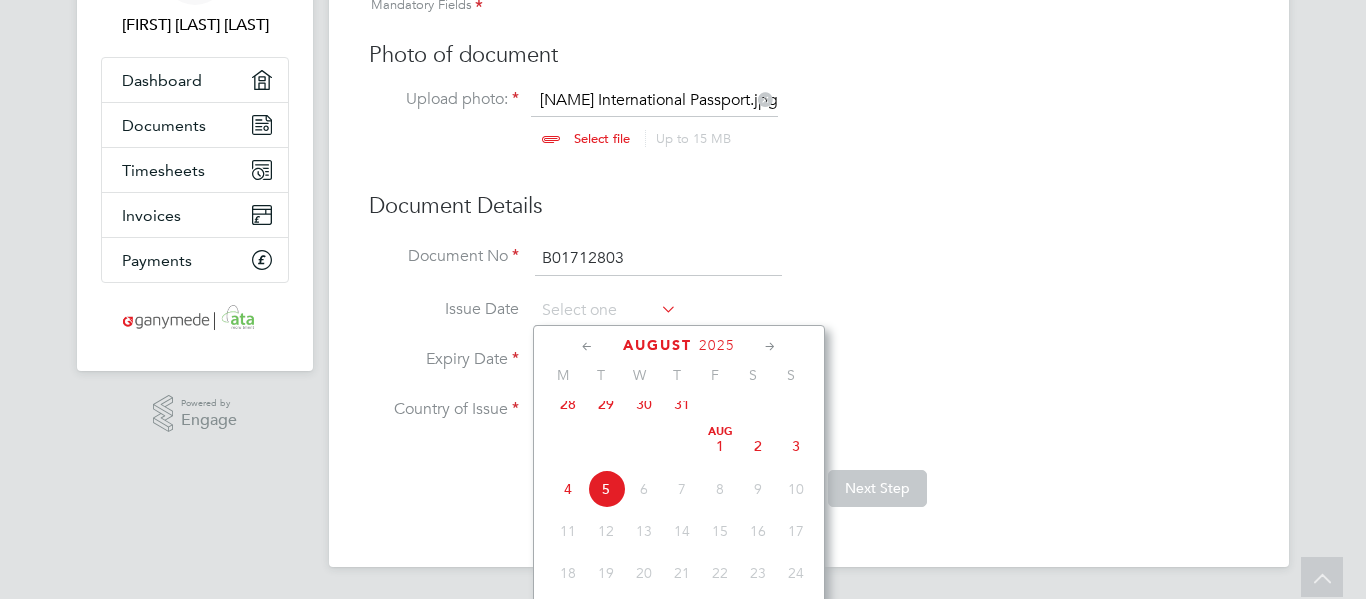 click 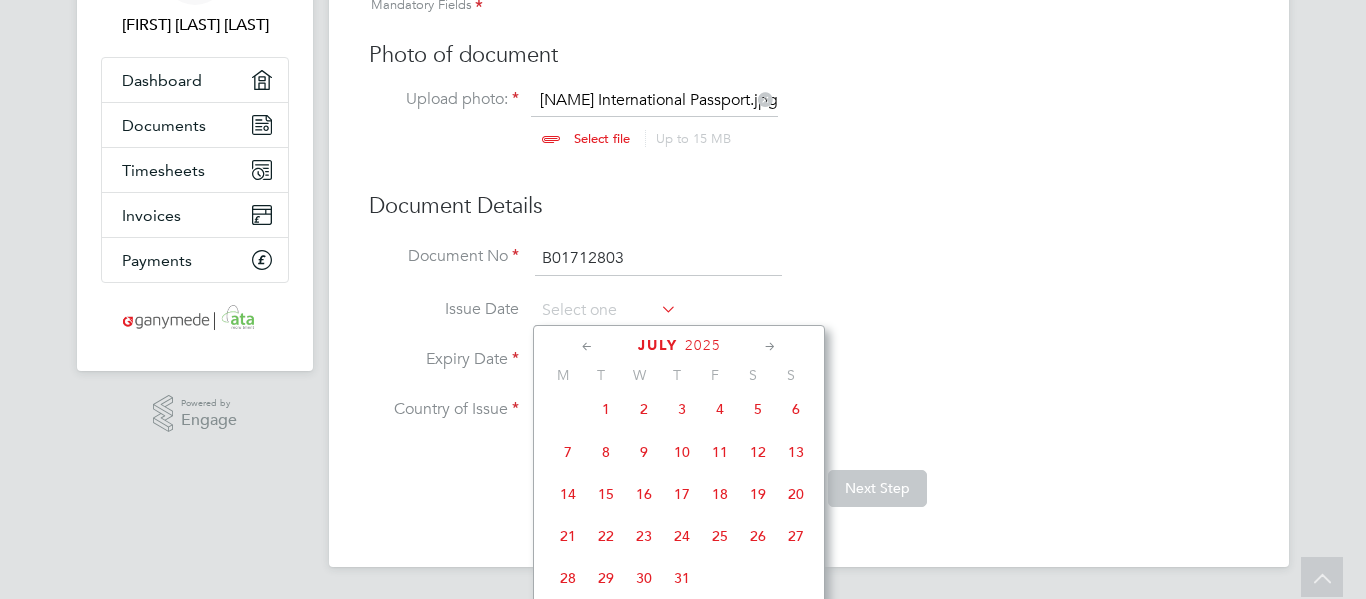 click 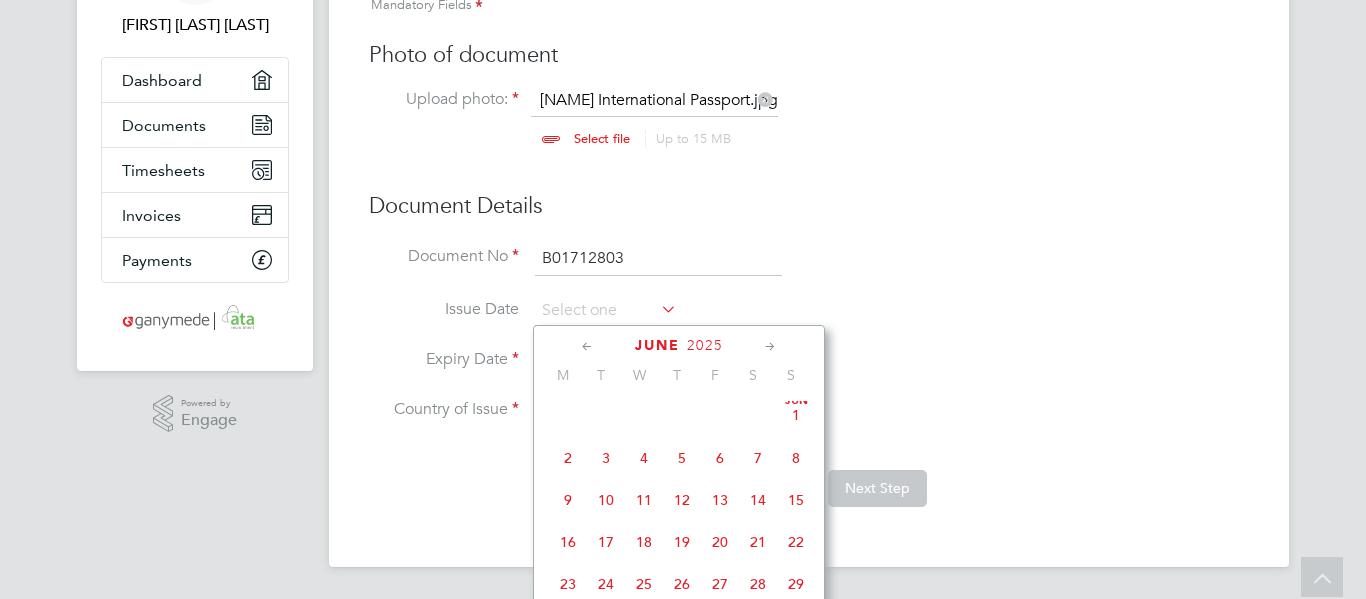 click on "June" 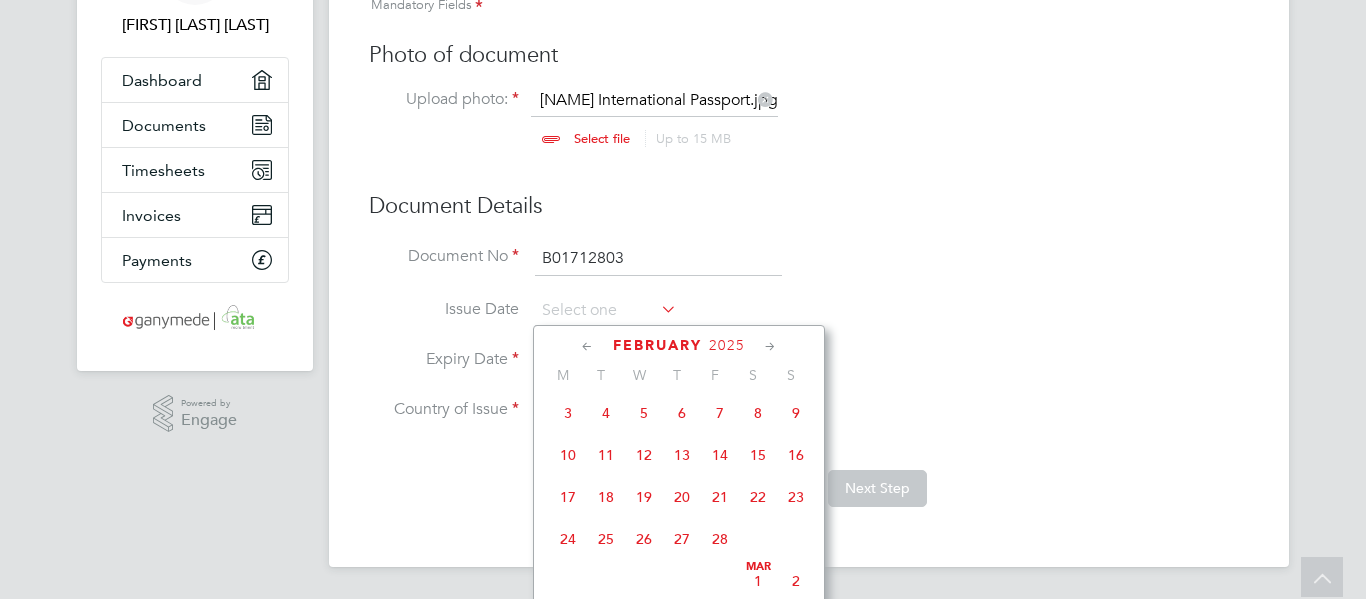 scroll, scrollTop: 260, scrollLeft: 0, axis: vertical 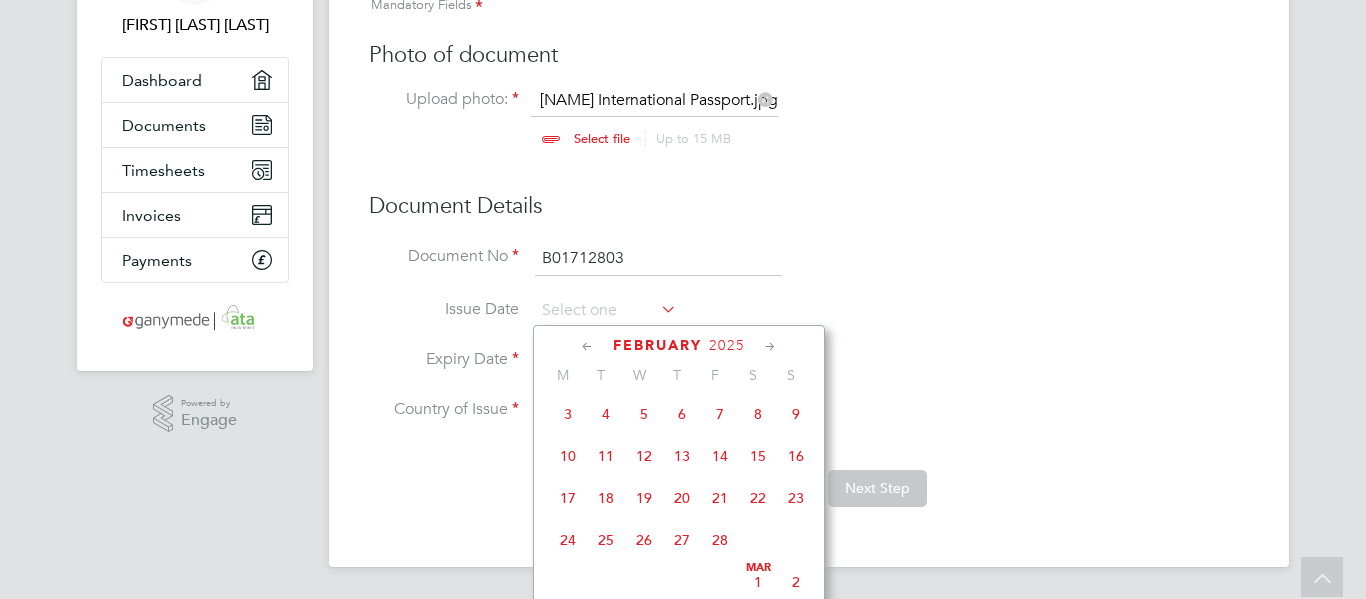 click on "2025" 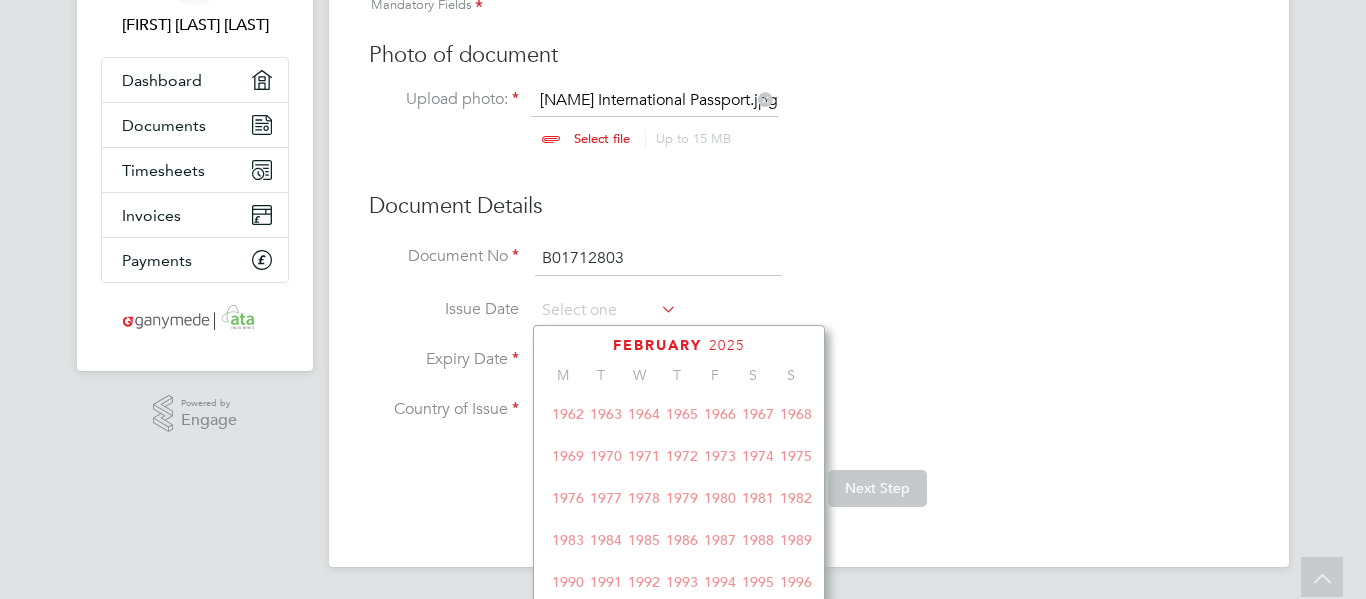 scroll, scrollTop: 530, scrollLeft: 0, axis: vertical 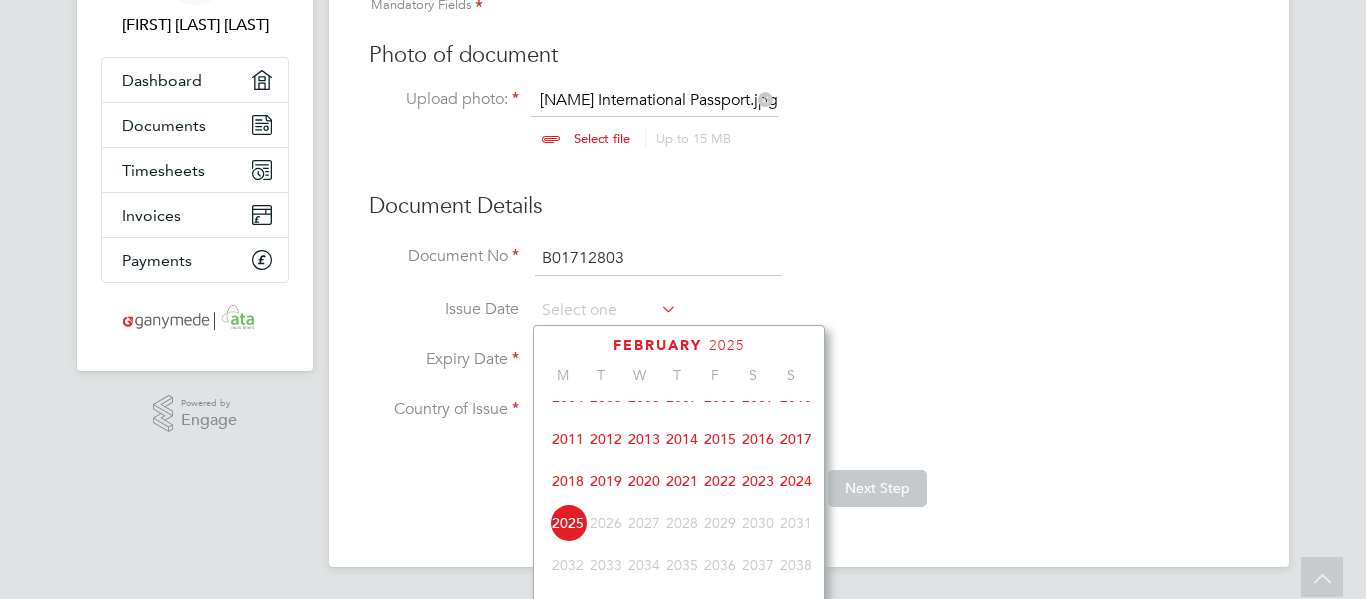 click on "2023" 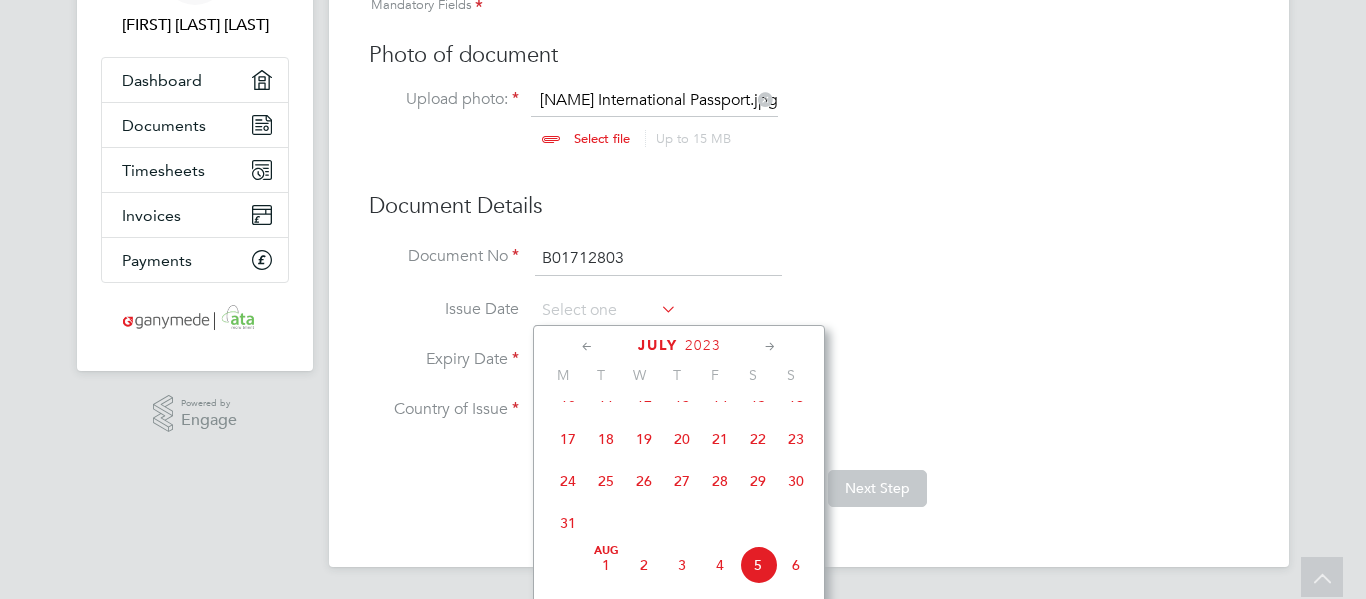 click on "[MONTH] [YEAR]" 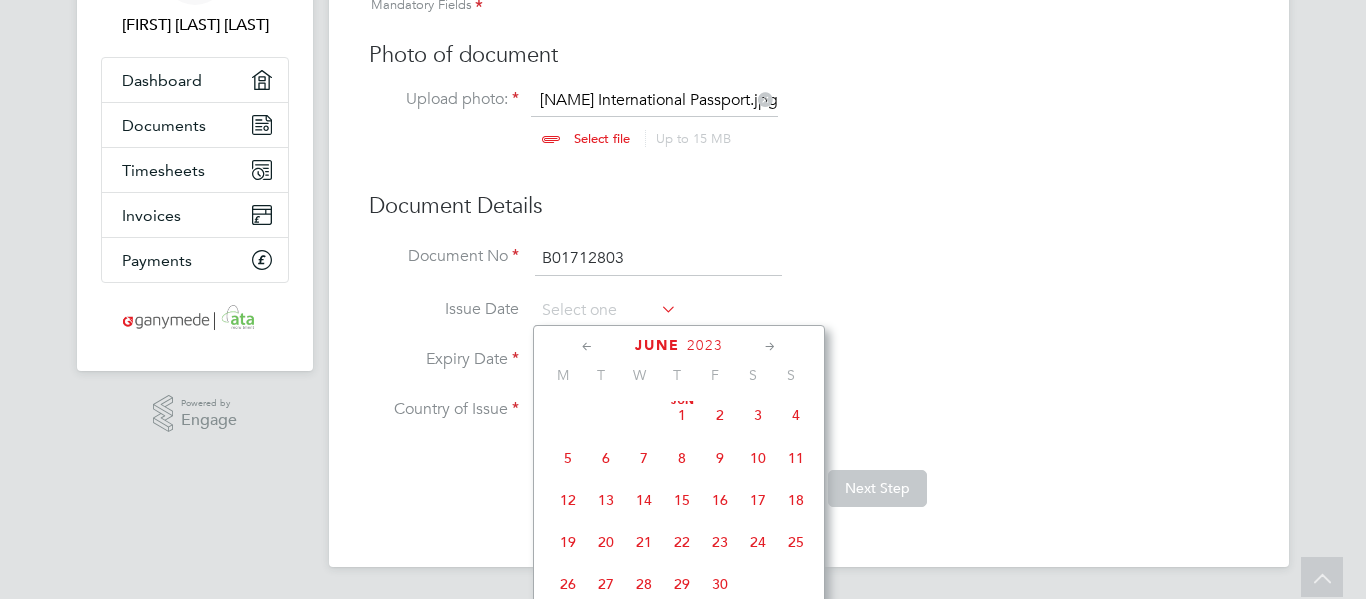 click 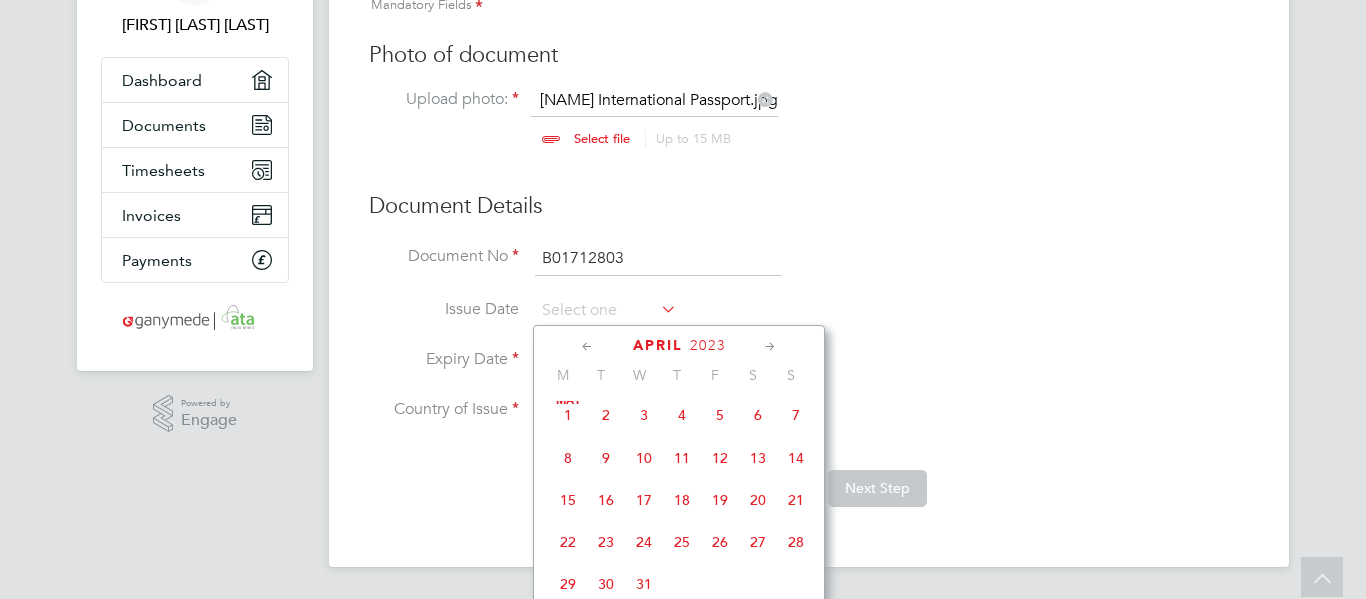 scroll, scrollTop: 0, scrollLeft: 0, axis: both 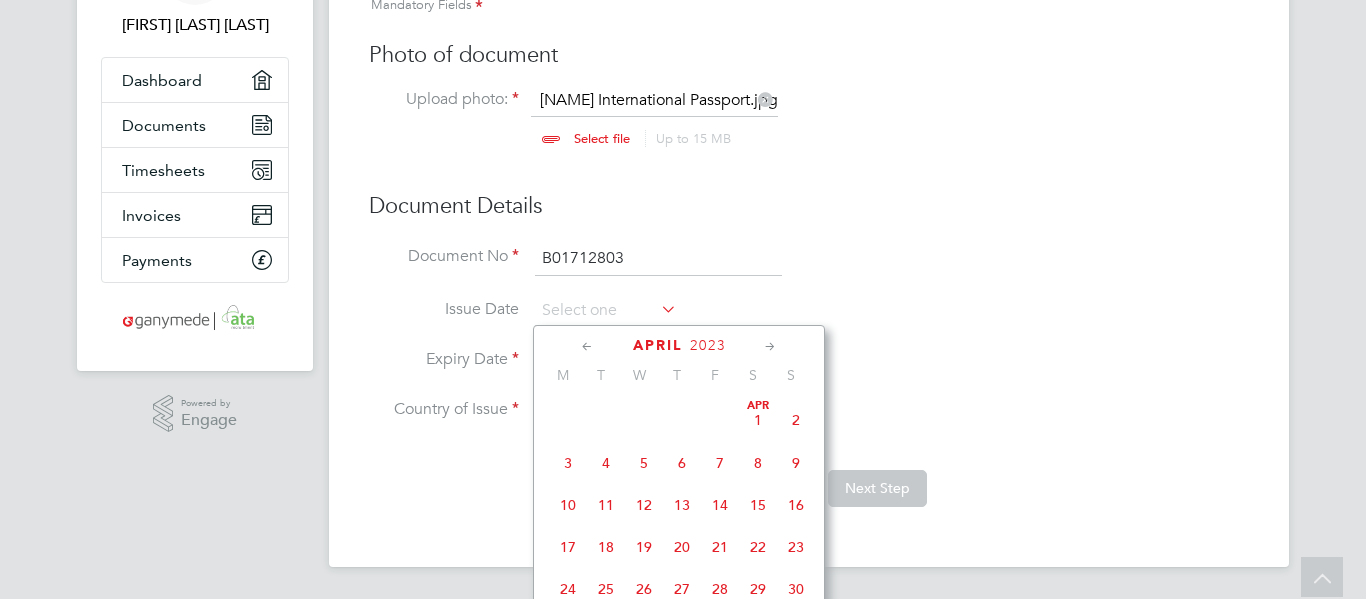 click 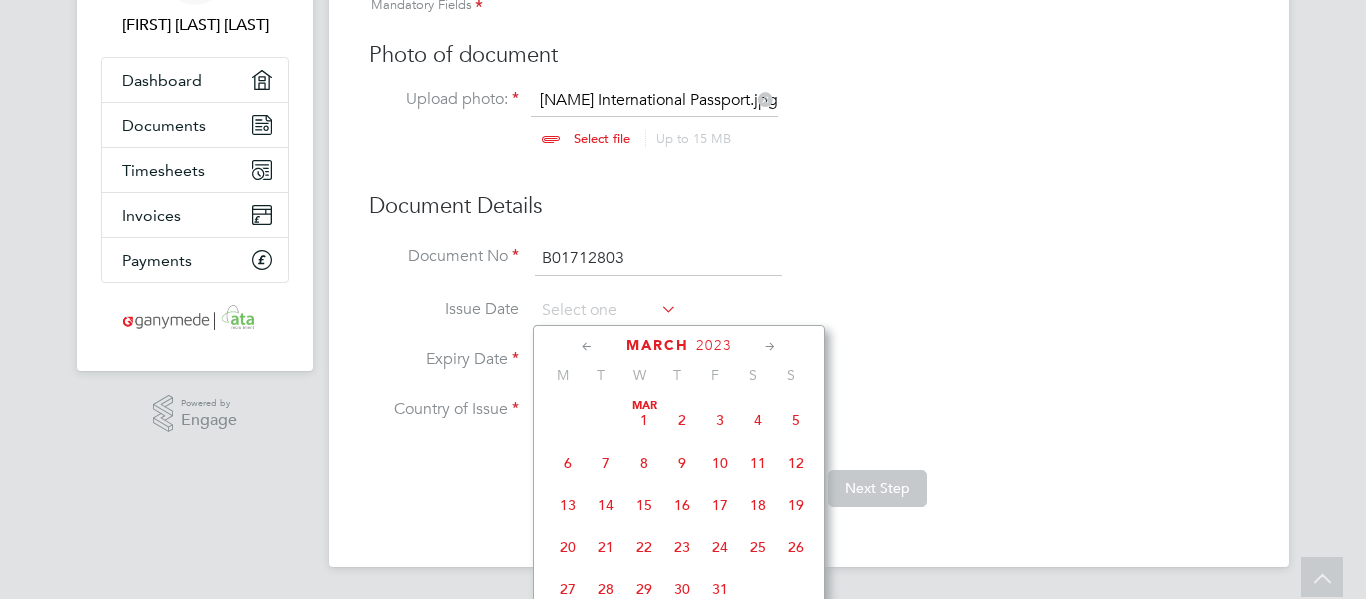 click 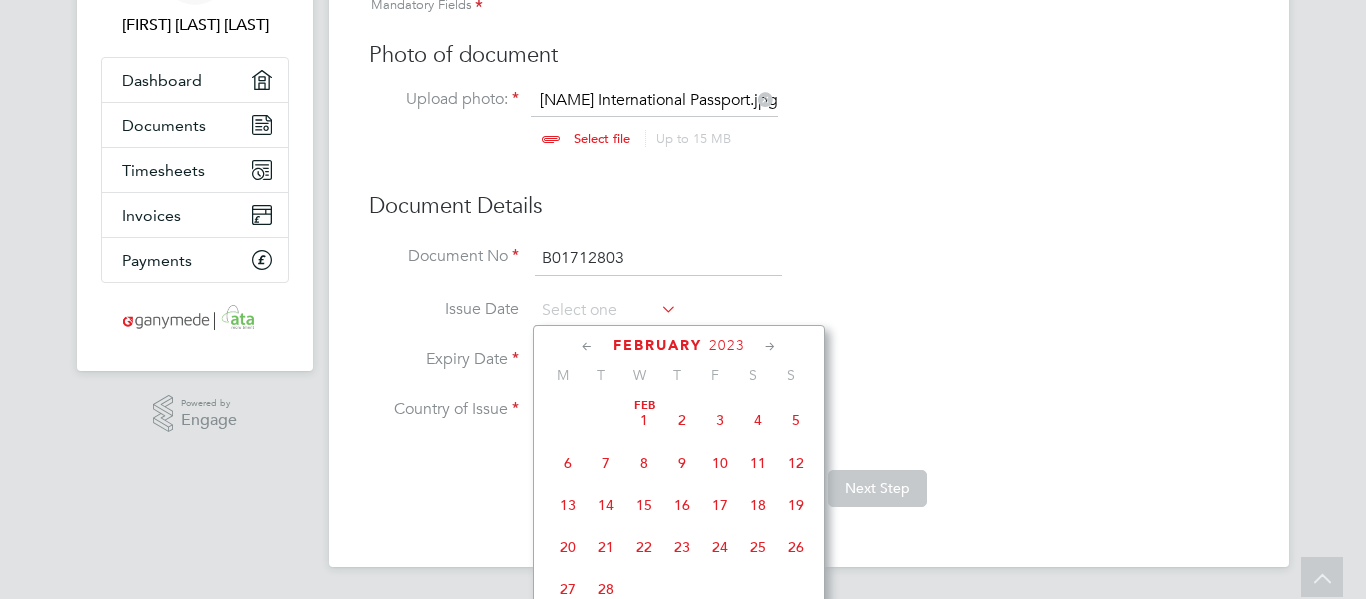 click on "22" 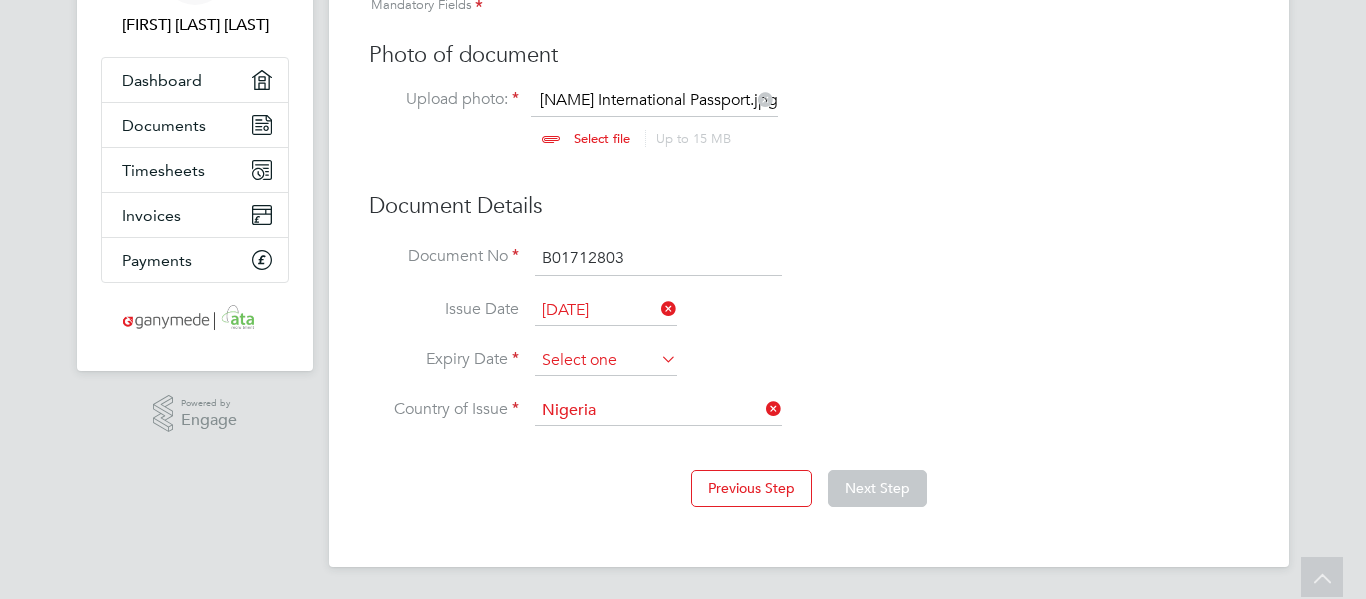 click 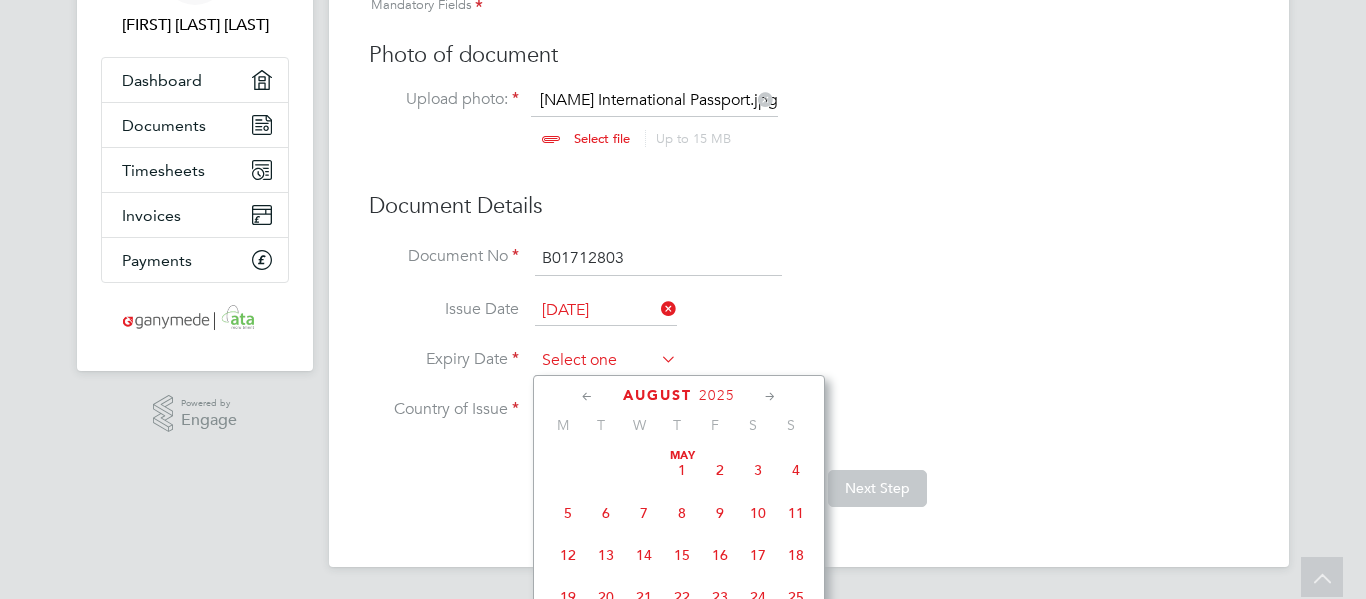 scroll, scrollTop: 649, scrollLeft: 0, axis: vertical 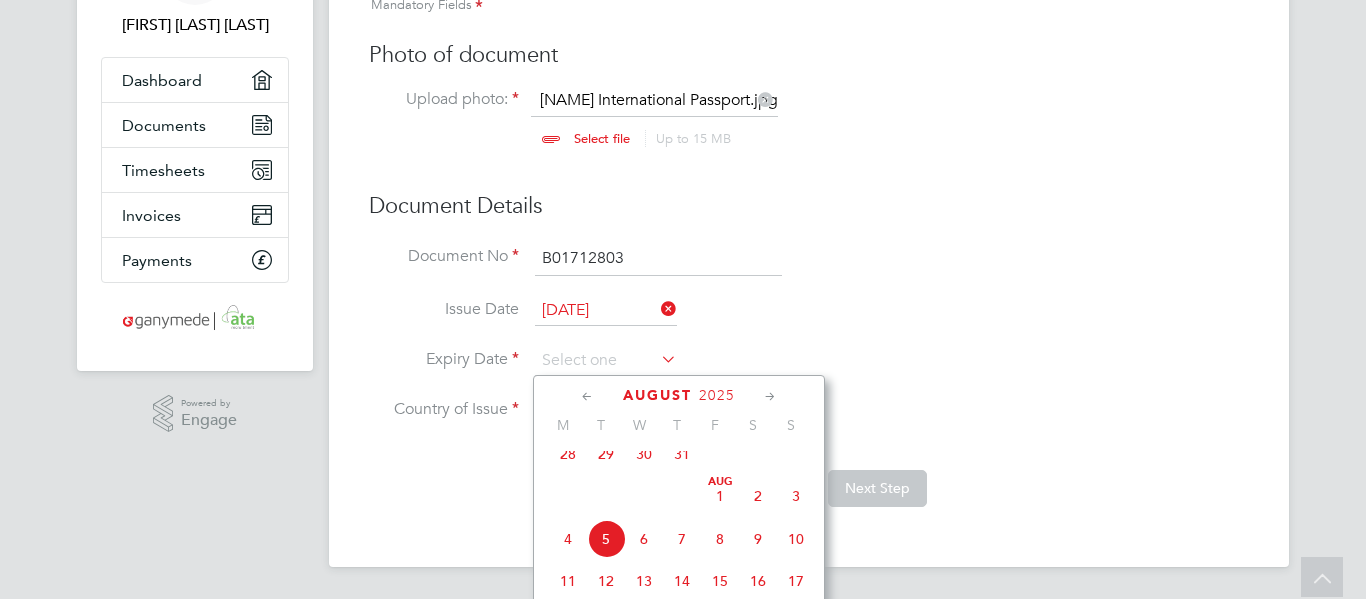 click on "2025" 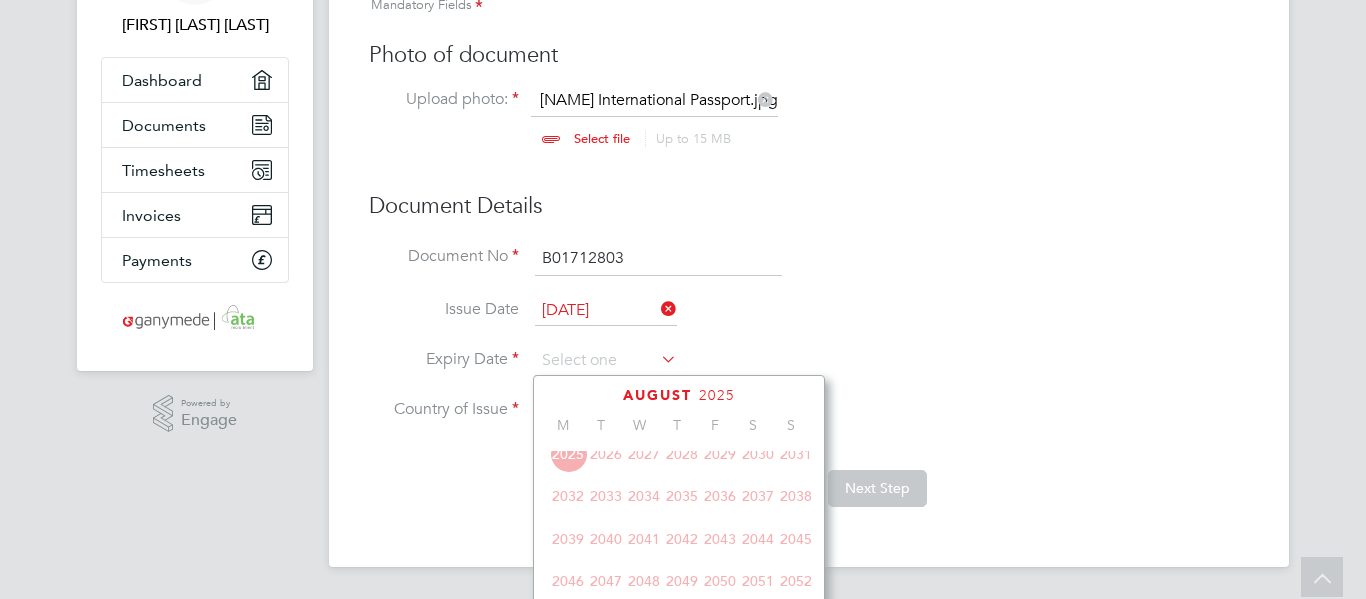 scroll, scrollTop: 530, scrollLeft: 0, axis: vertical 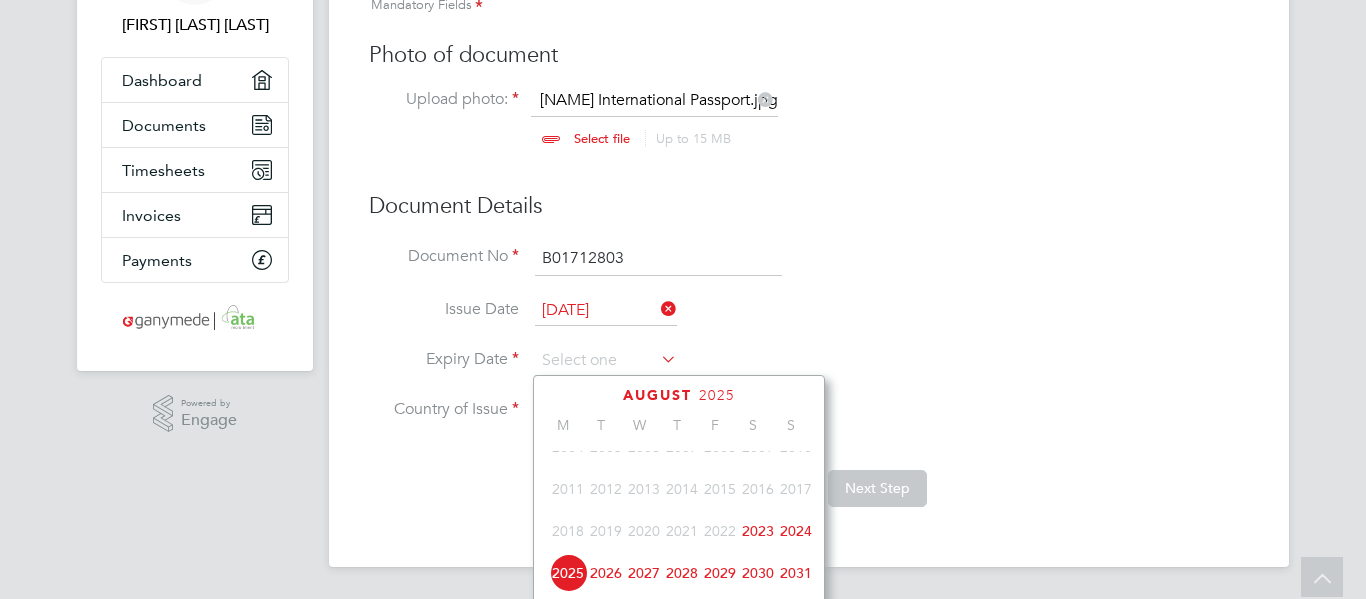 click on "2028" 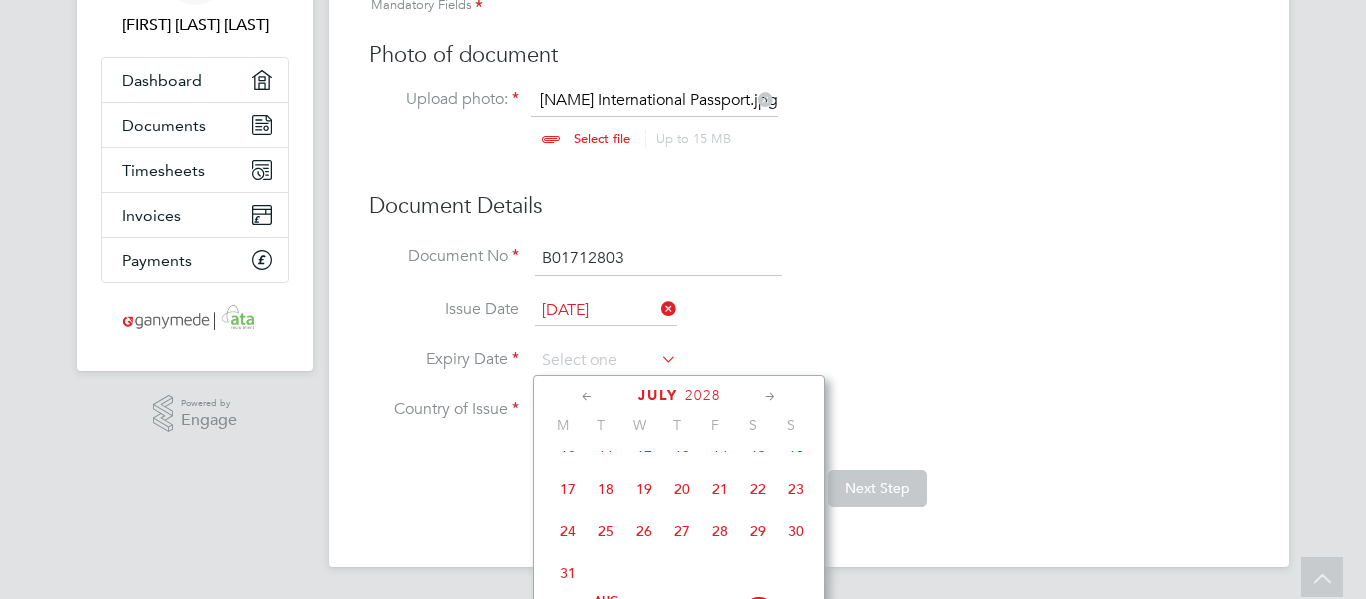 click 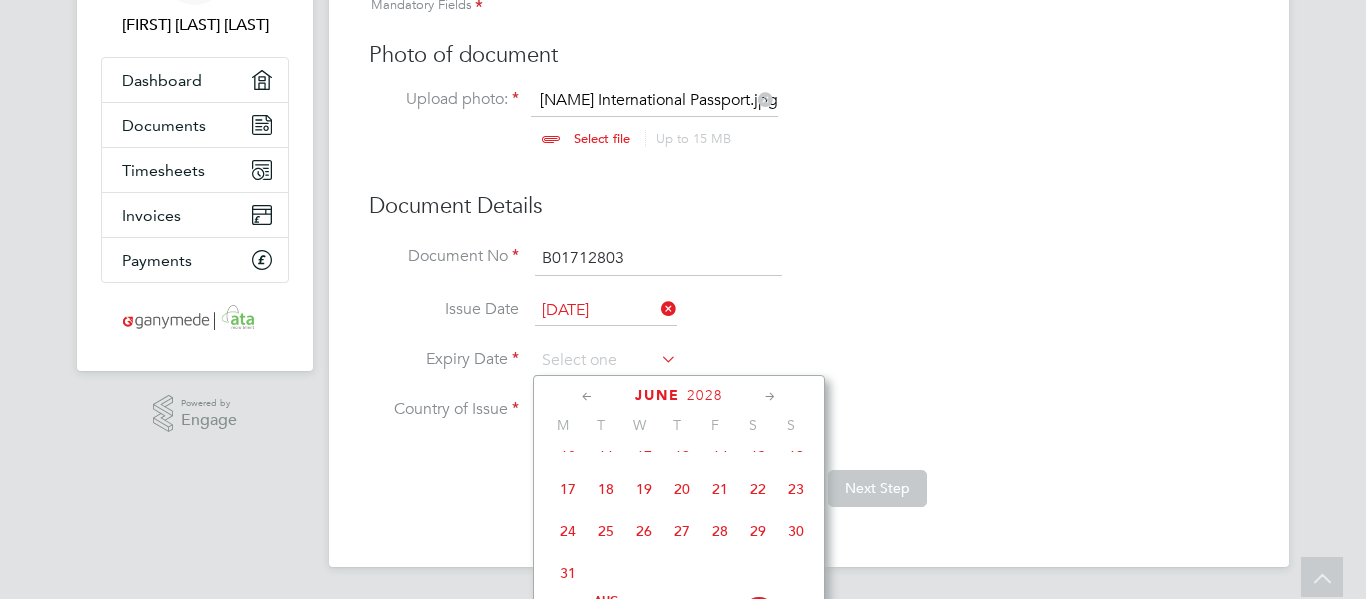 scroll, scrollTop: 216, scrollLeft: 0, axis: vertical 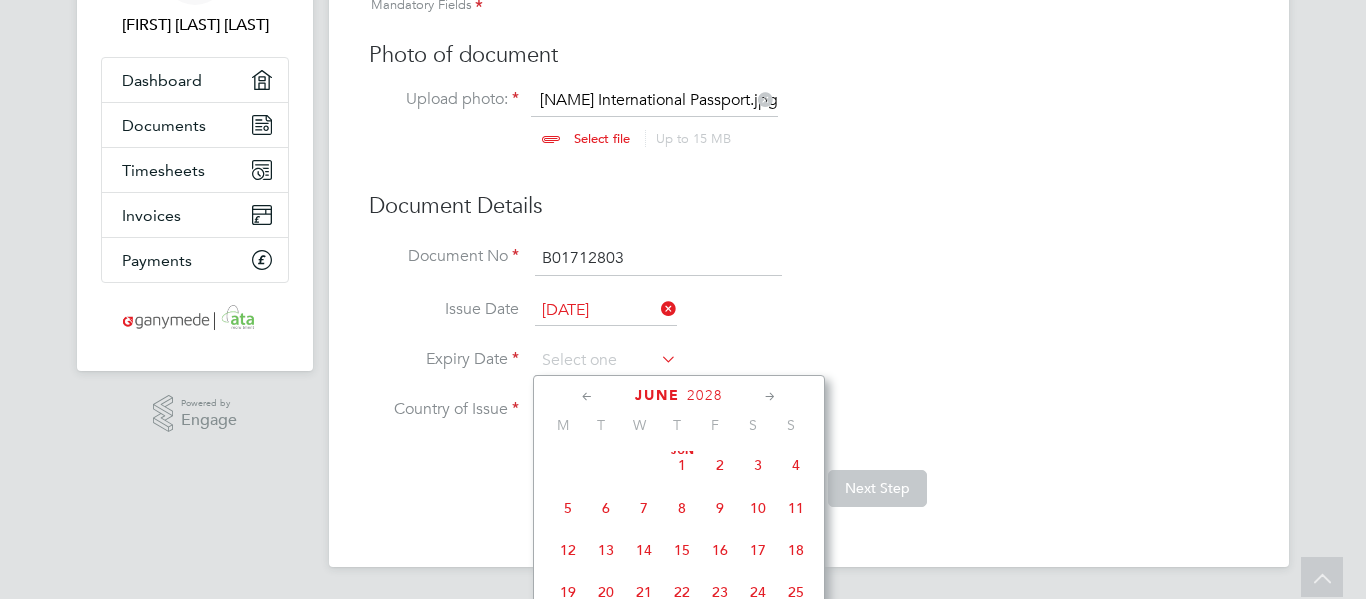 click 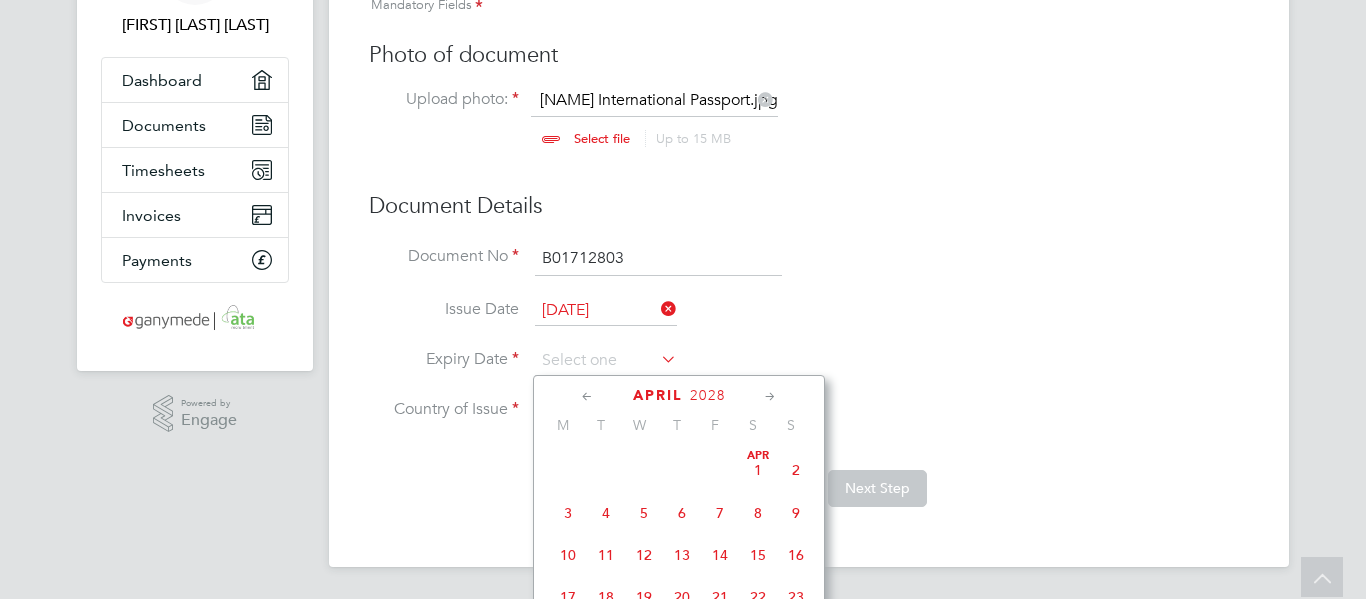 click 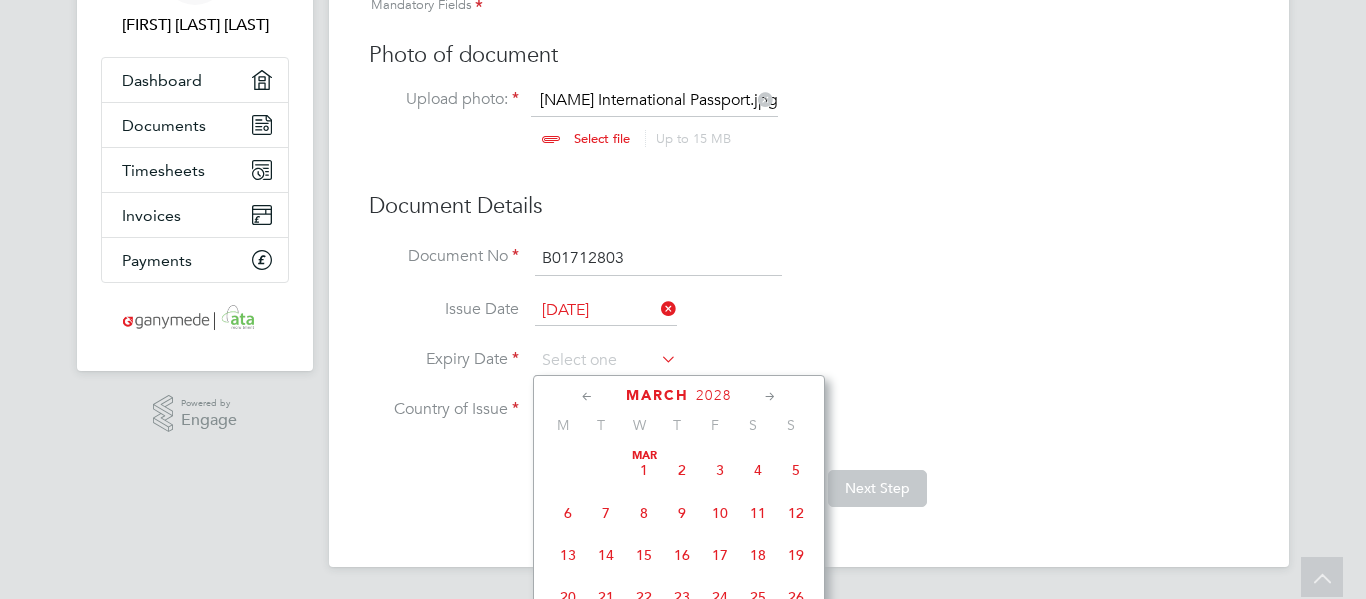 click 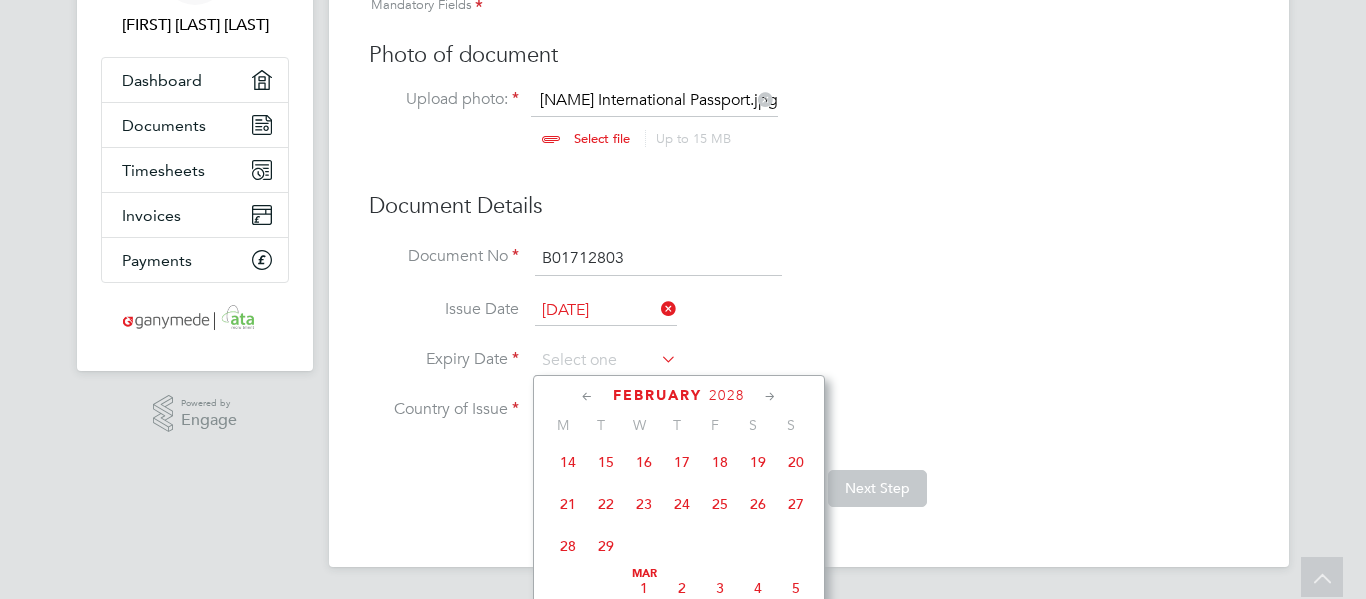 scroll, scrollTop: 347, scrollLeft: 0, axis: vertical 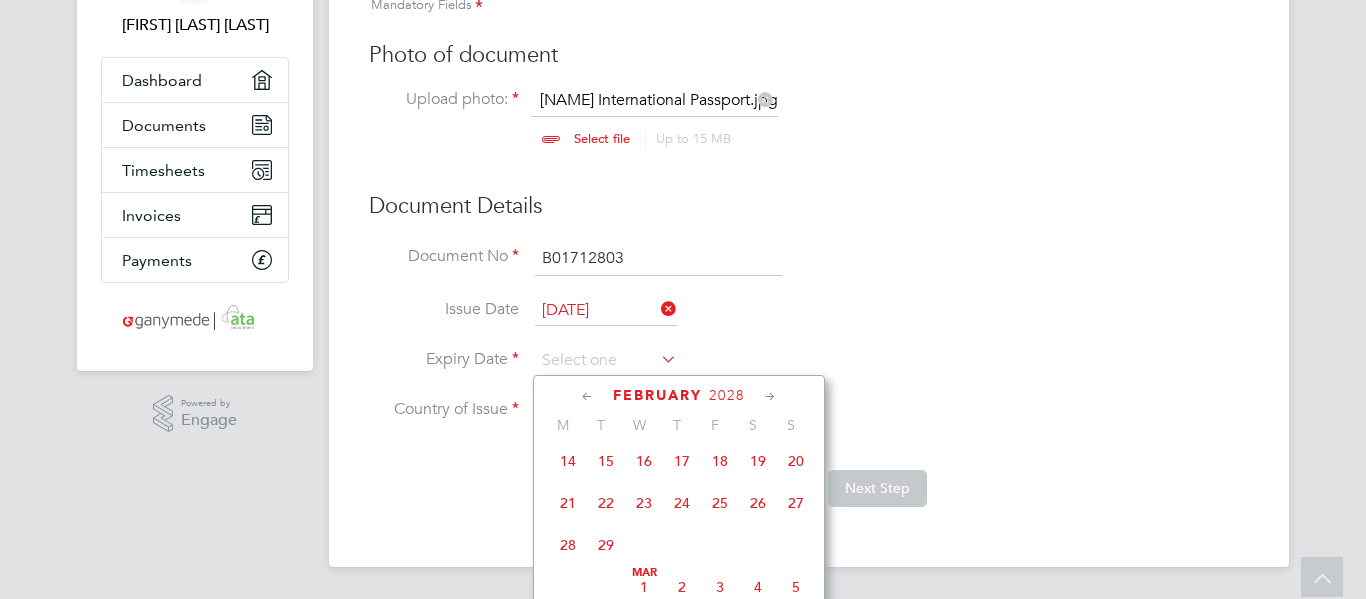 click on "21" 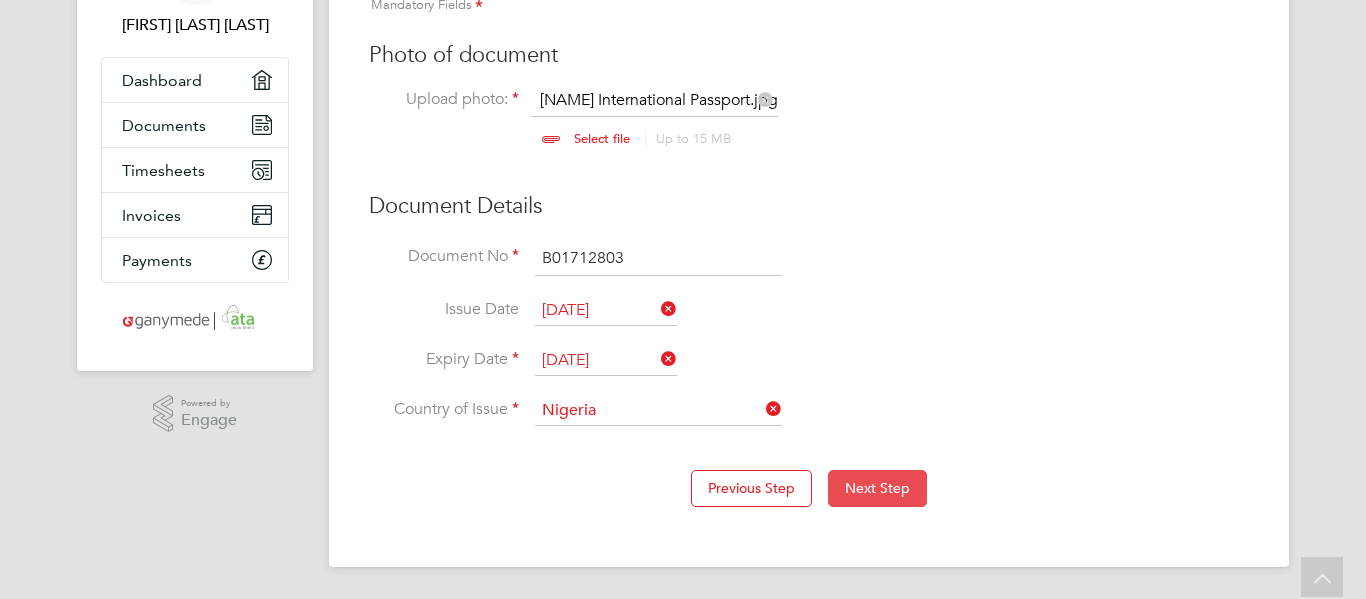 click on "Next Step" 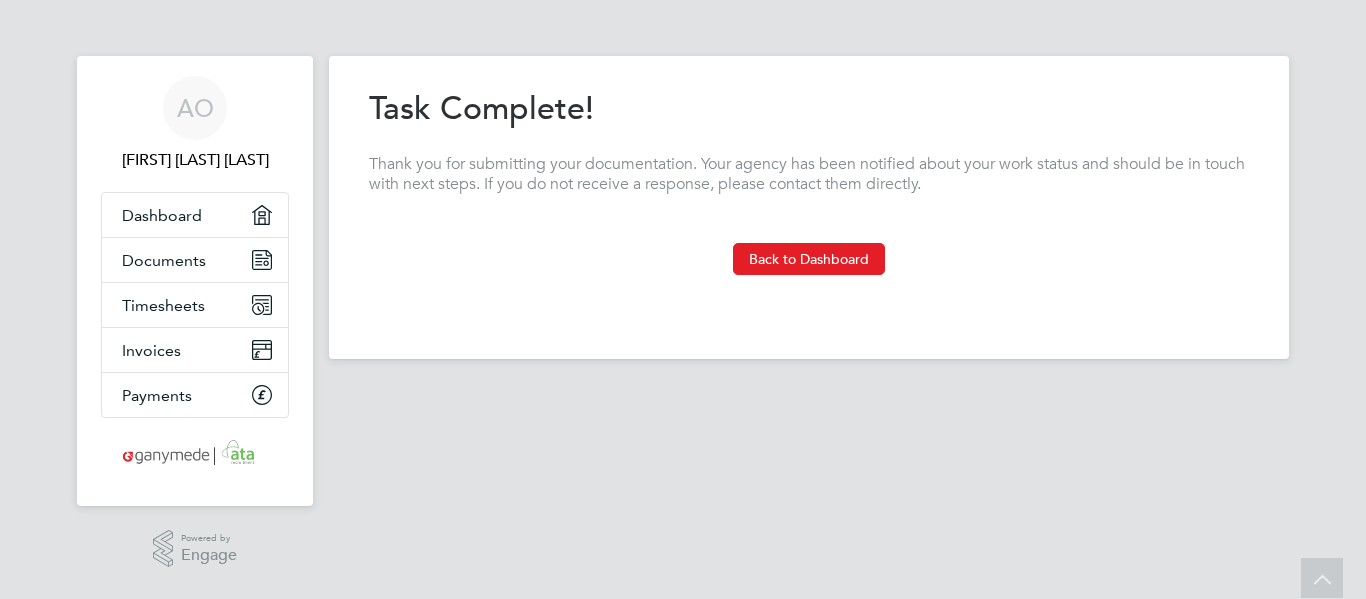 scroll, scrollTop: 0, scrollLeft: 0, axis: both 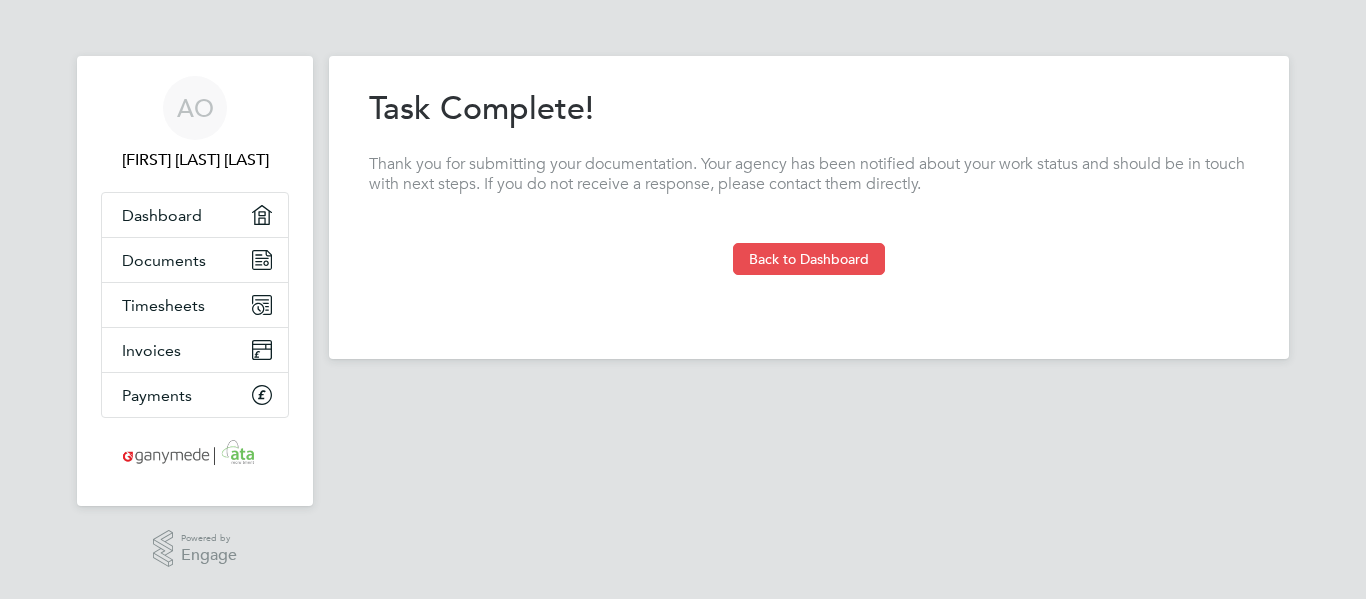 click on "Back to Dashboard" at bounding box center [809, 259] 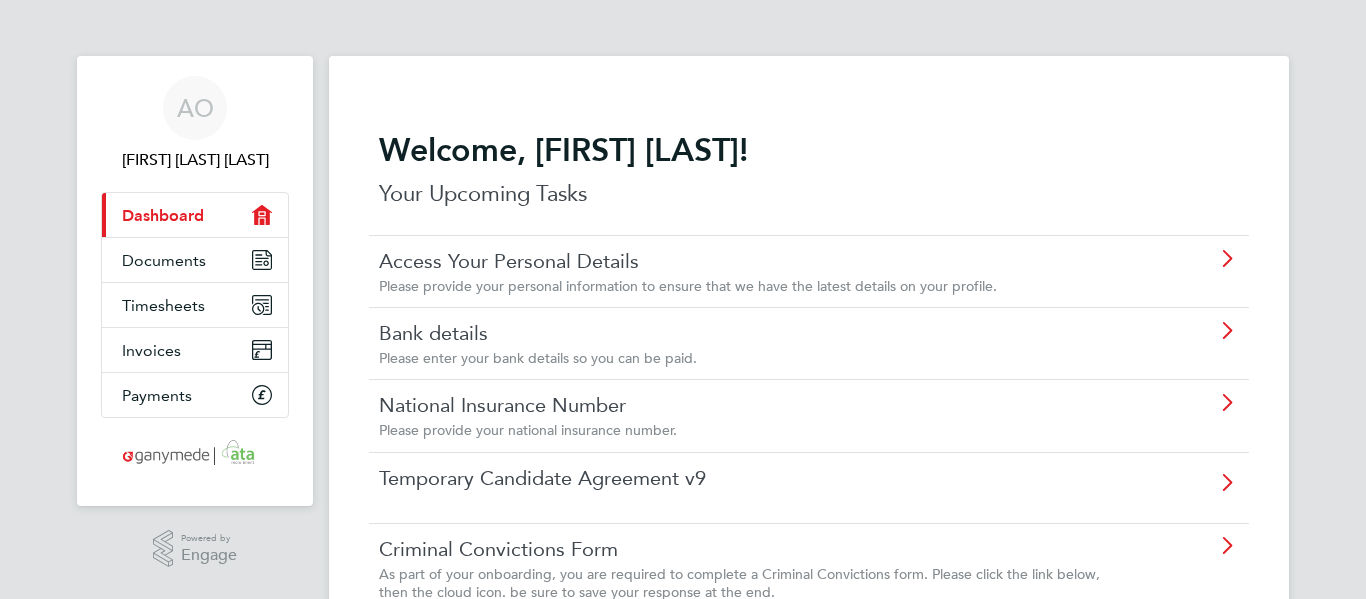 click on "Please provide your personal information to ensure that we have the latest details on your profile." 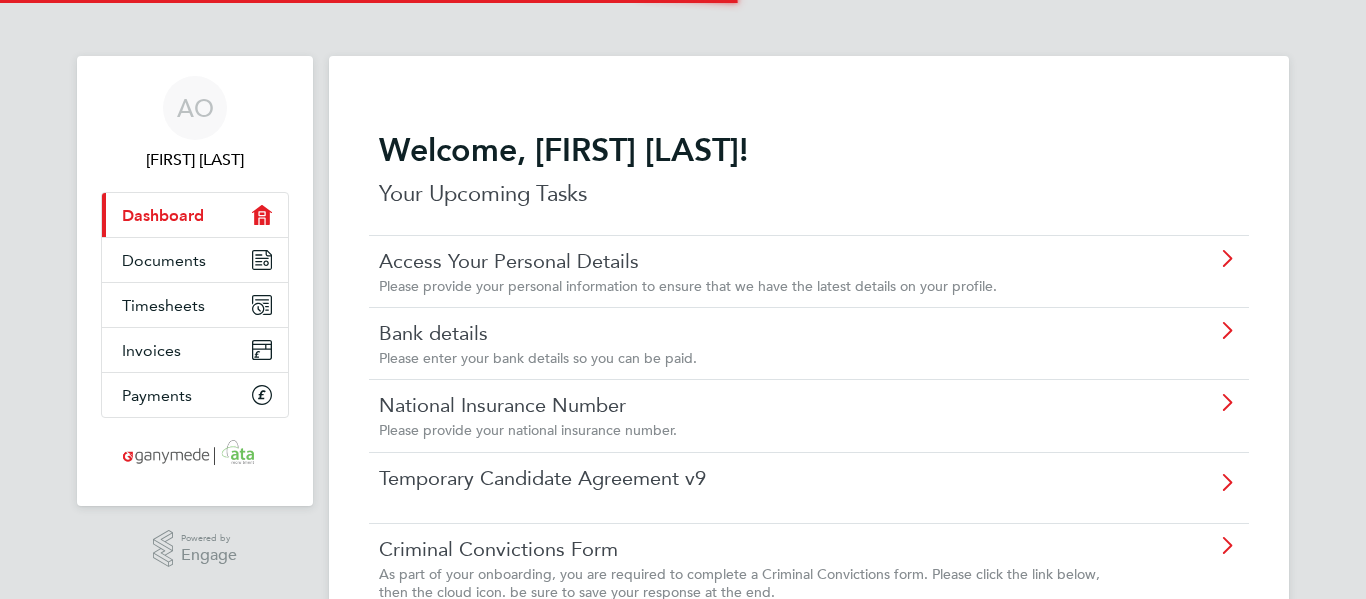 scroll, scrollTop: 0, scrollLeft: 0, axis: both 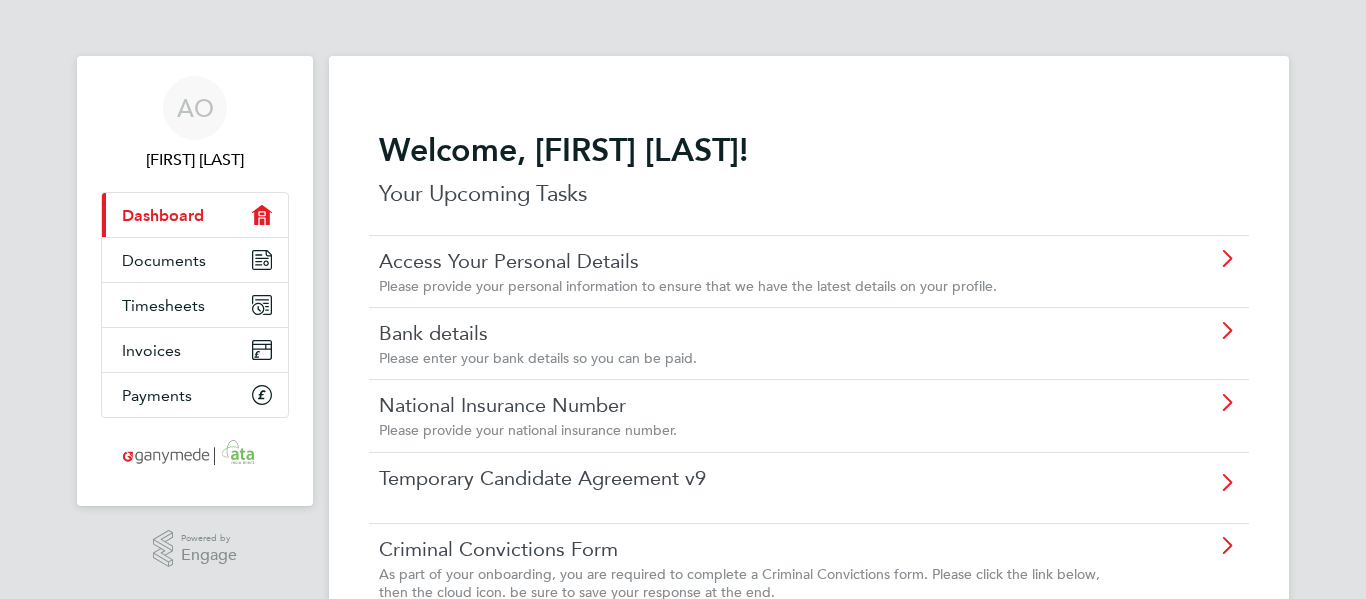 click on "Please enter your bank details so you can be paid." 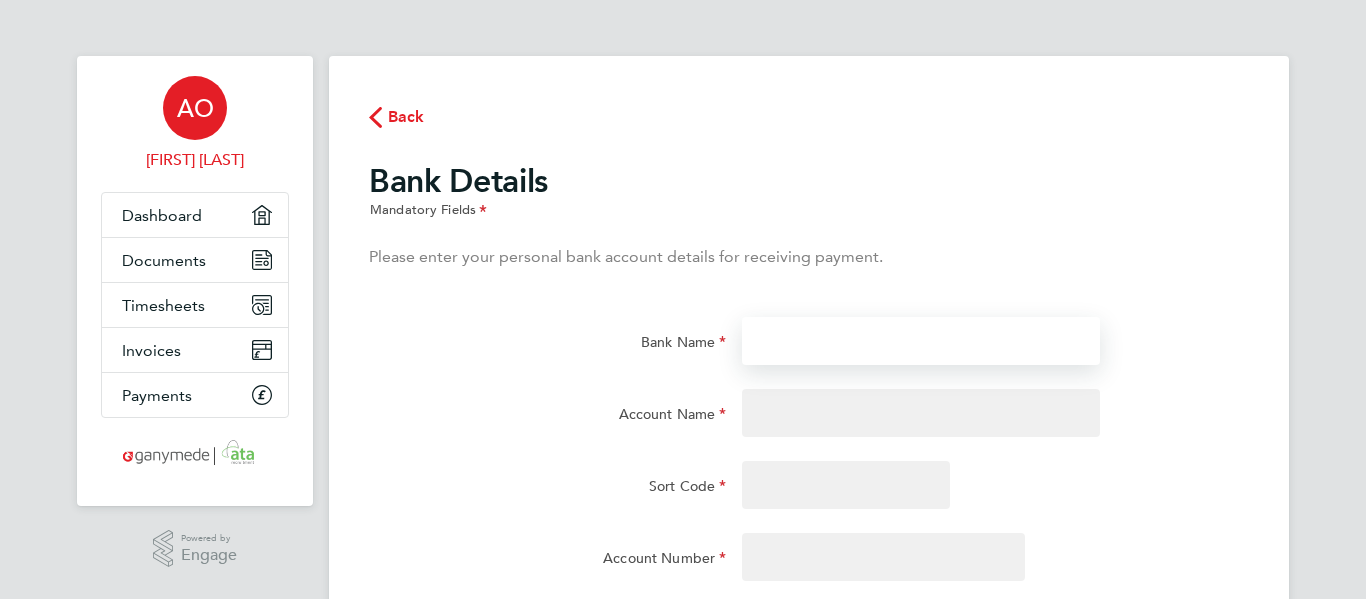 click on "Bank Name" at bounding box center (920, 341) 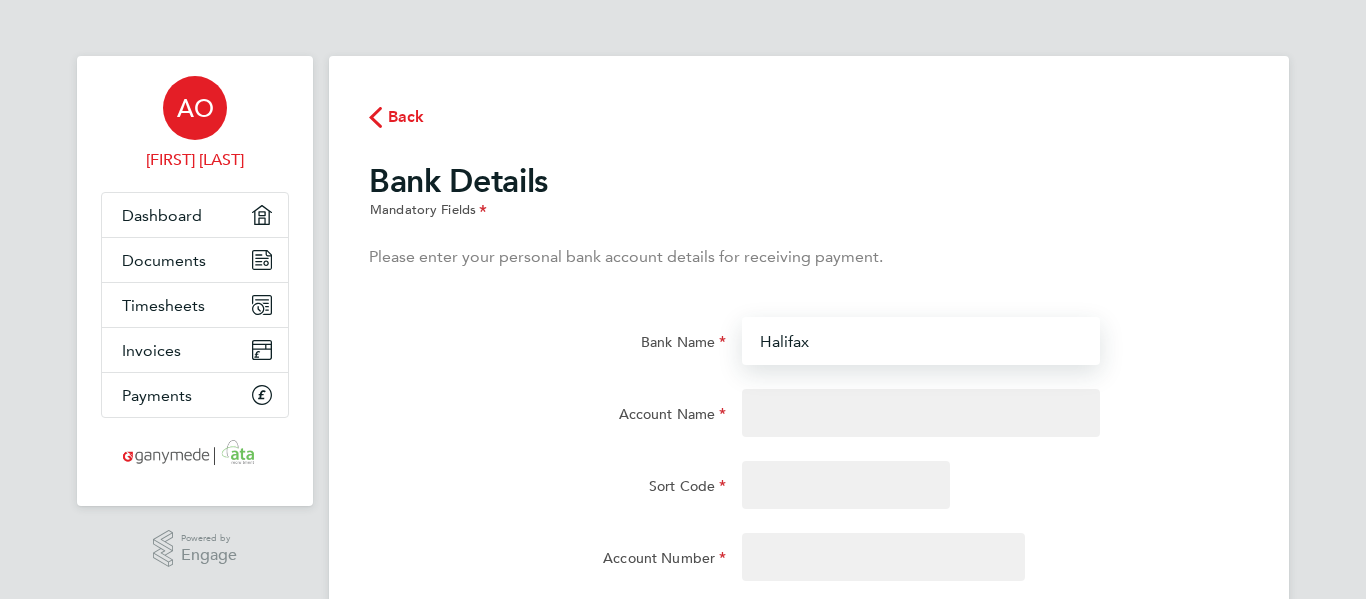 type on "Halifax" 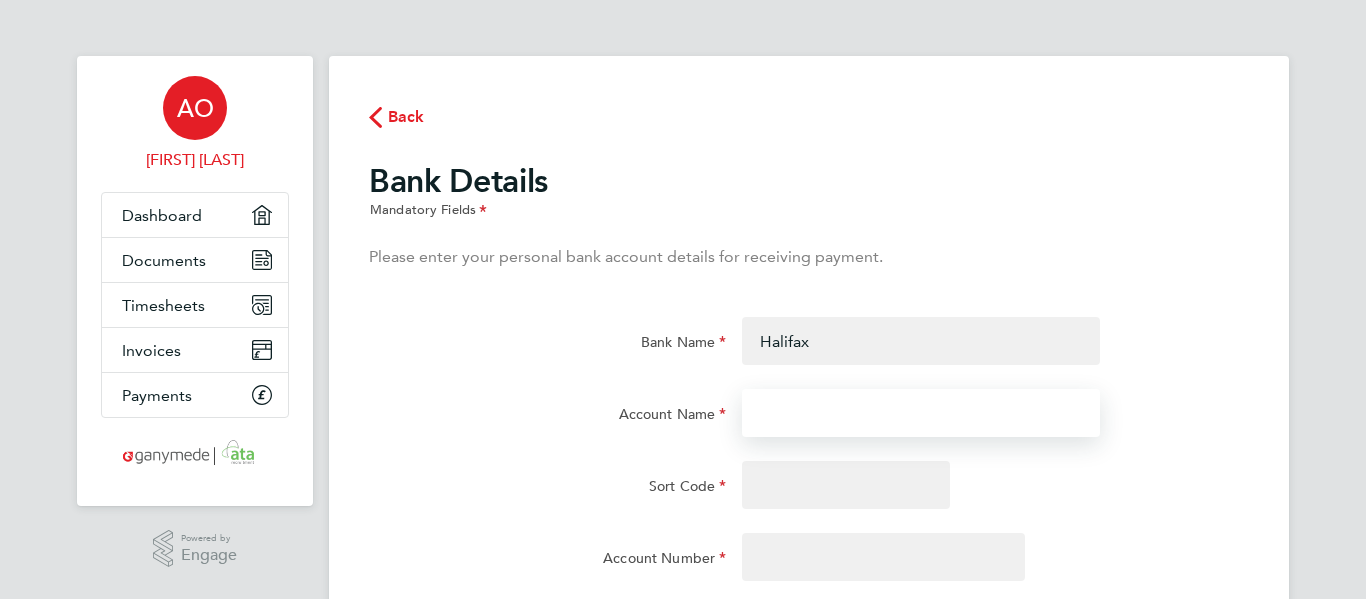 click on "Account Name" at bounding box center [920, 413] 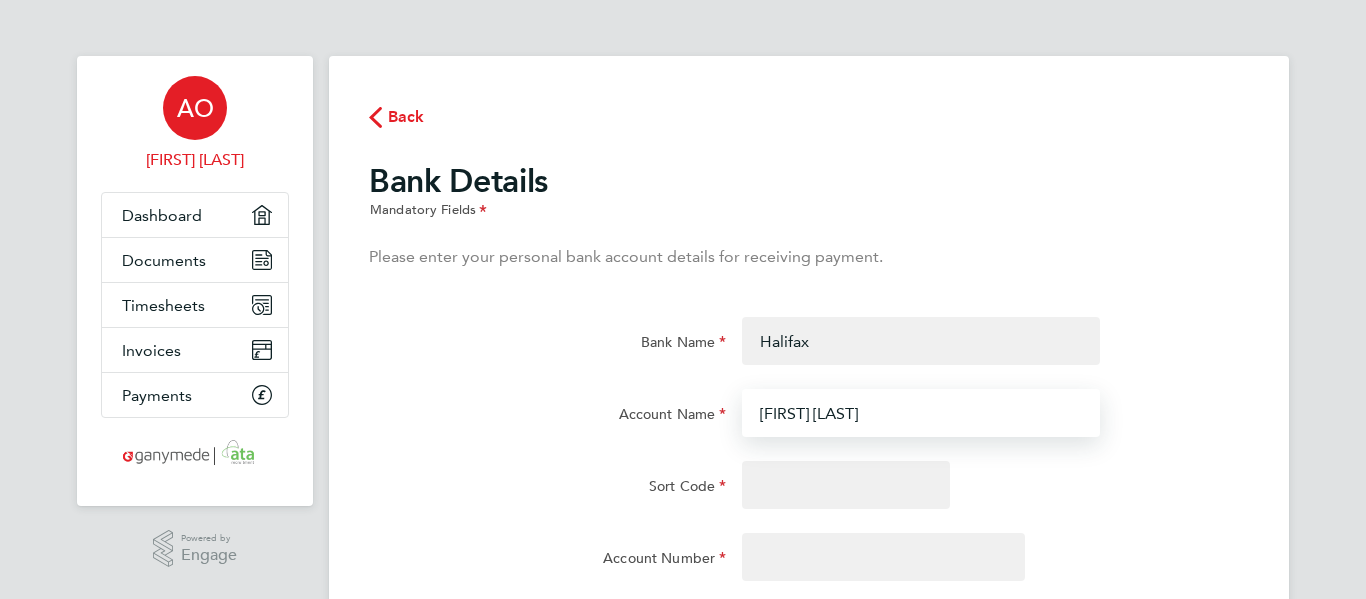 type on "[FIRST] [LAST] [LAST]" 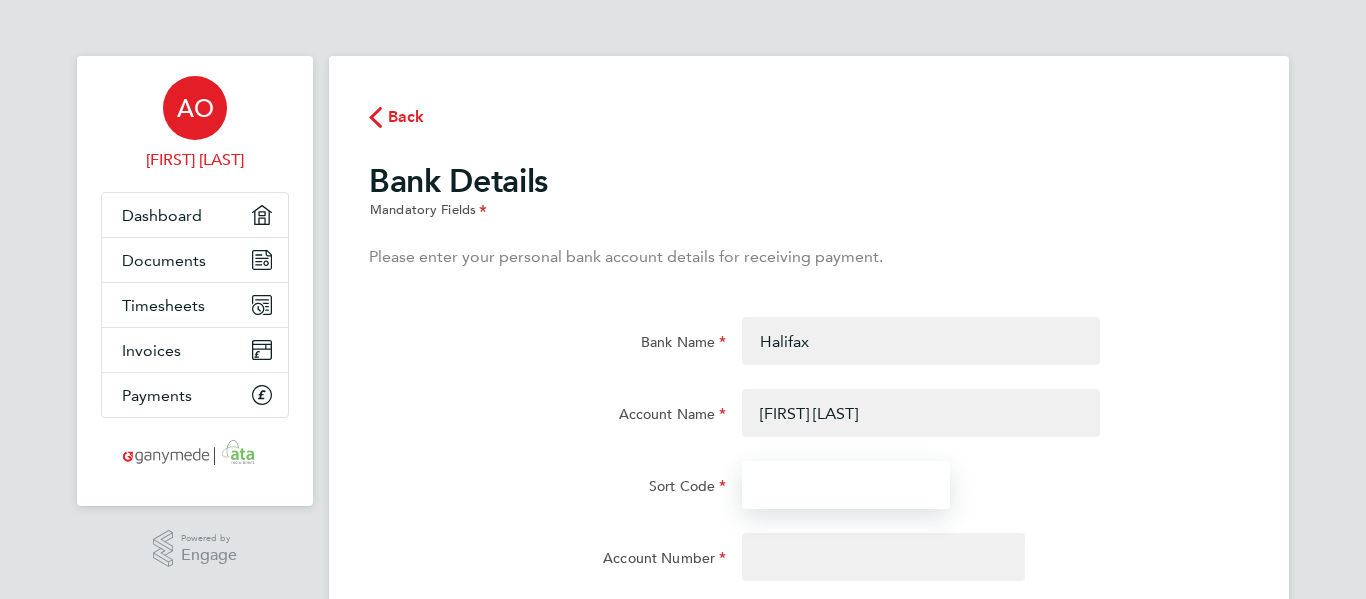 click on "Sort Code" at bounding box center (846, 485) 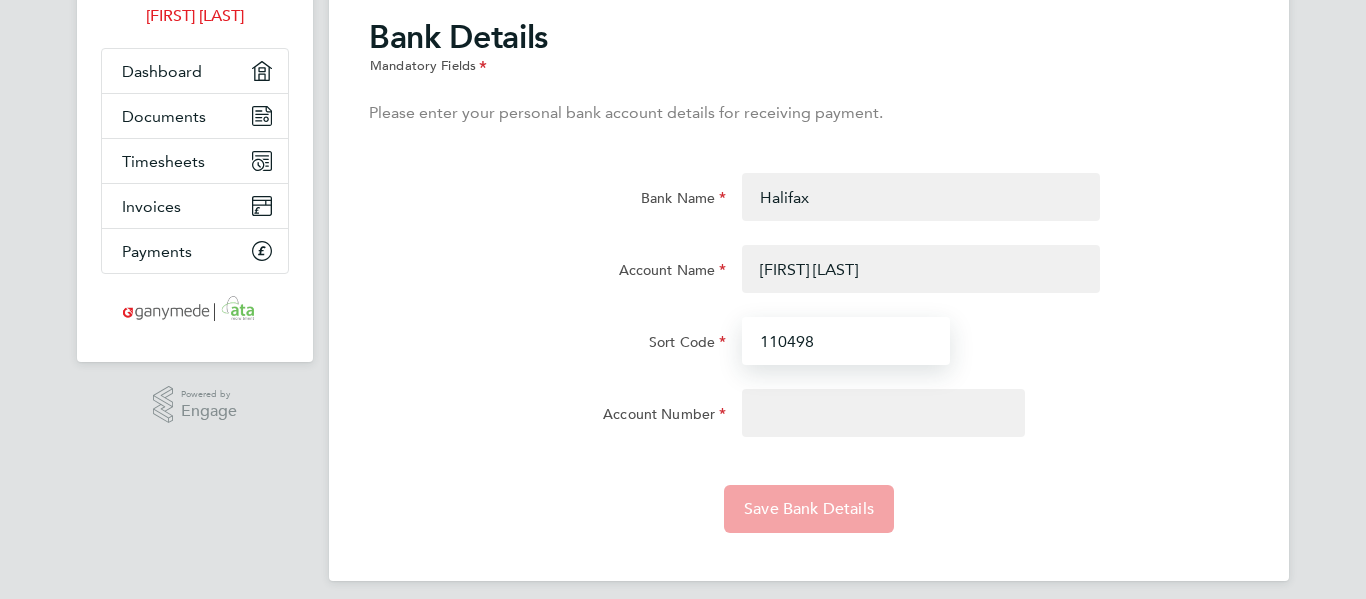scroll, scrollTop: 145, scrollLeft: 0, axis: vertical 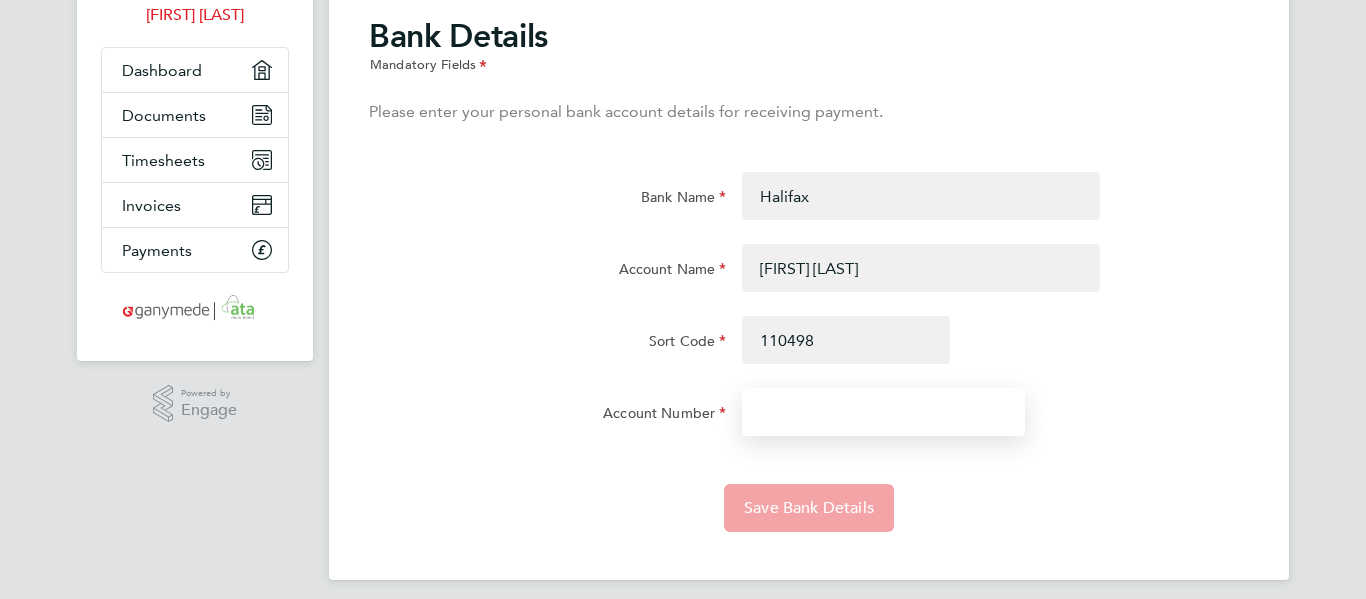 type on "11-04-98" 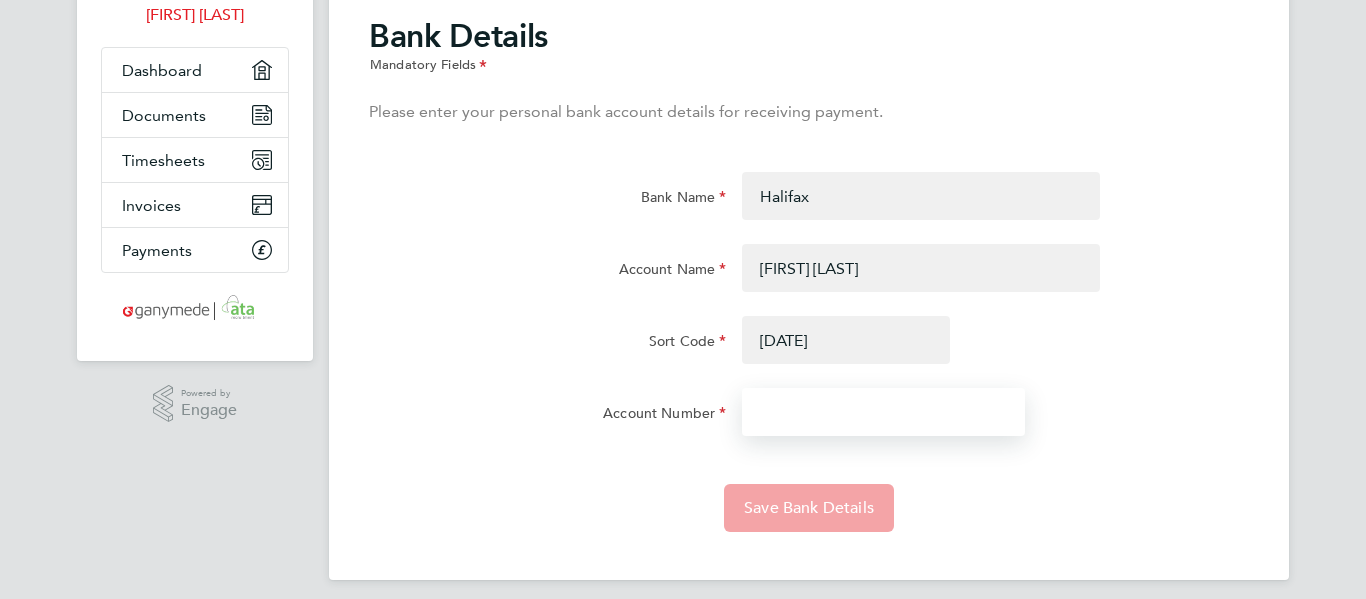 click on "Account Number" at bounding box center (883, 412) 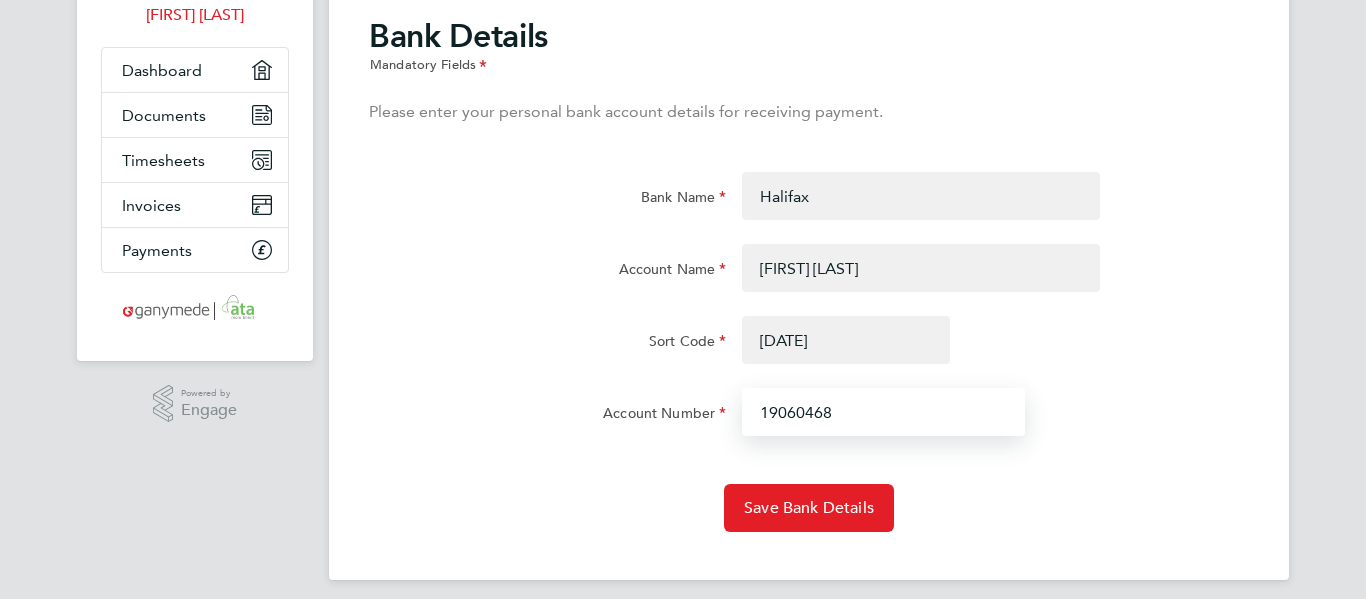 scroll, scrollTop: 158, scrollLeft: 0, axis: vertical 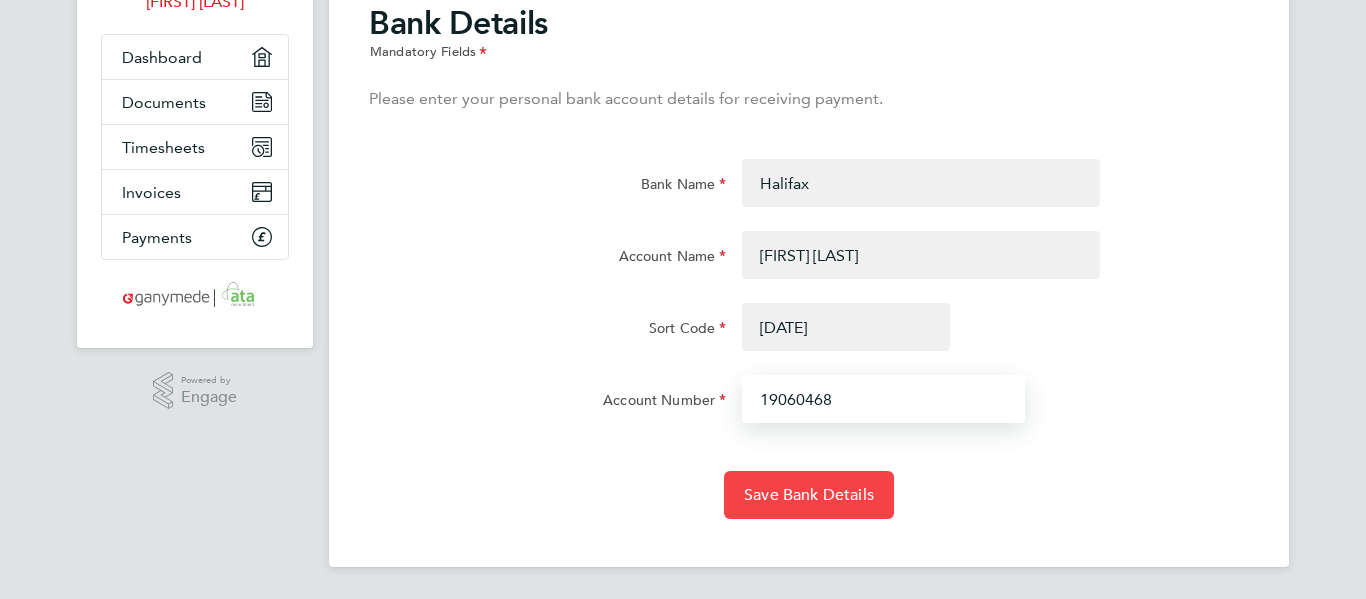 type on "19060468" 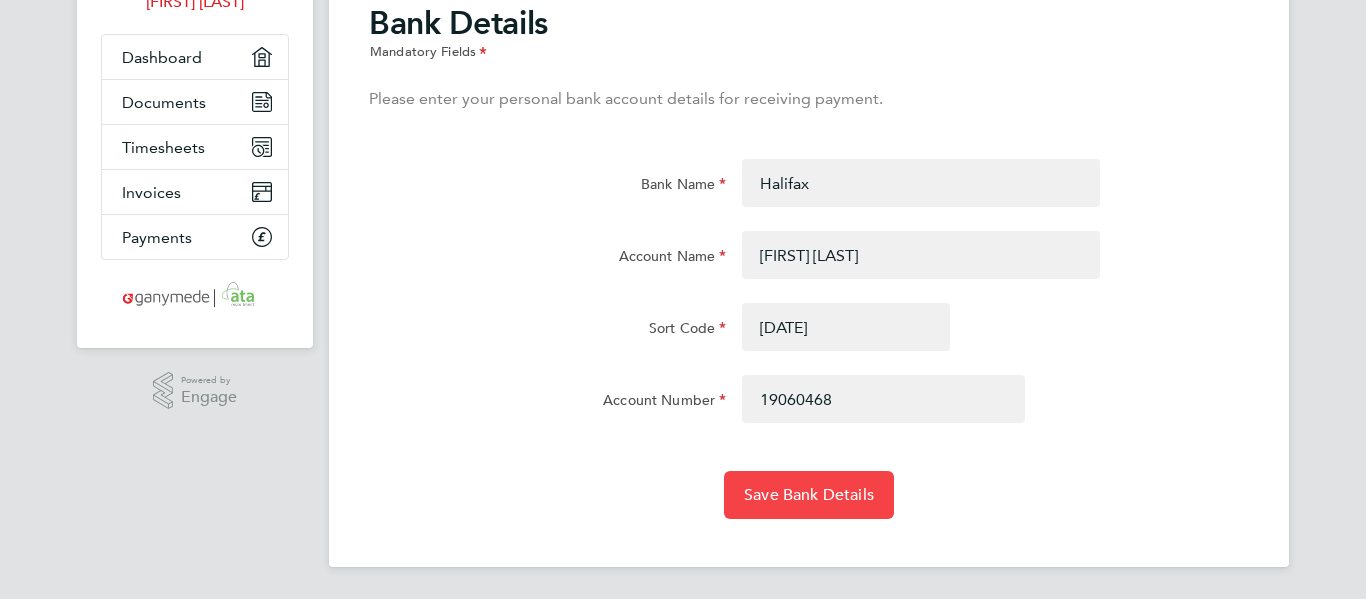 click on "Save Bank Details" 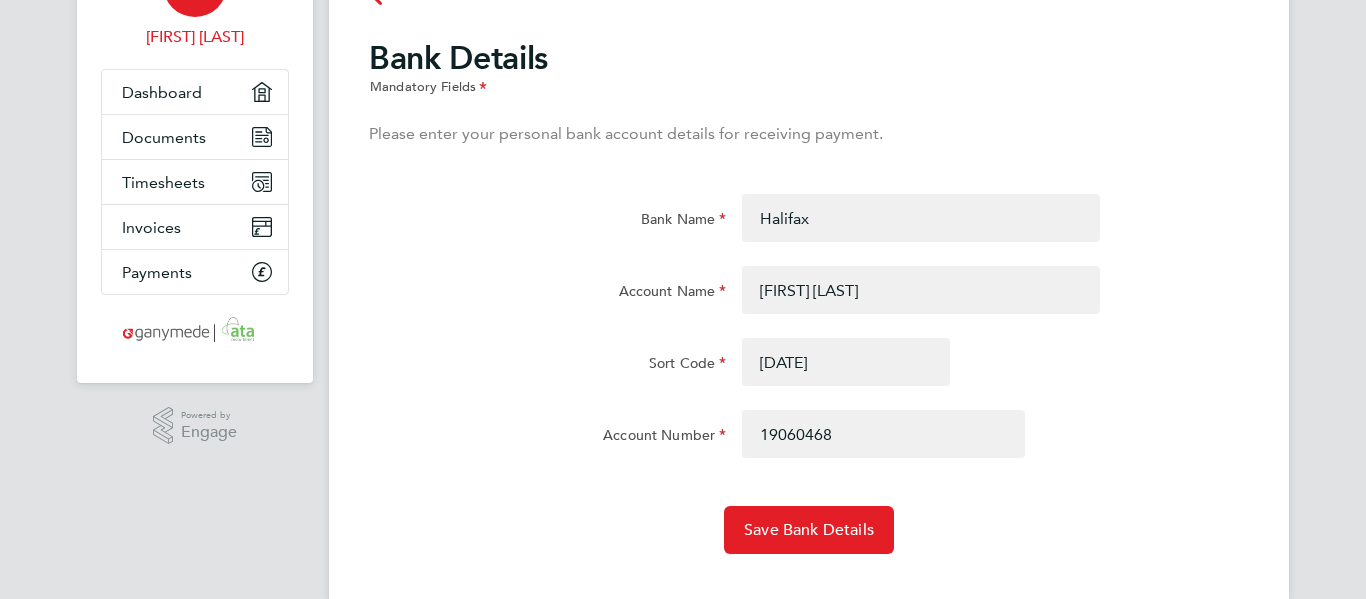 scroll, scrollTop: 158, scrollLeft: 0, axis: vertical 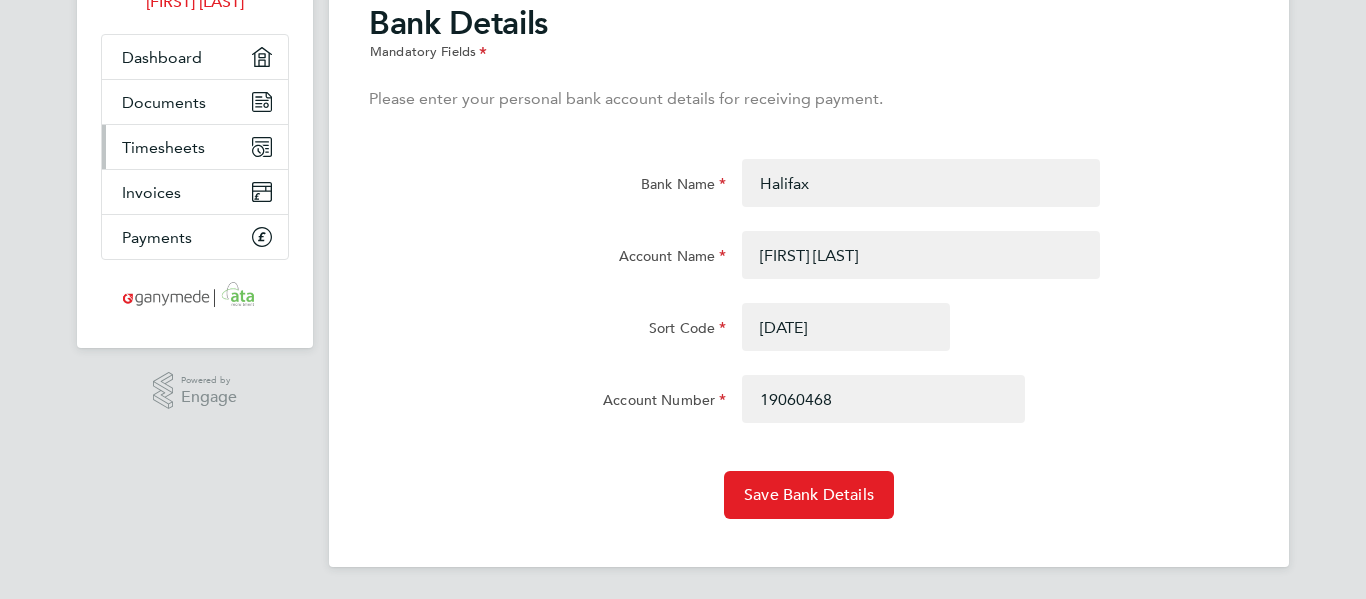 click on "Timesheets" at bounding box center (163, 147) 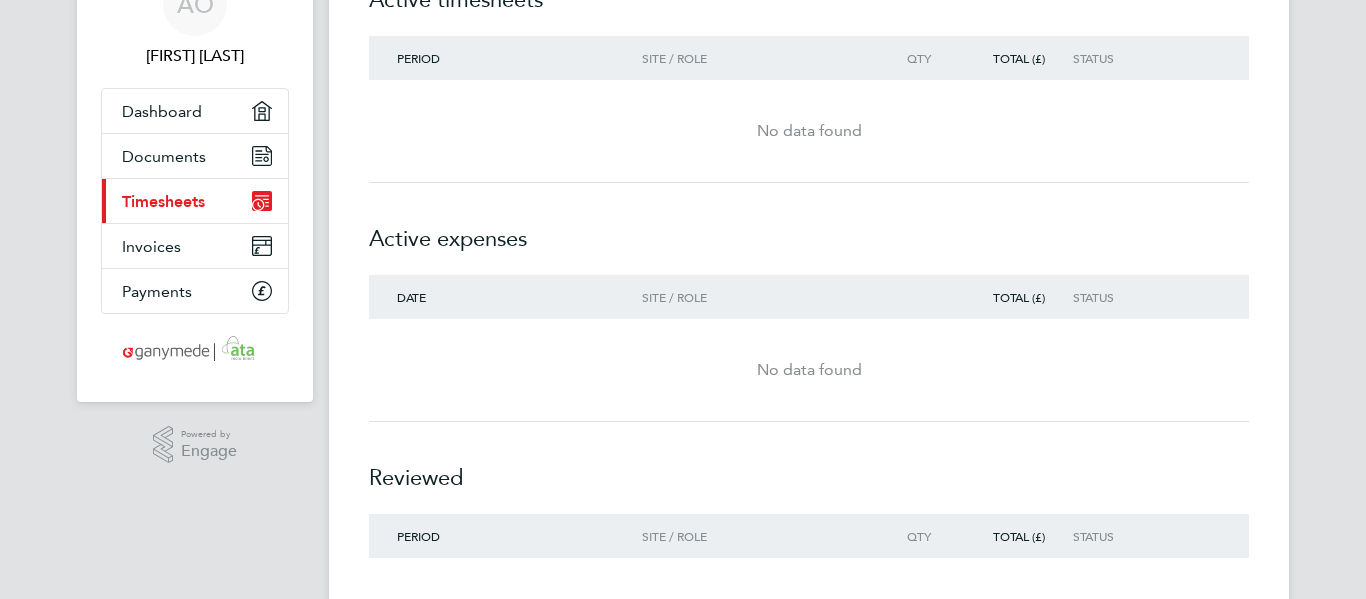 scroll, scrollTop: 140, scrollLeft: 0, axis: vertical 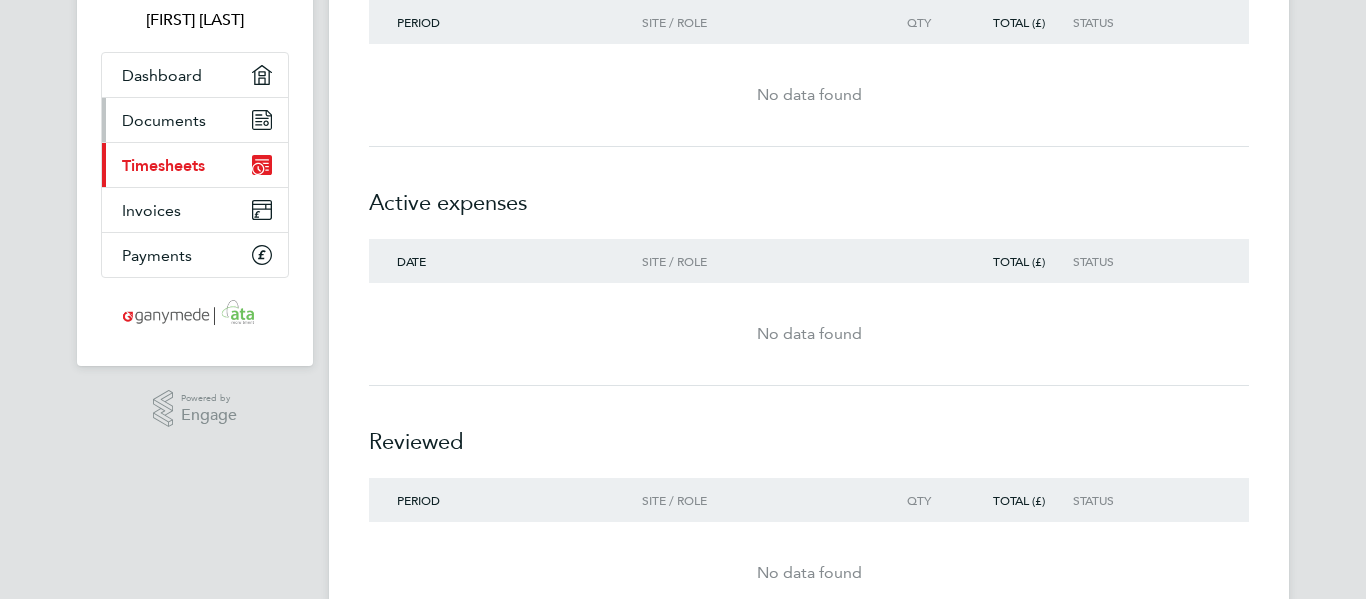 click on "Documents" at bounding box center [164, 120] 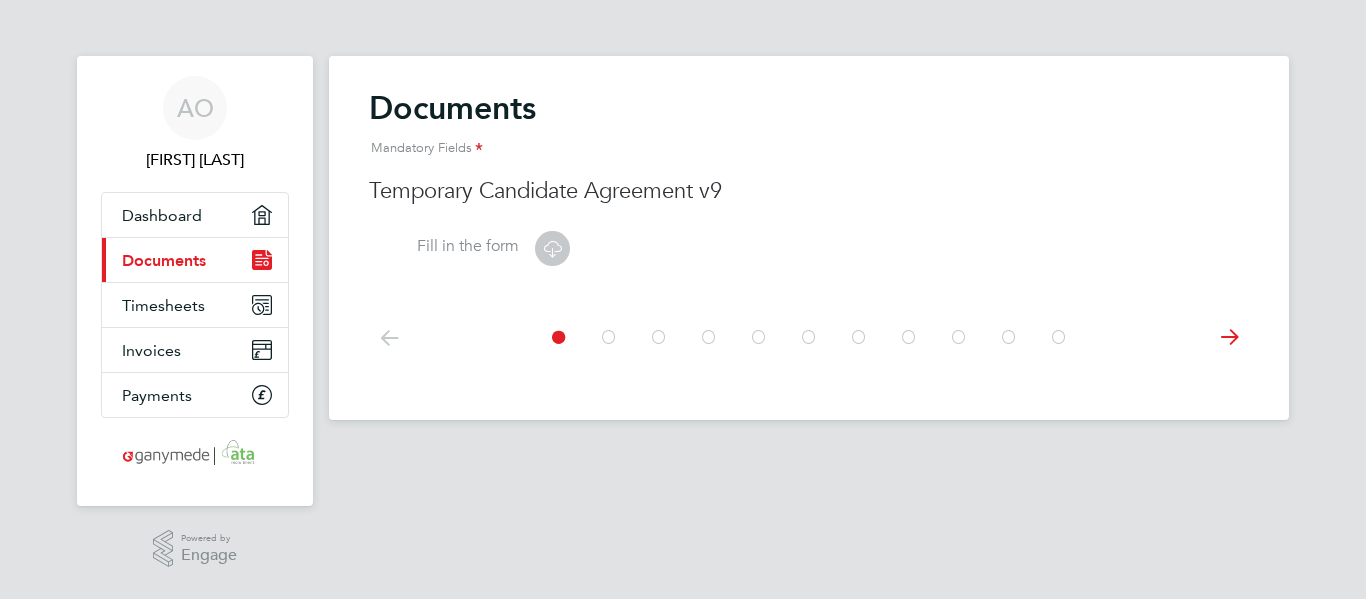 click 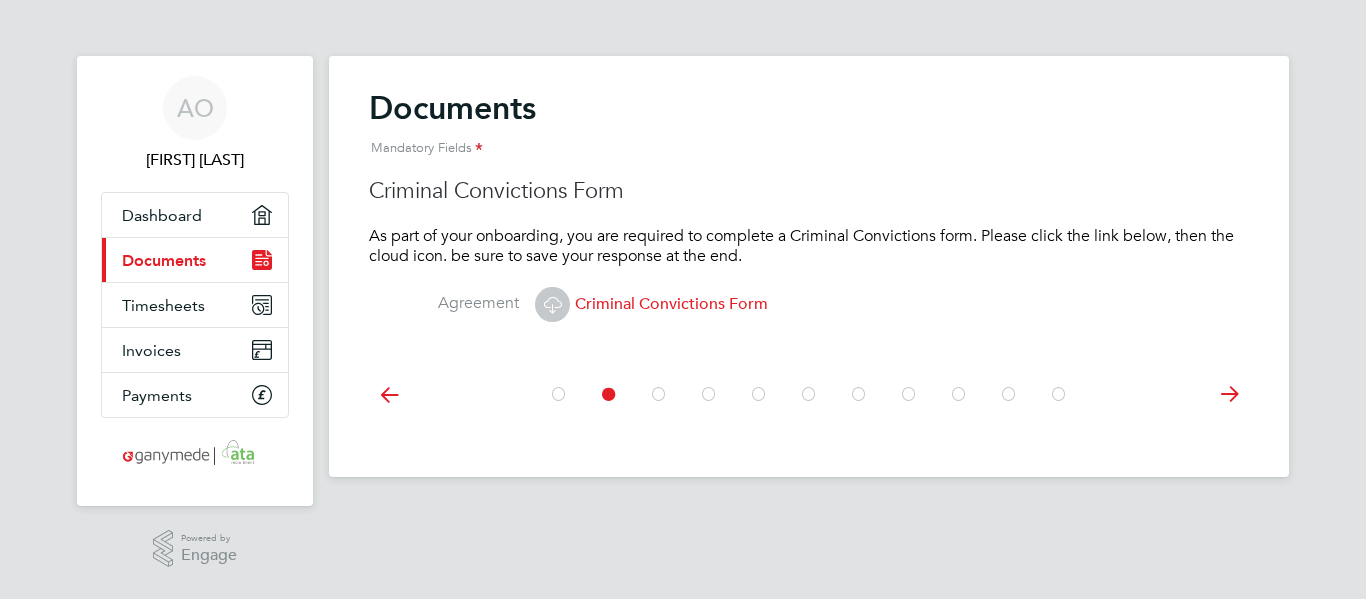 click 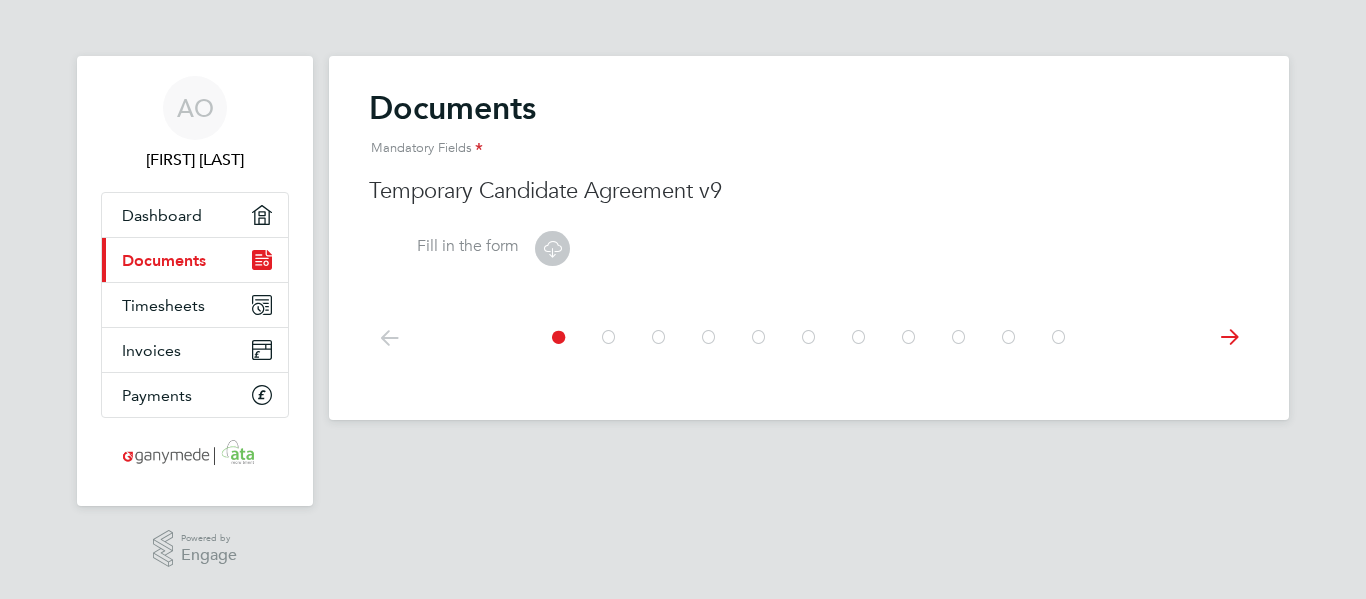 click 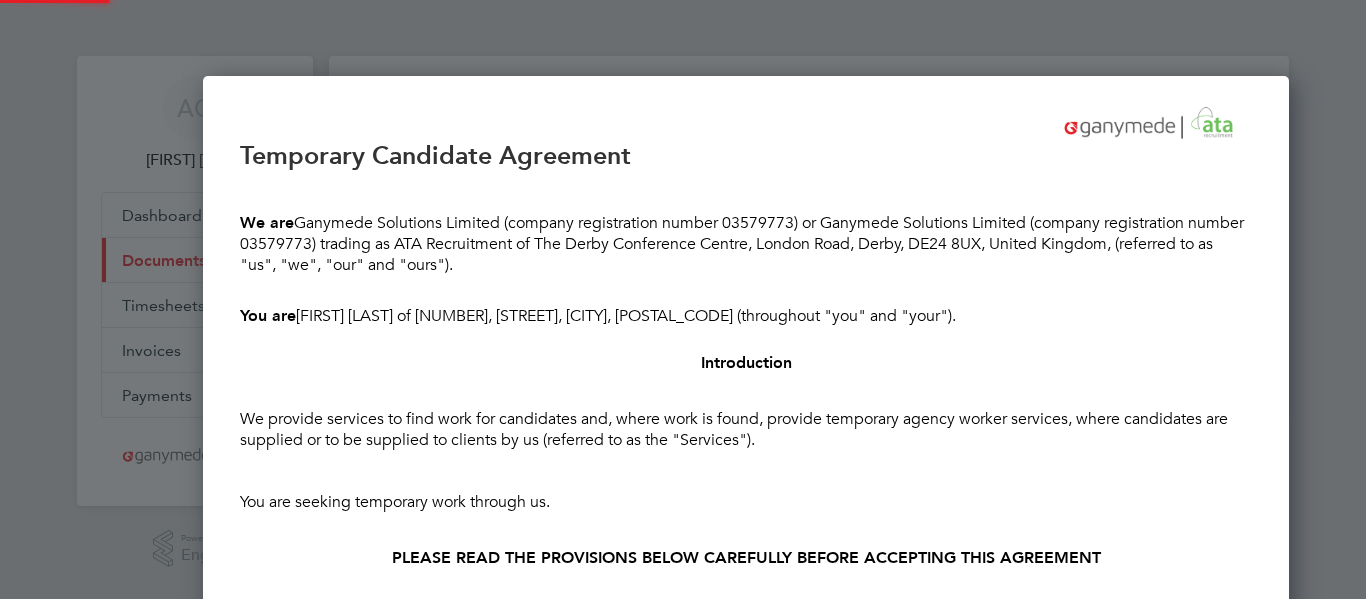 scroll, scrollTop: 73, scrollLeft: 2, axis: both 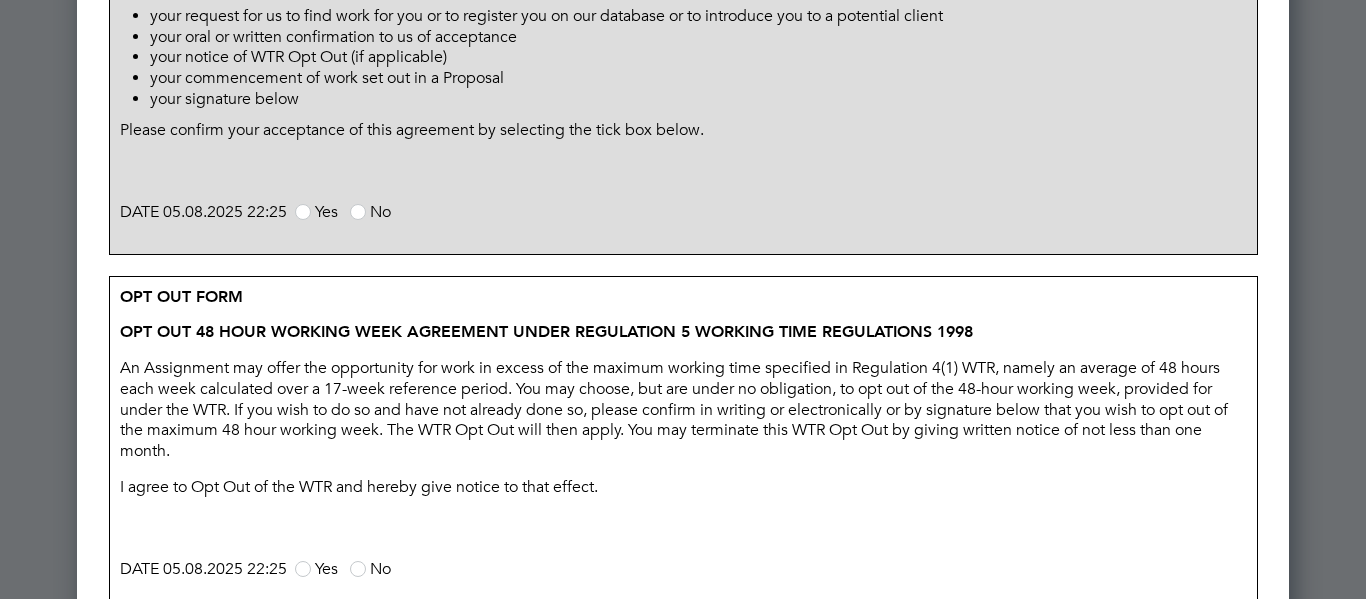 click at bounding box center (303, 212) 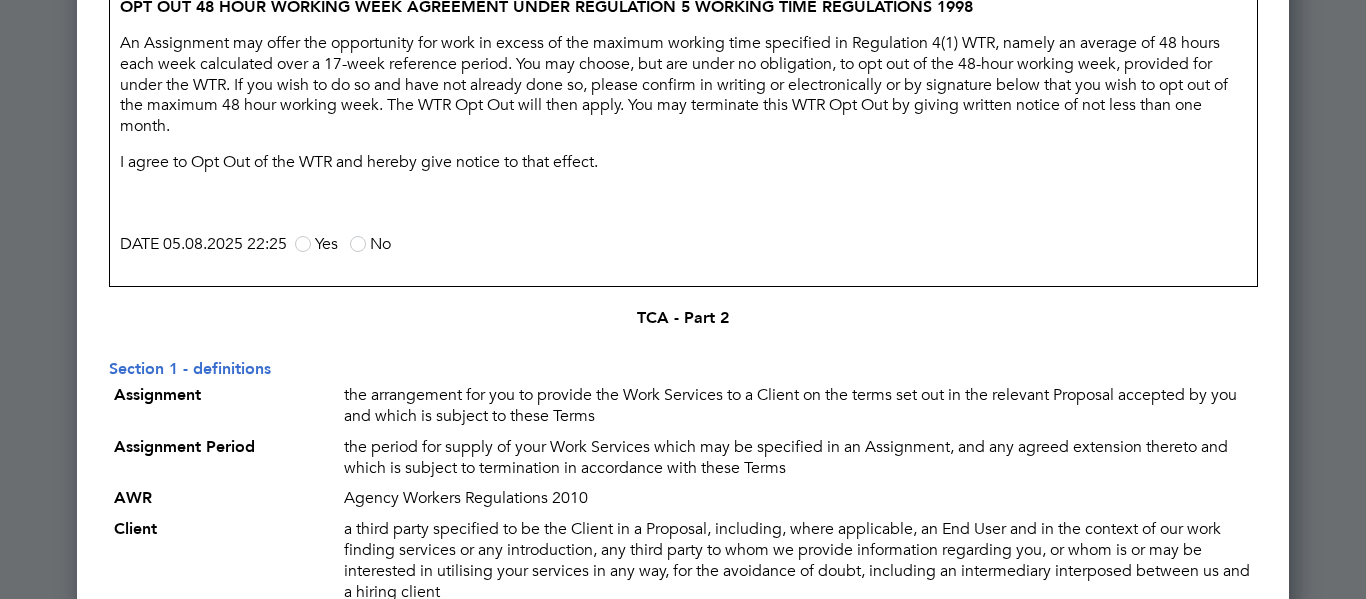 scroll, scrollTop: 1850, scrollLeft: 0, axis: vertical 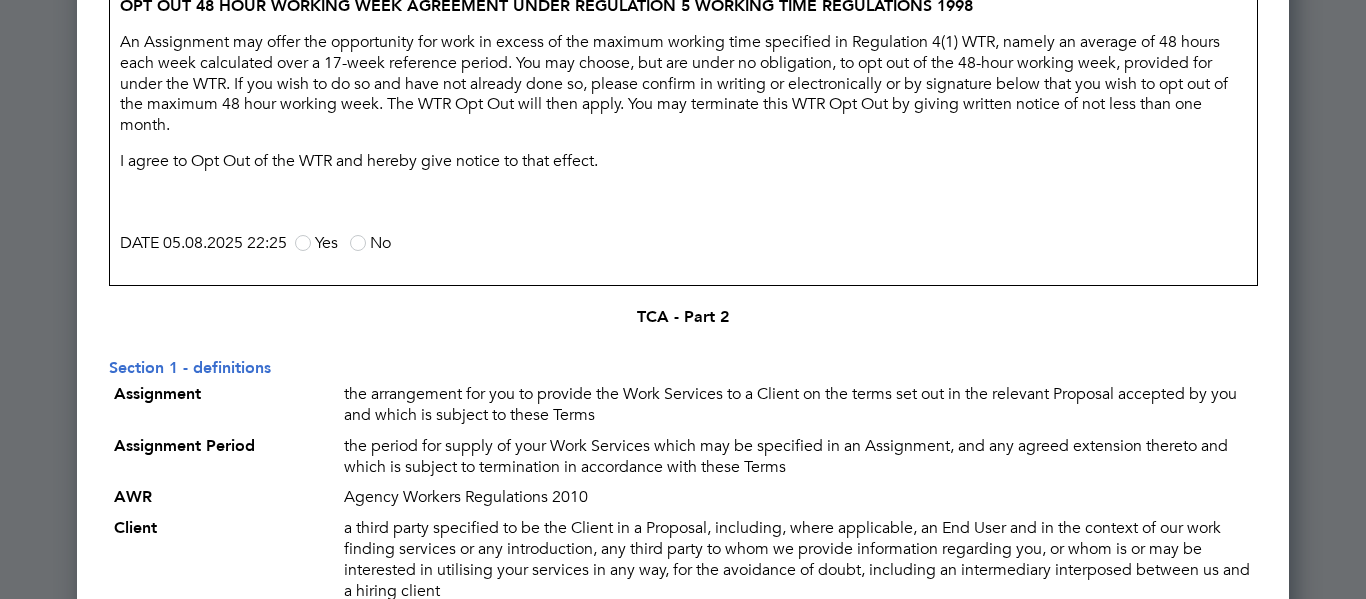 click at bounding box center [303, 243] 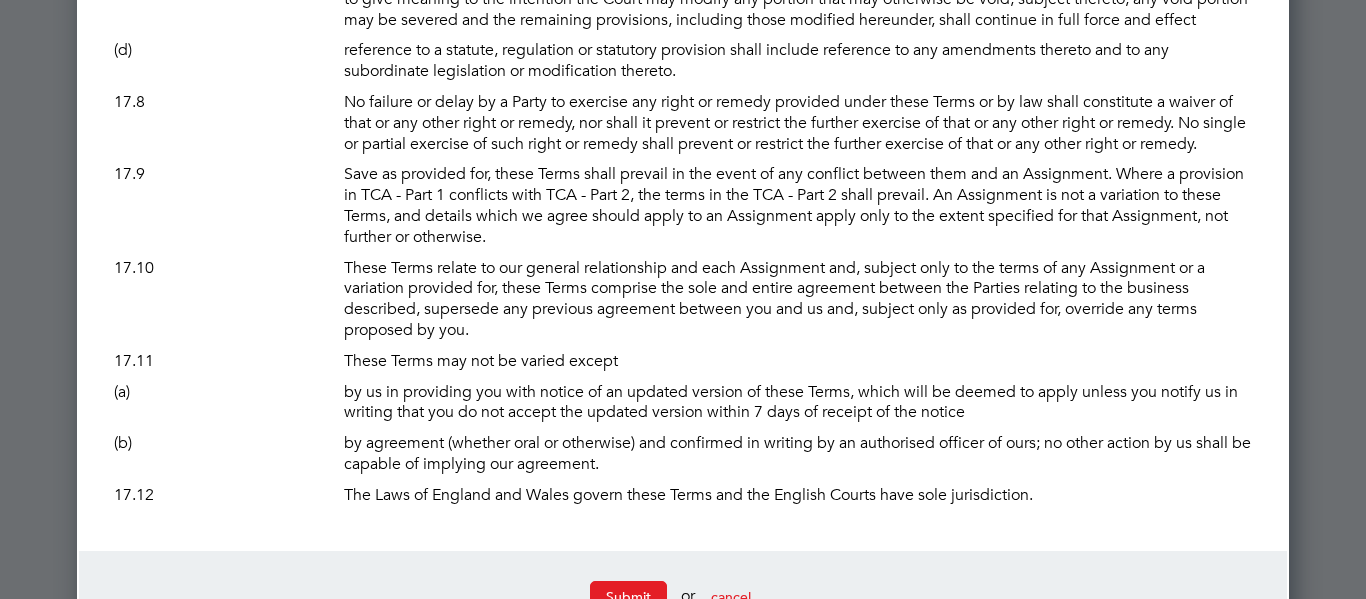 scroll, scrollTop: 13907, scrollLeft: 0, axis: vertical 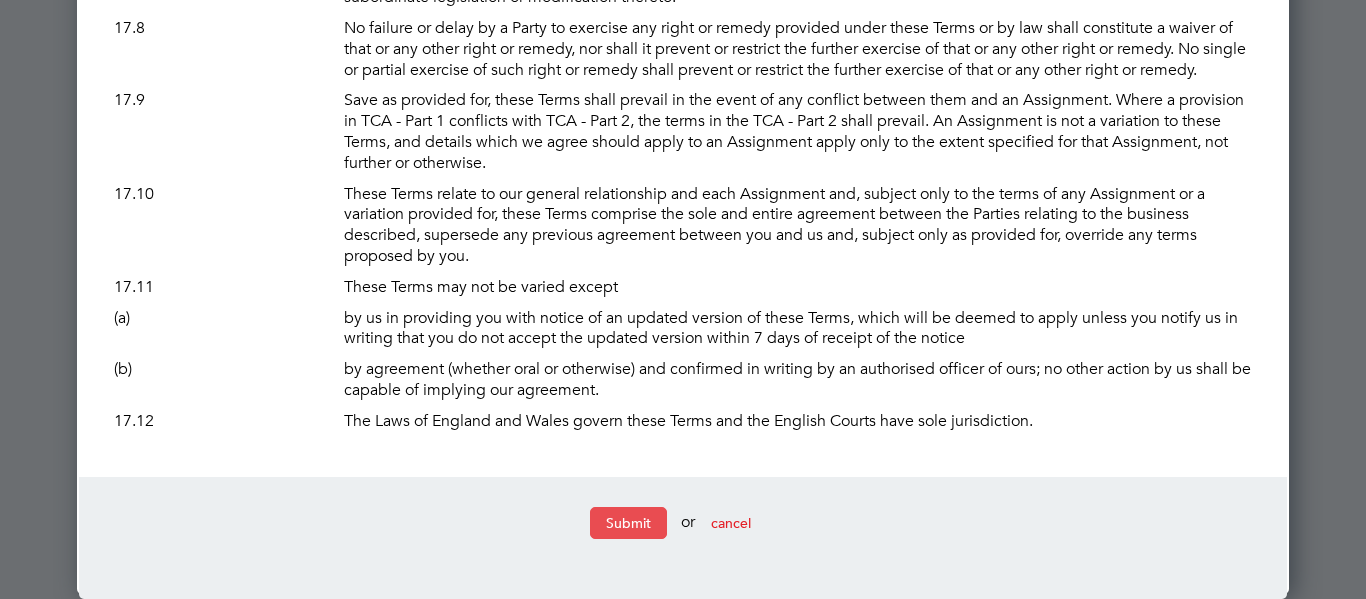 click on "Submit" at bounding box center [628, 523] 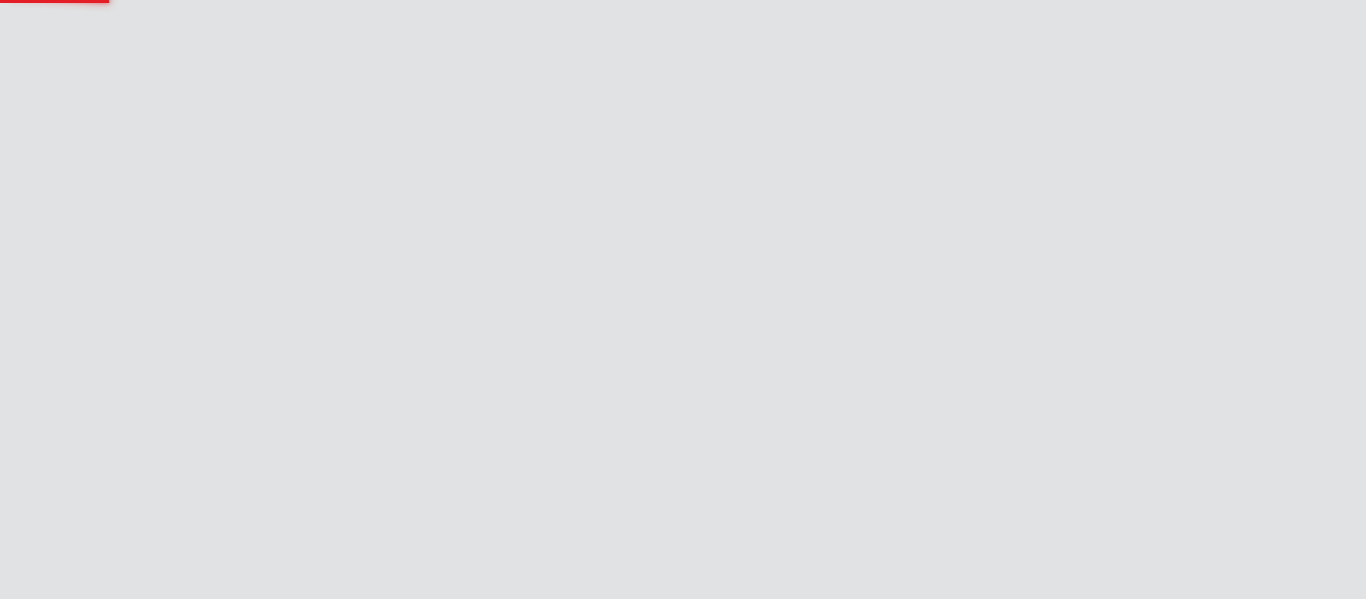 scroll, scrollTop: 0, scrollLeft: 0, axis: both 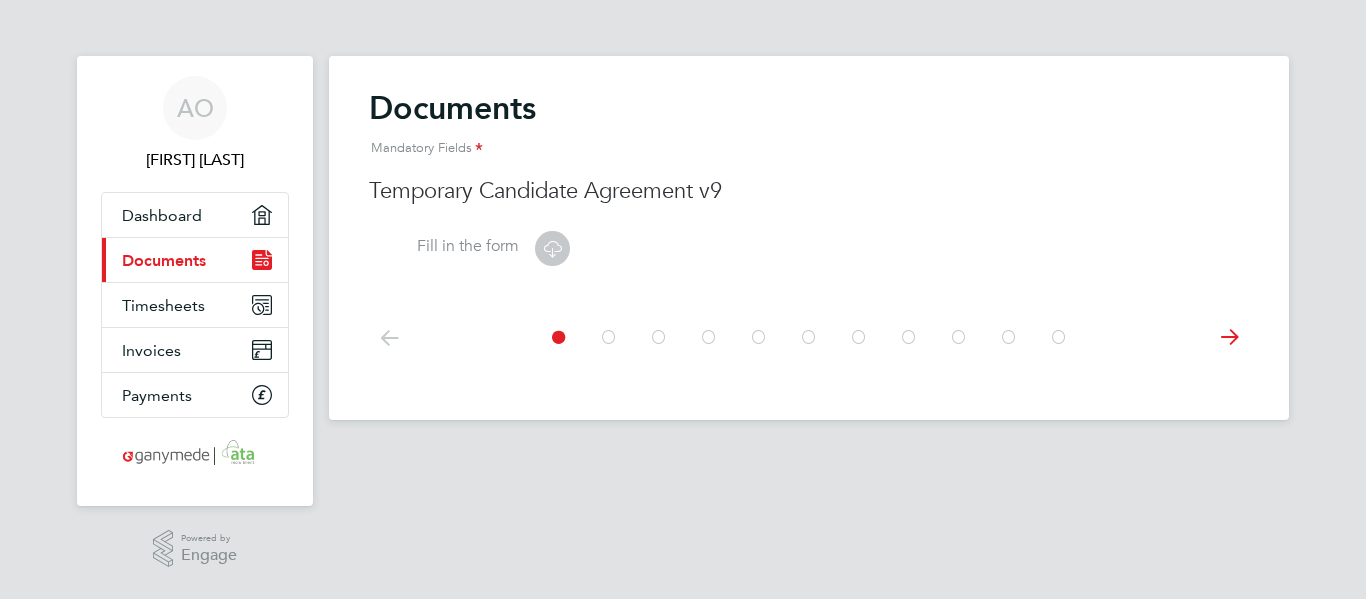 click 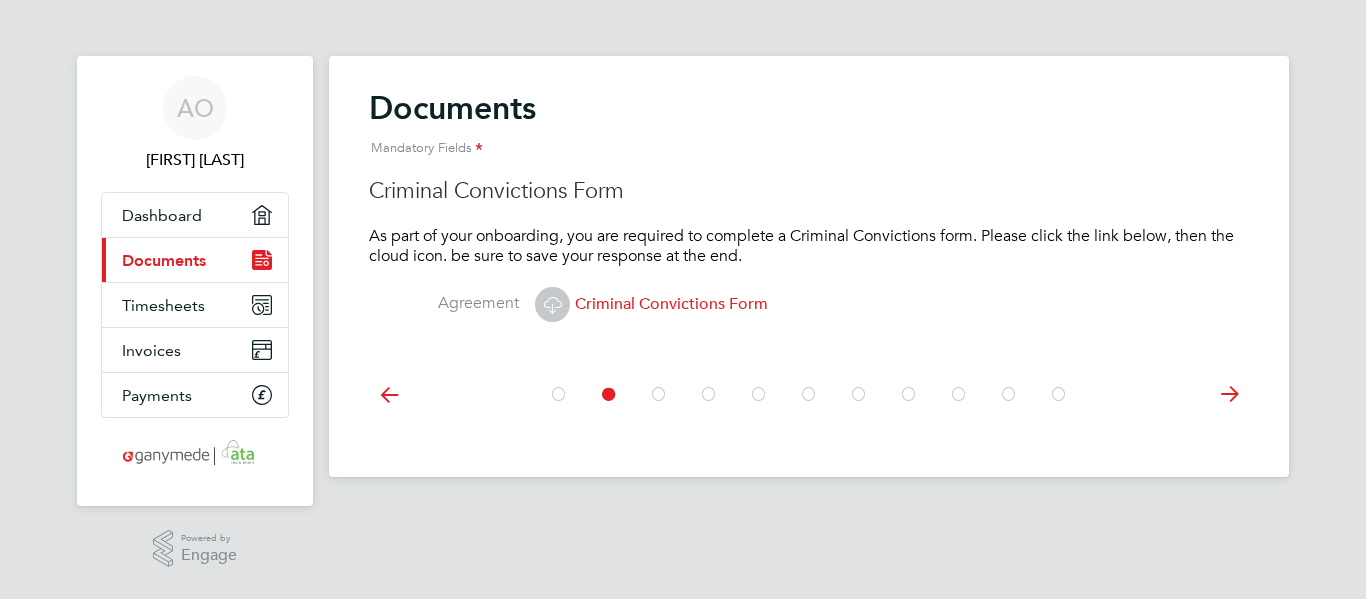 click on "Criminal Convictions Form" 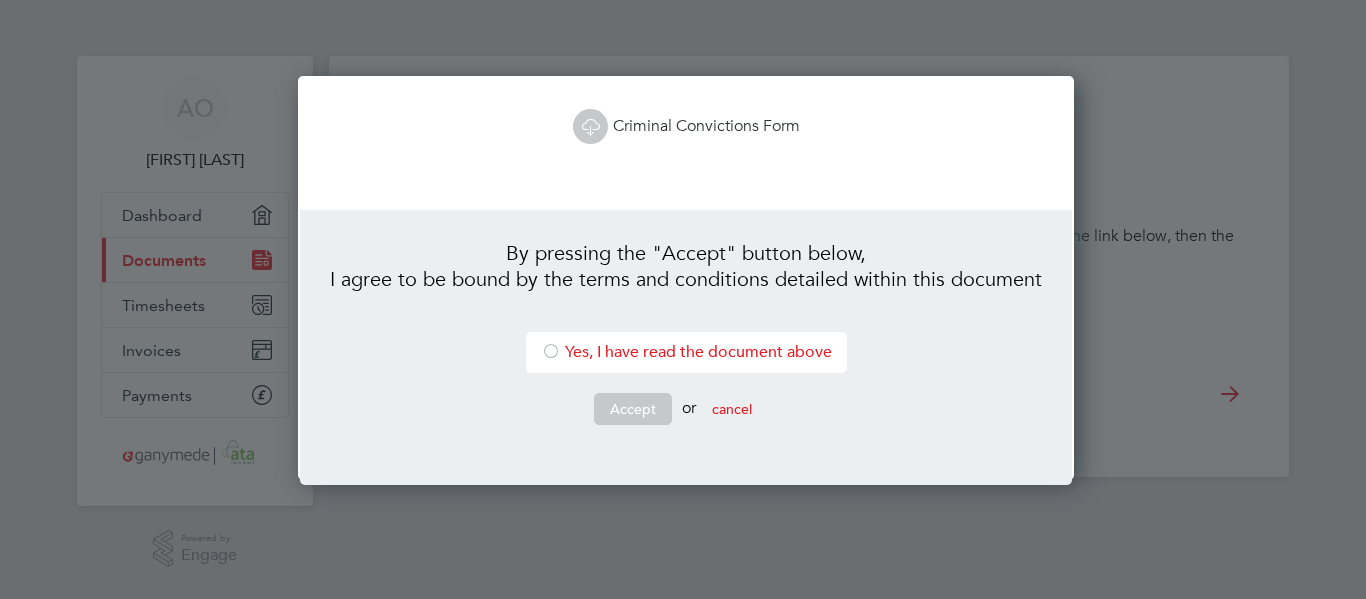 scroll, scrollTop: 10, scrollLeft: 10, axis: both 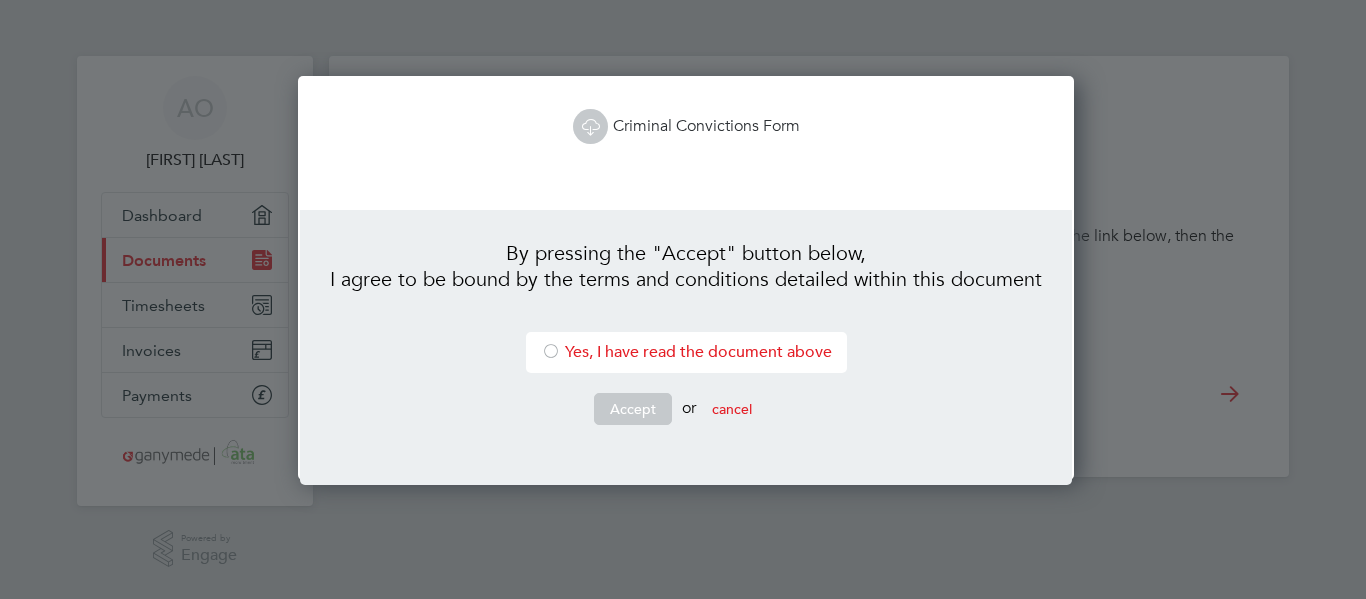 click at bounding box center [551, 353] 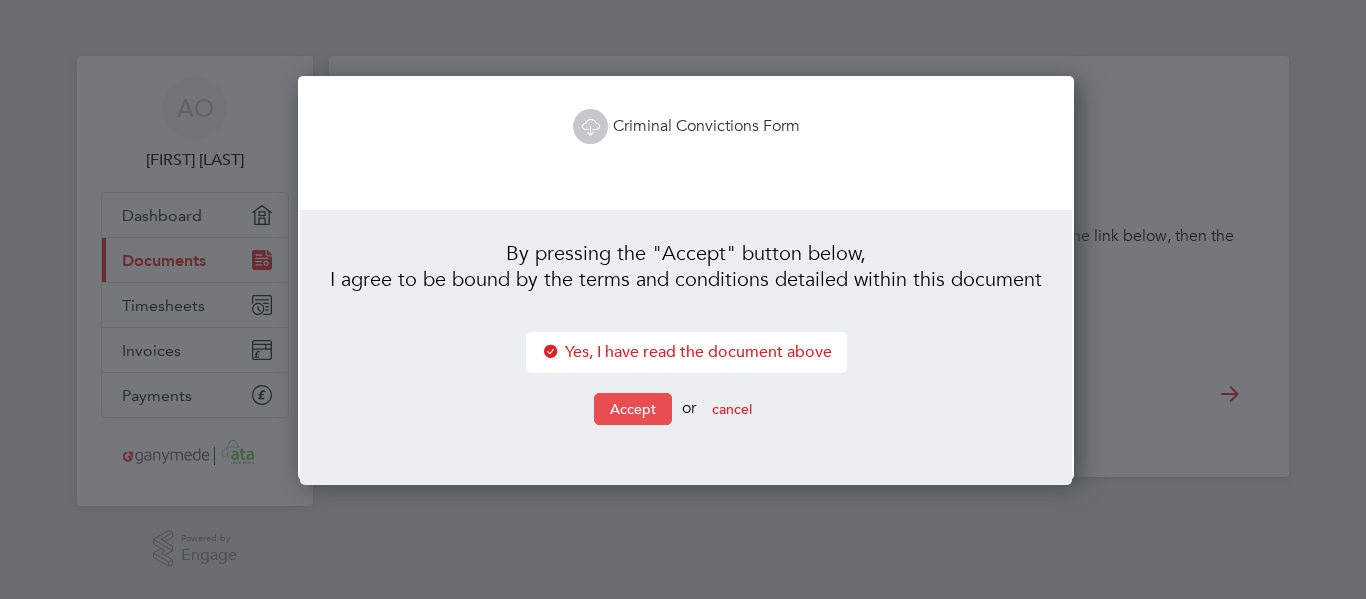 click on "Accept" at bounding box center (633, 409) 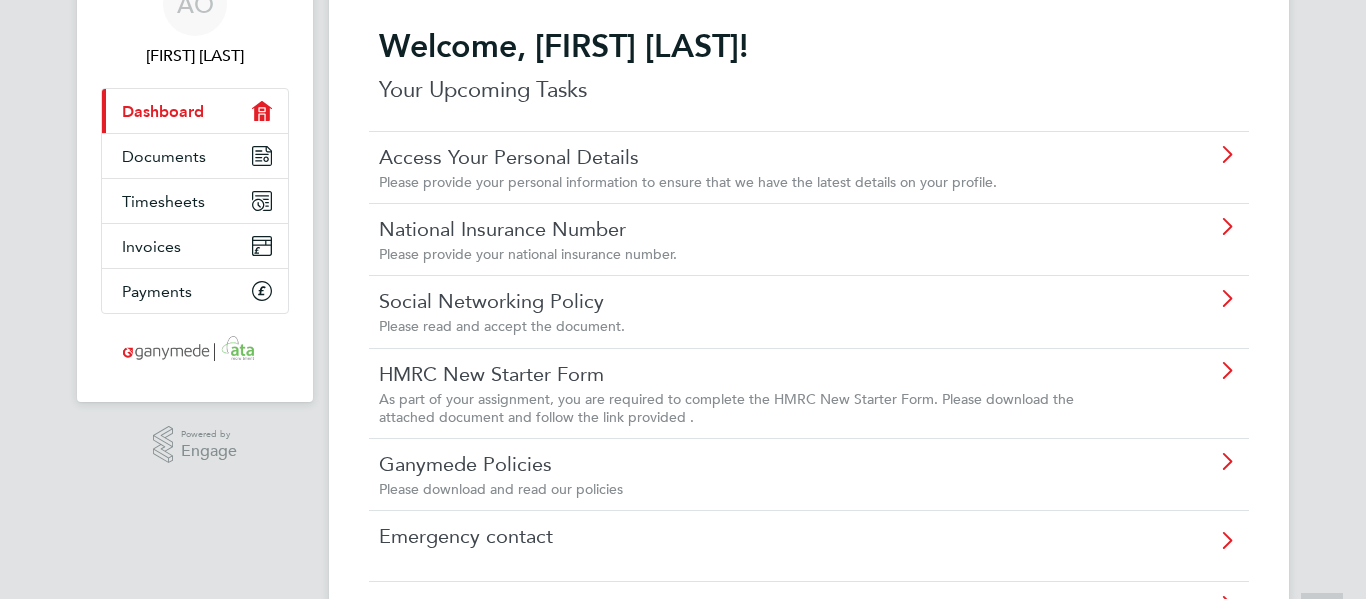 scroll, scrollTop: 105, scrollLeft: 0, axis: vertical 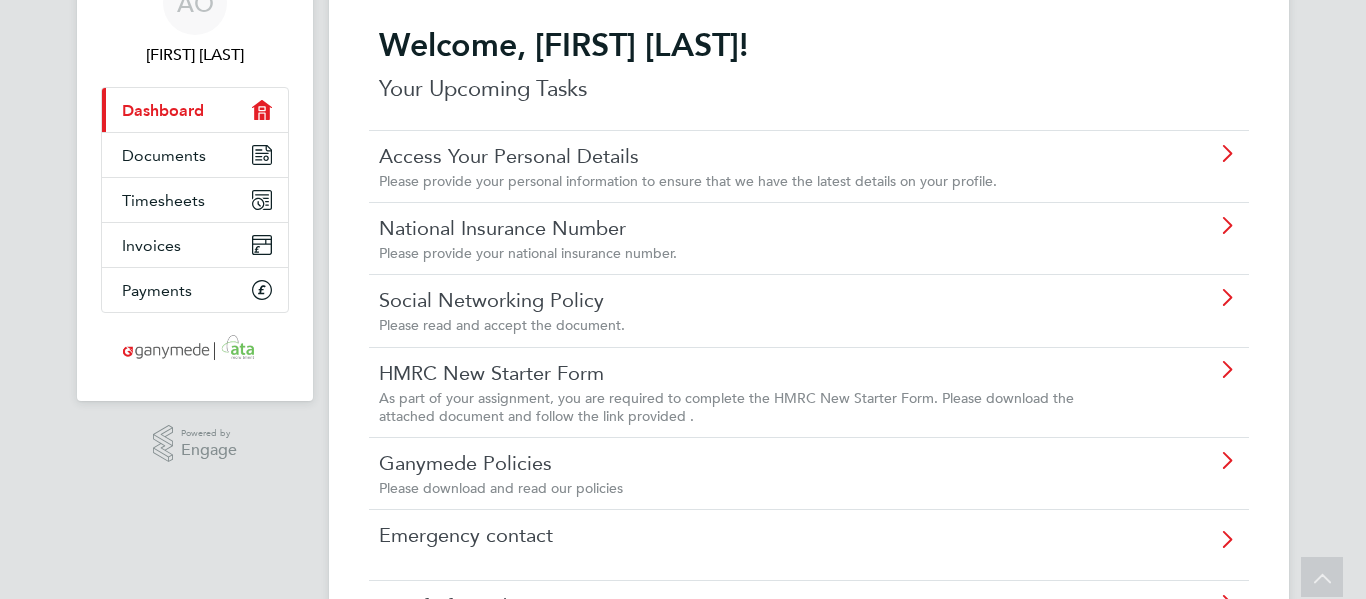 click on "National Insurance Number" 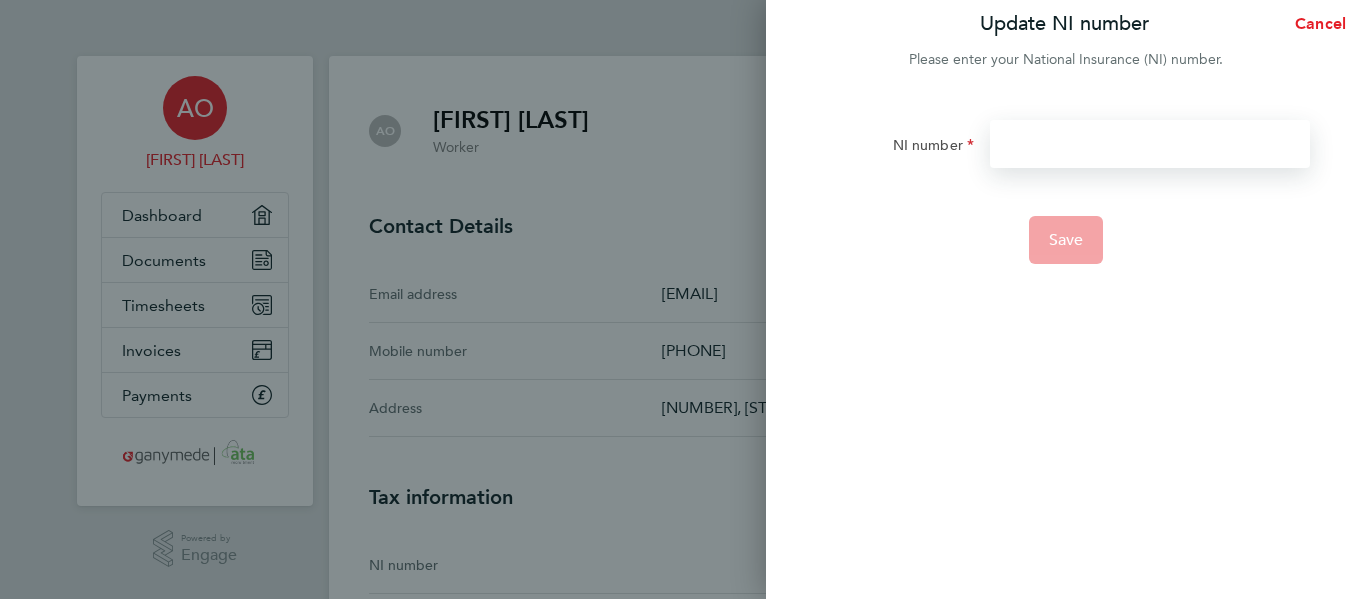click on "NI number" at bounding box center [1150, 144] 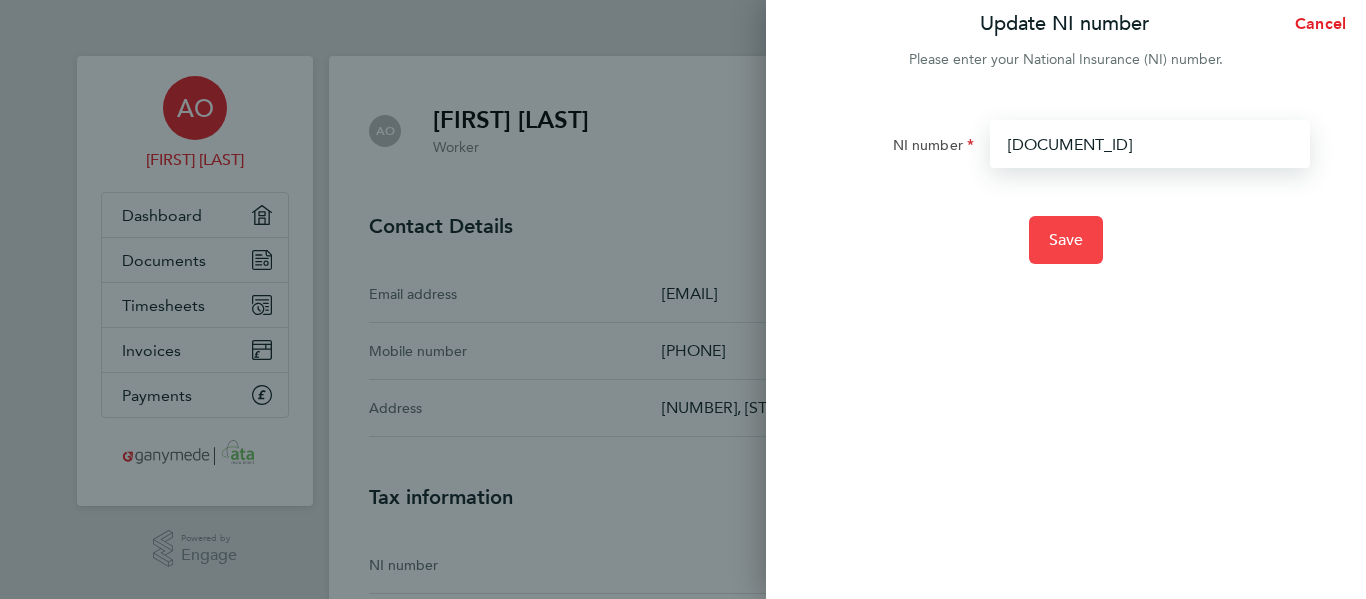 type on "TH170871D" 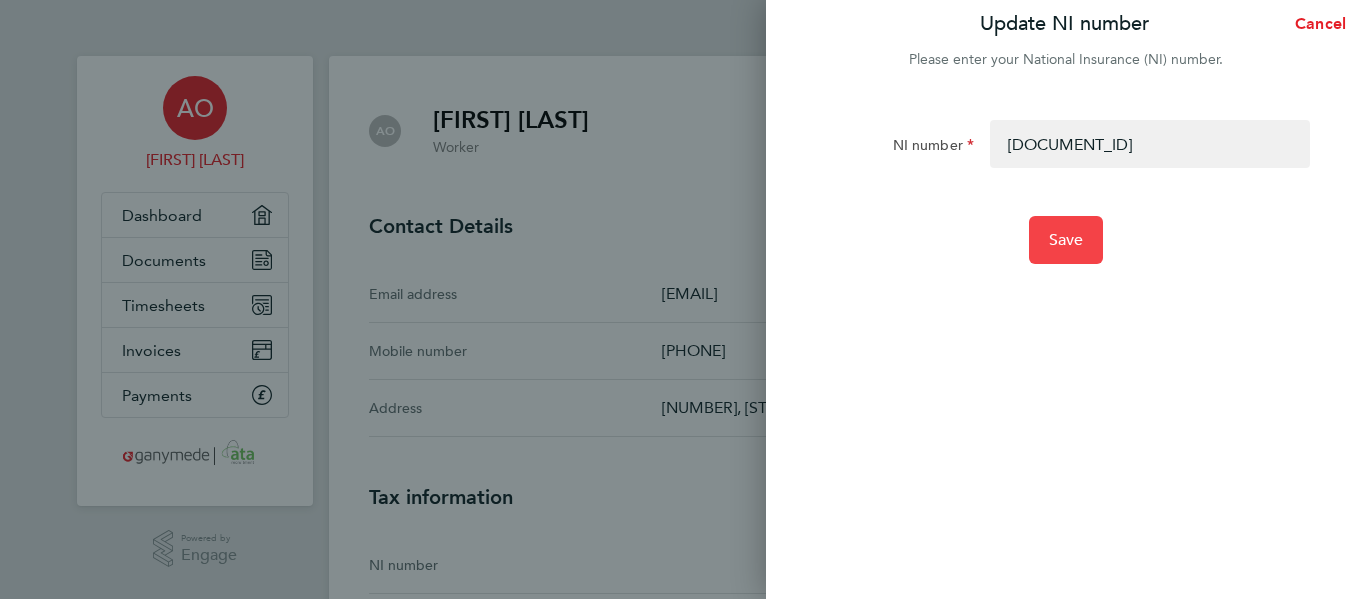 click on "Save" 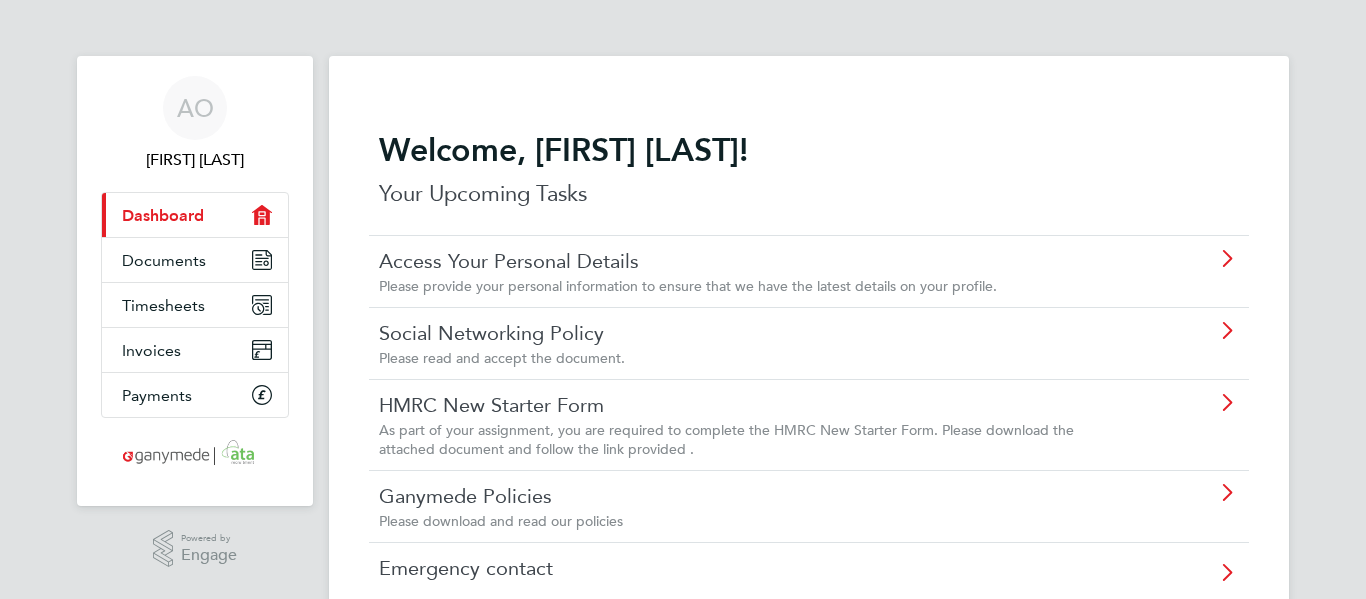 click on "Please read and accept the document." 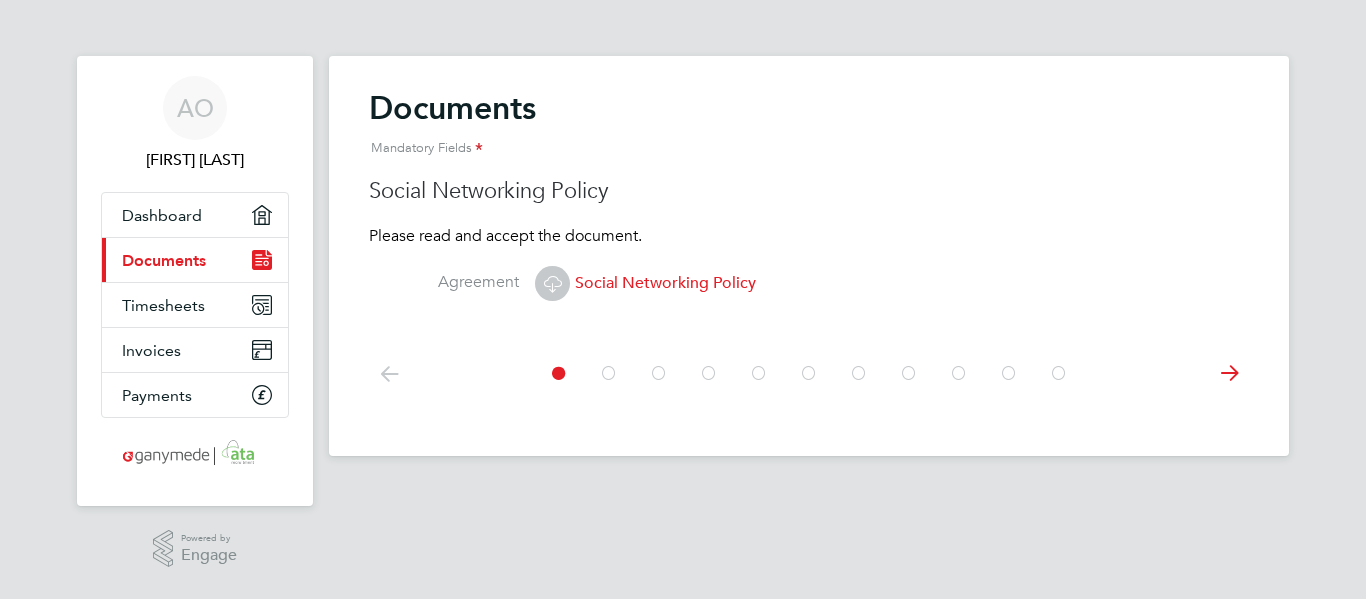 click on "Social Networking Policy" 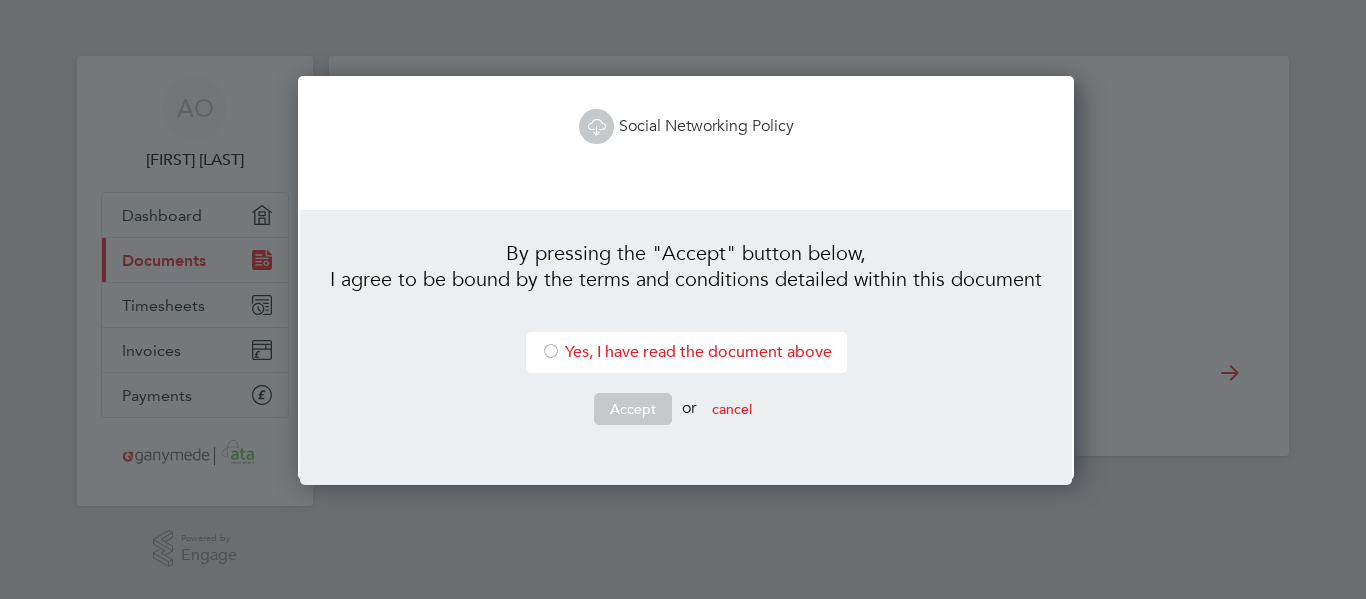 scroll, scrollTop: 10, scrollLeft: 10, axis: both 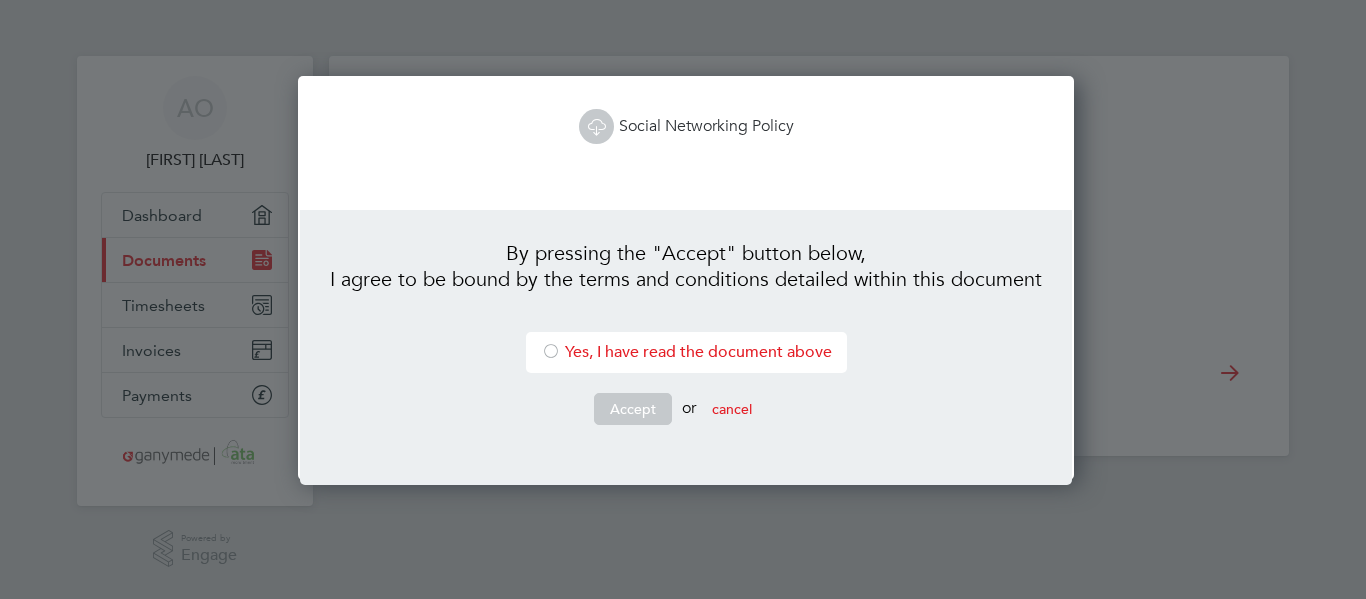click at bounding box center (551, 353) 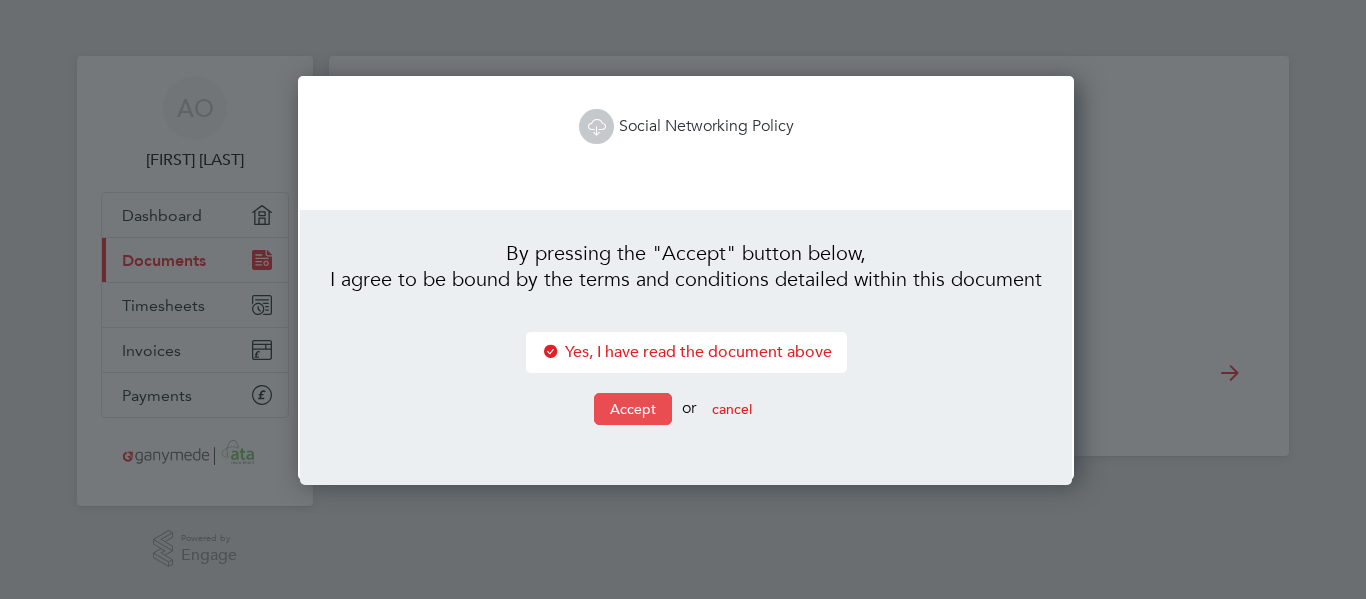 click on "Accept" at bounding box center (633, 409) 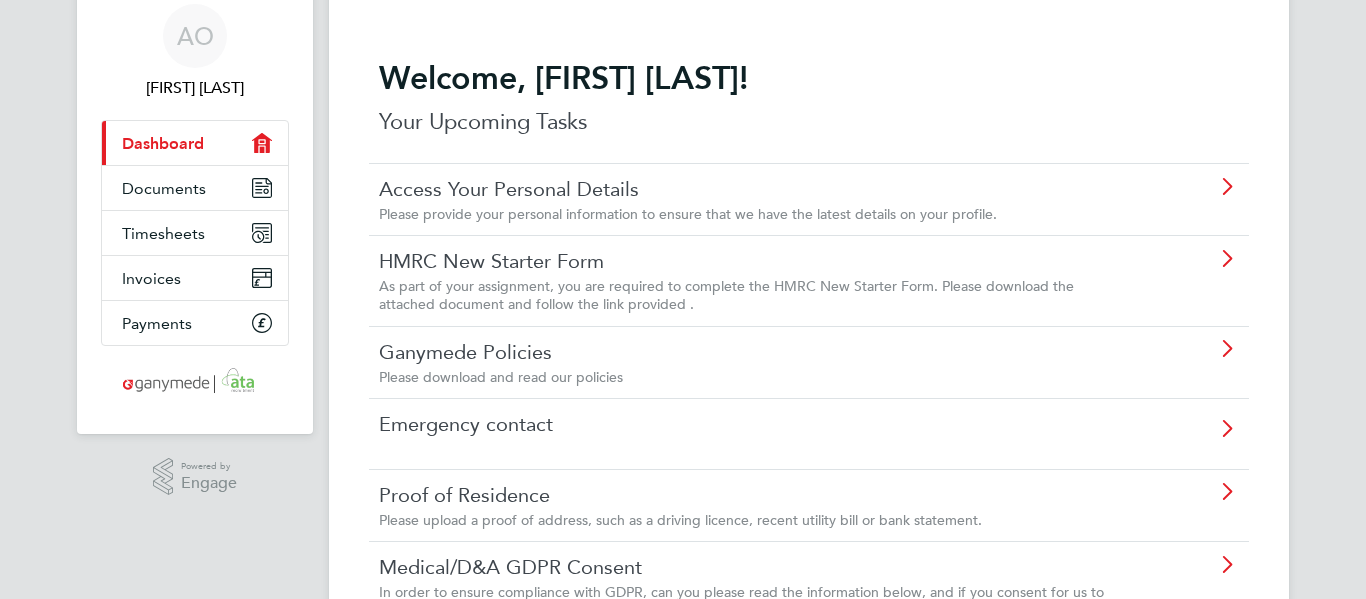 scroll, scrollTop: 73, scrollLeft: 0, axis: vertical 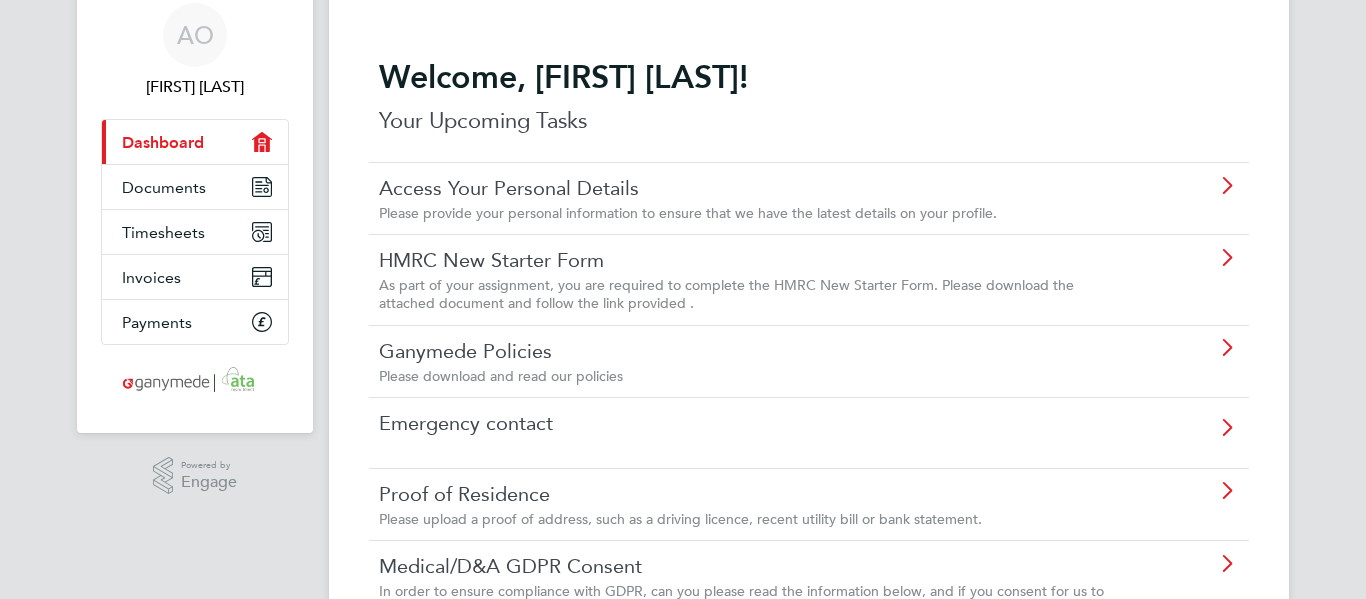 click on "HMRC New Starter Form As part of your assignment, you are required to complete the HMRC New Starter Form.
Please download the attached document and  follow the link provided ." 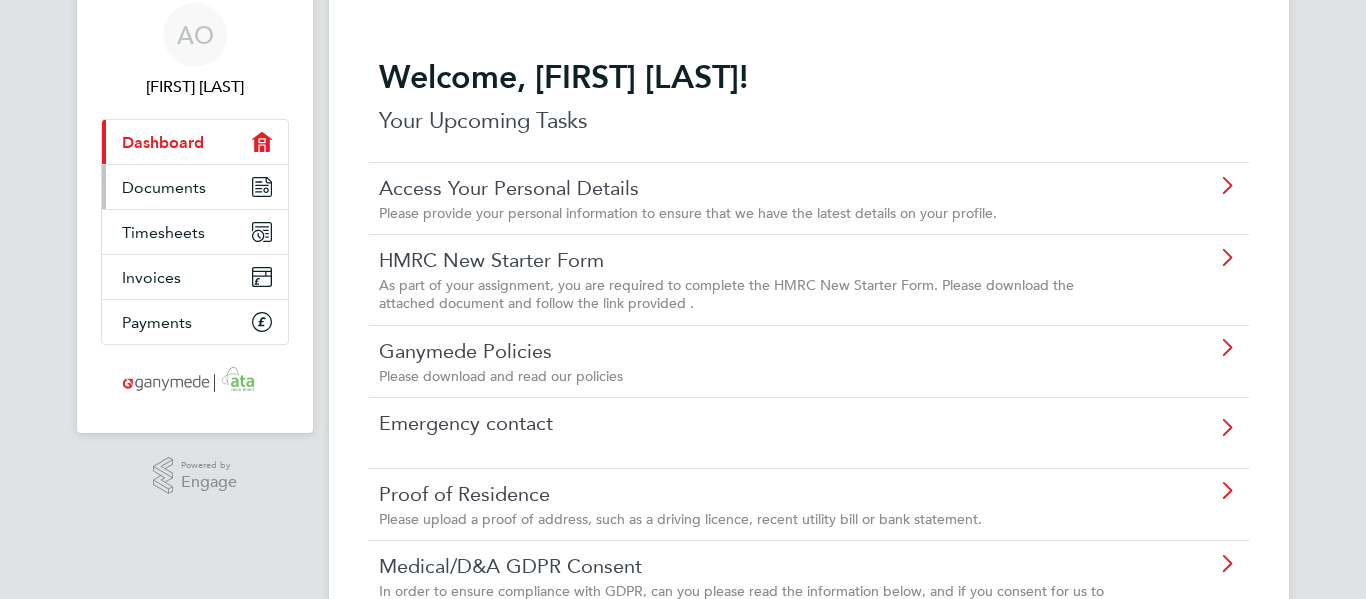 scroll, scrollTop: 0, scrollLeft: 0, axis: both 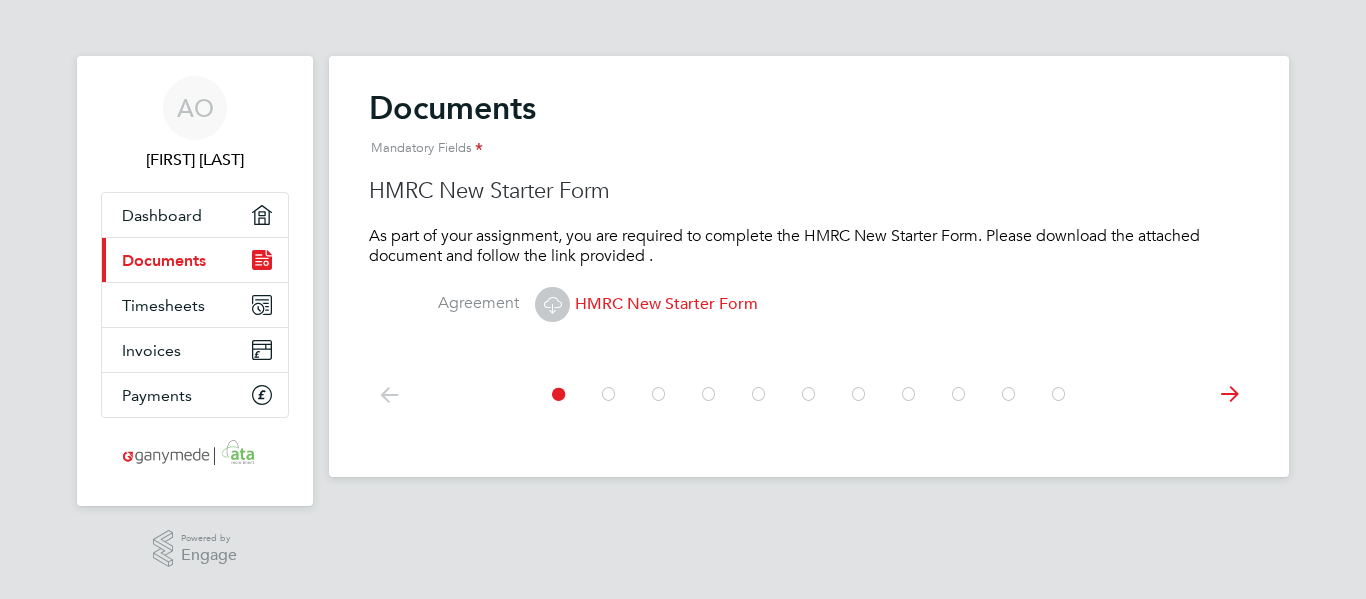 click on "HMRC New Starter Form" 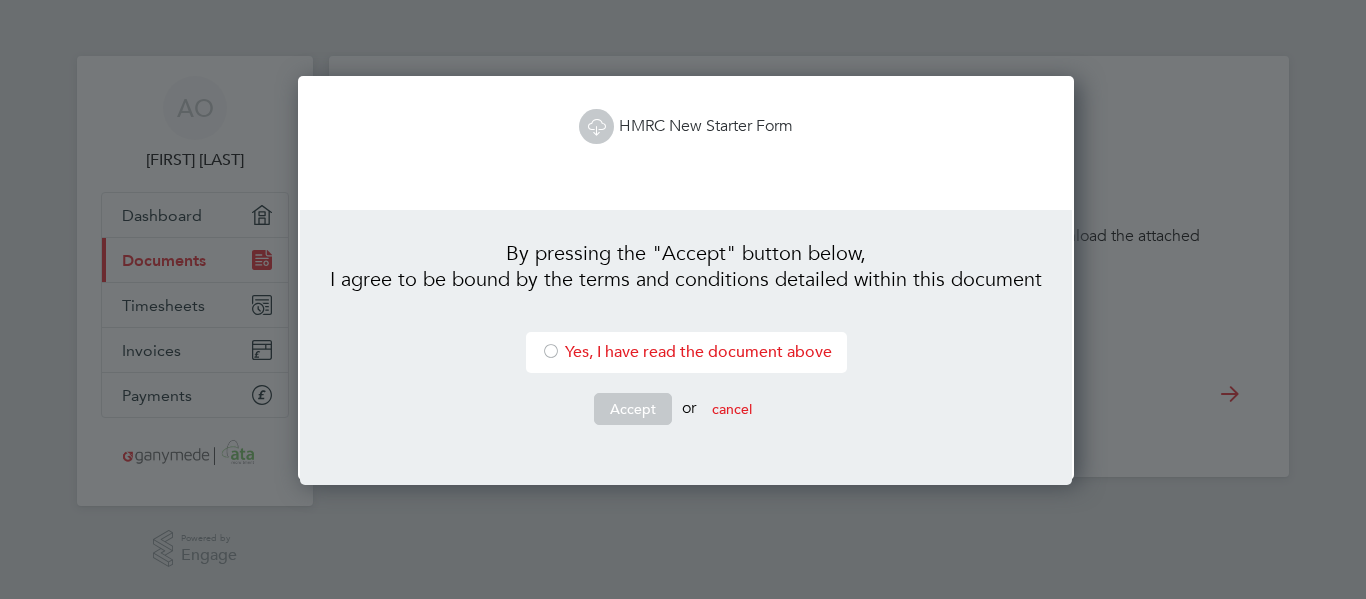 scroll, scrollTop: 10, scrollLeft: 10, axis: both 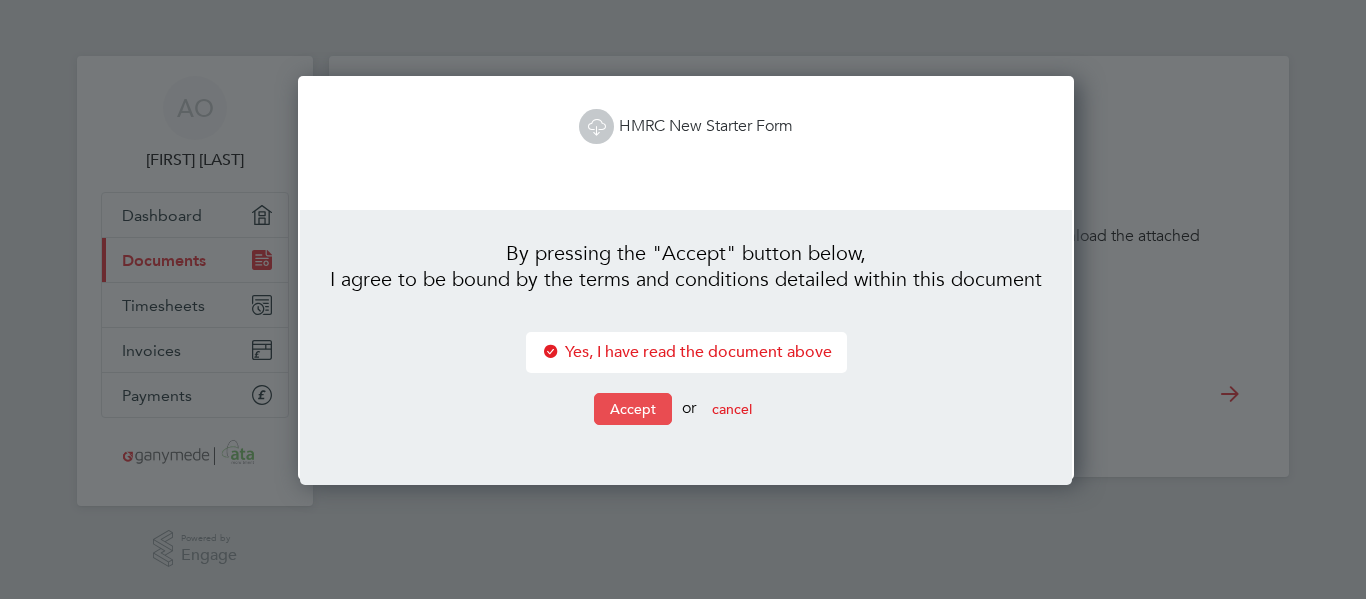 click on "Accept" at bounding box center (633, 409) 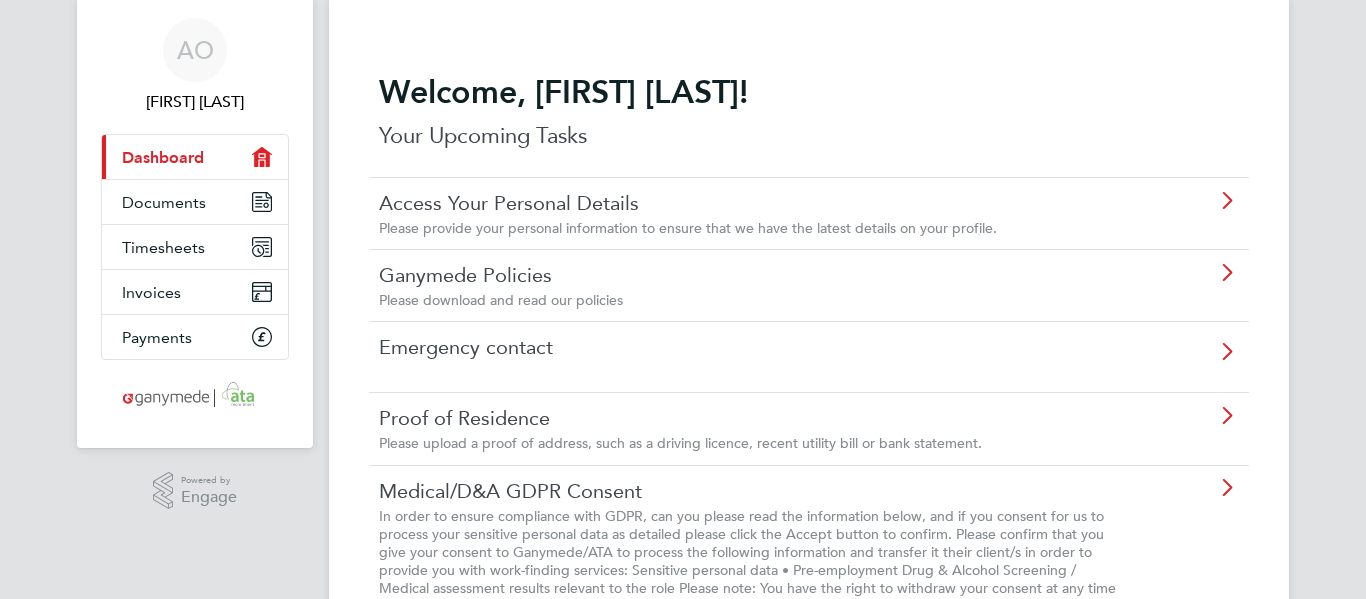 scroll, scrollTop: 59, scrollLeft: 0, axis: vertical 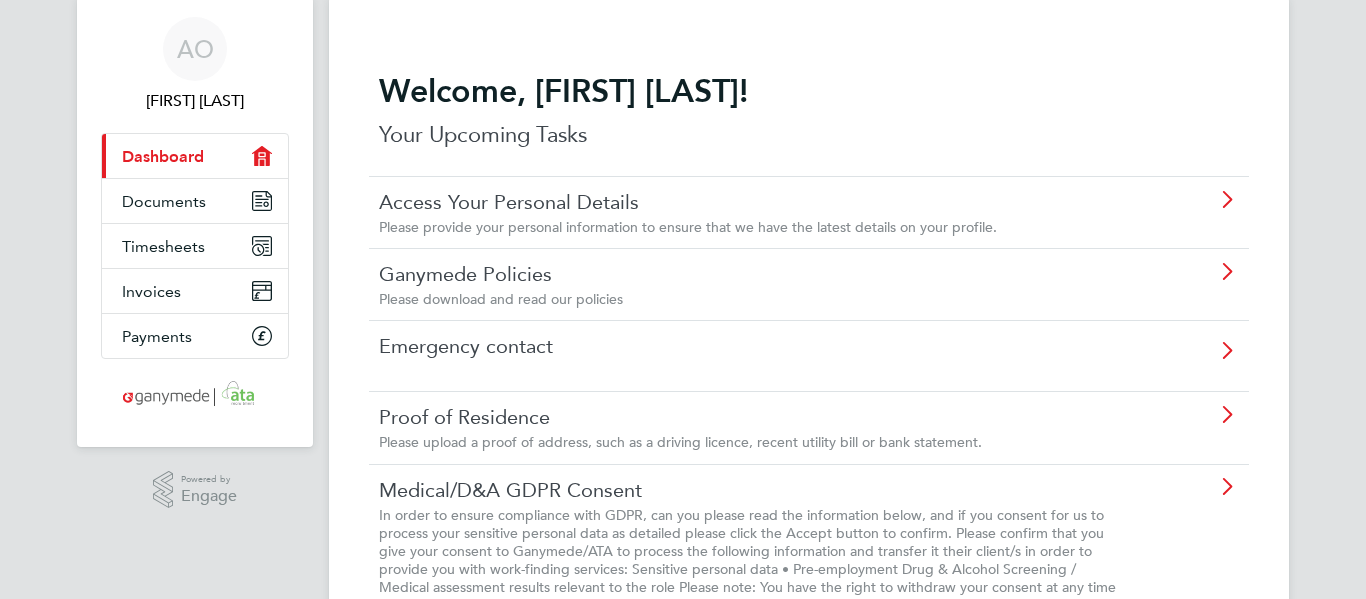 click on "Please download and read our policies" 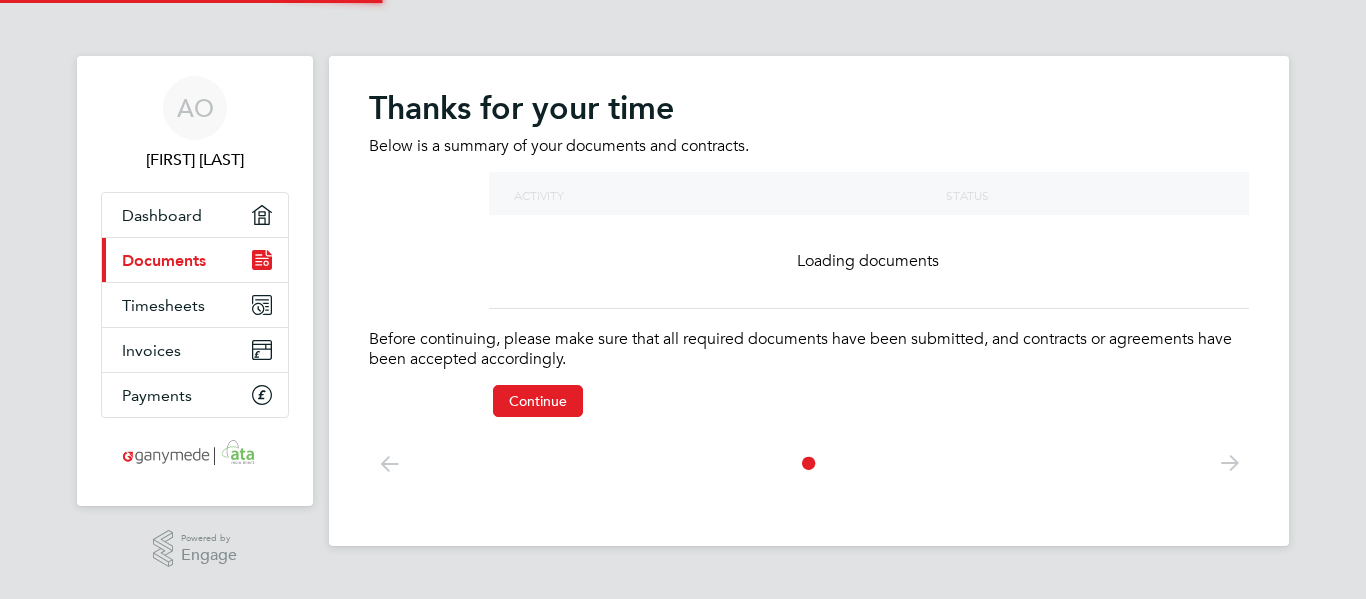 scroll, scrollTop: 0, scrollLeft: 0, axis: both 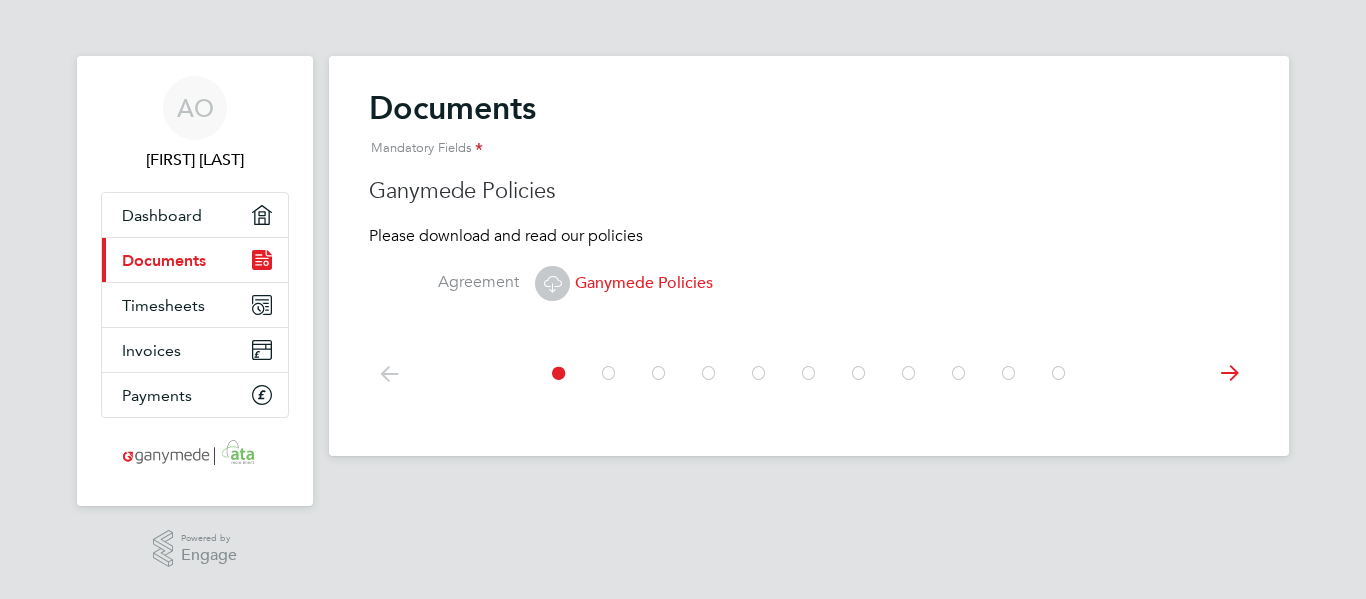 click on "Ganymede Policies" 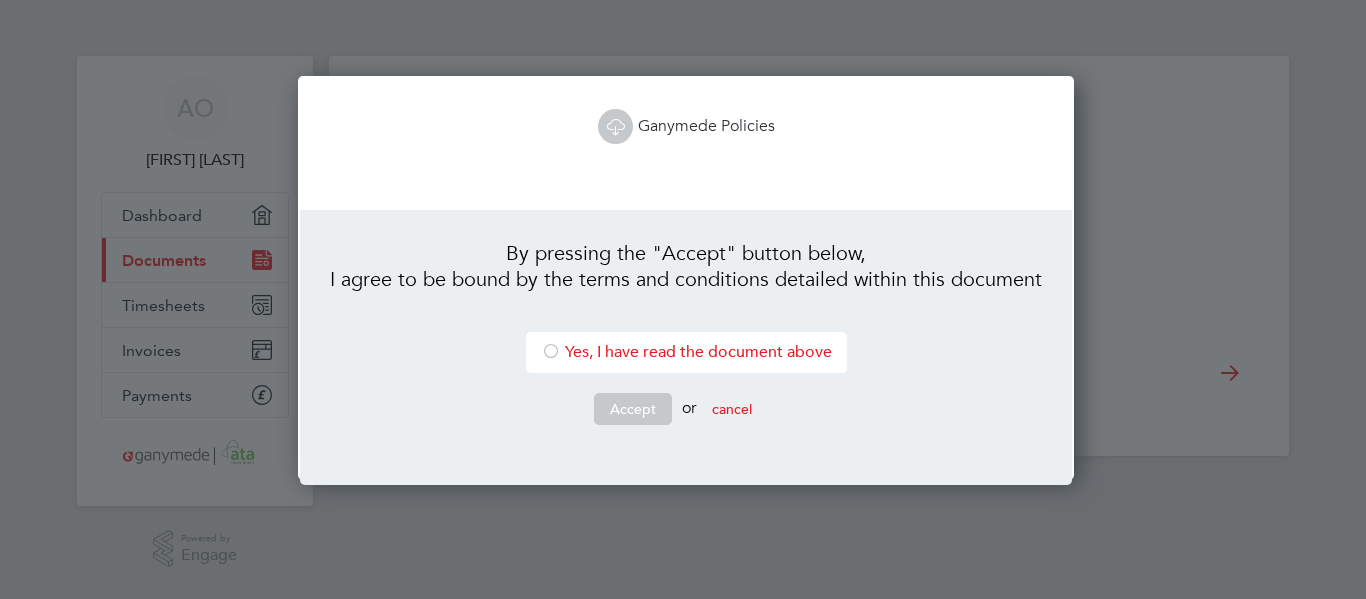 scroll, scrollTop: 10, scrollLeft: 10, axis: both 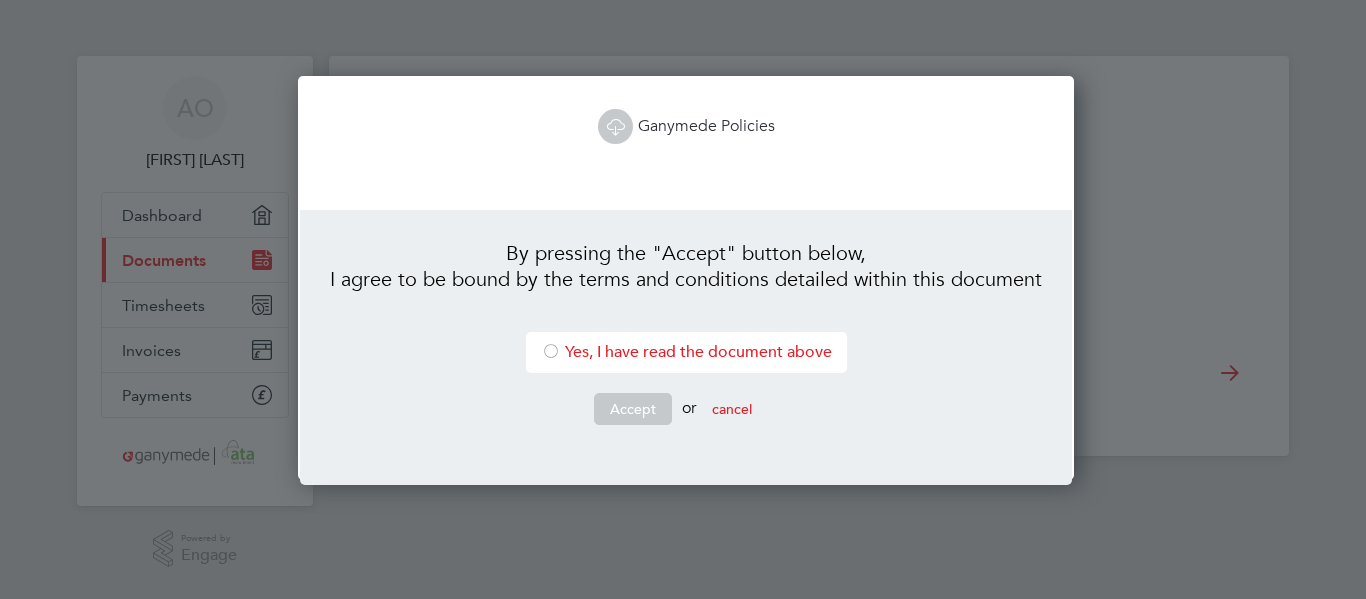 click at bounding box center [551, 353] 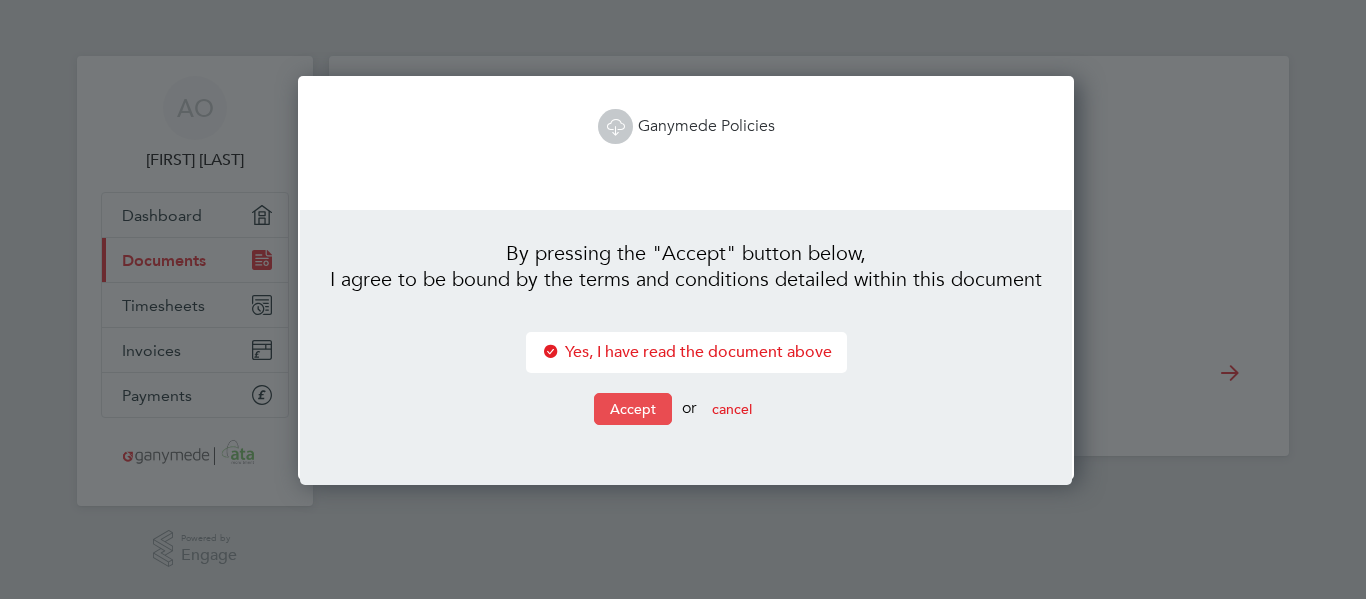 click on "Accept" at bounding box center [633, 409] 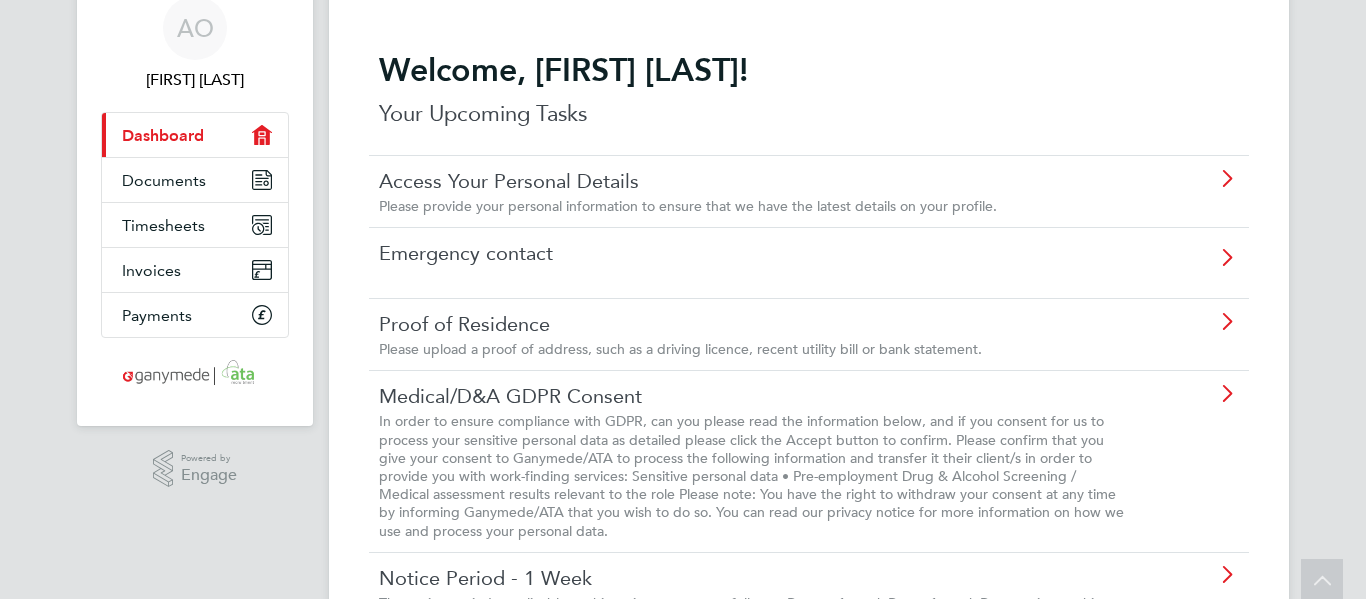scroll, scrollTop: 79, scrollLeft: 0, axis: vertical 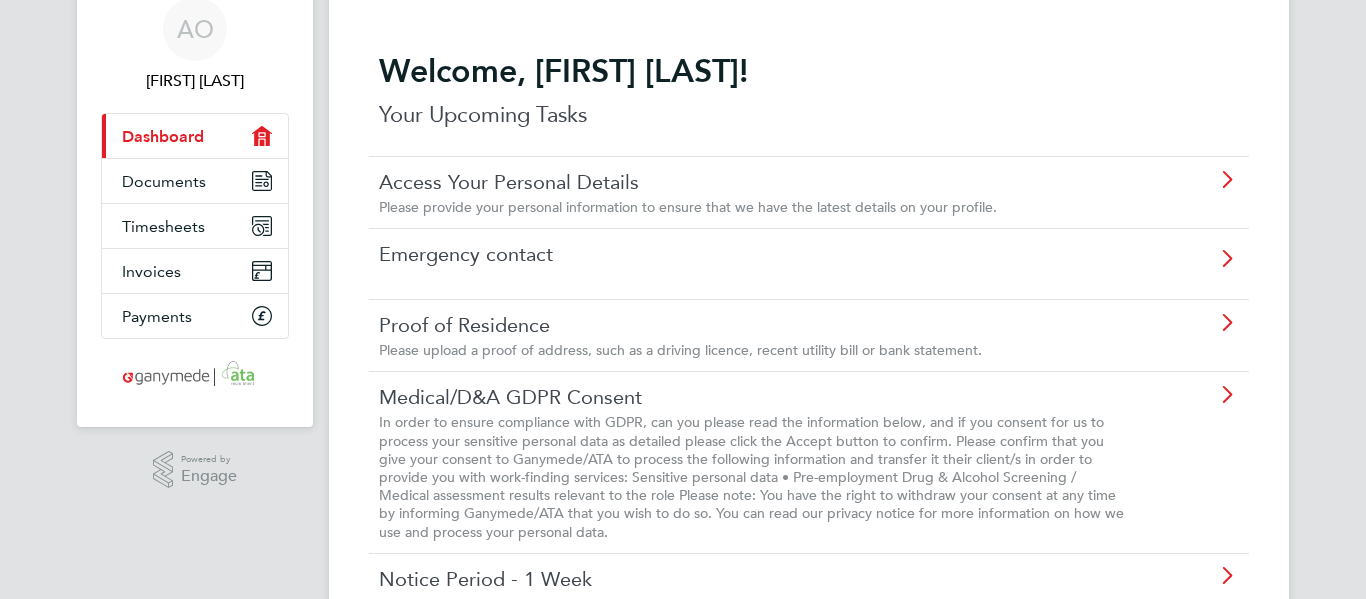 click on "Emergency contact" 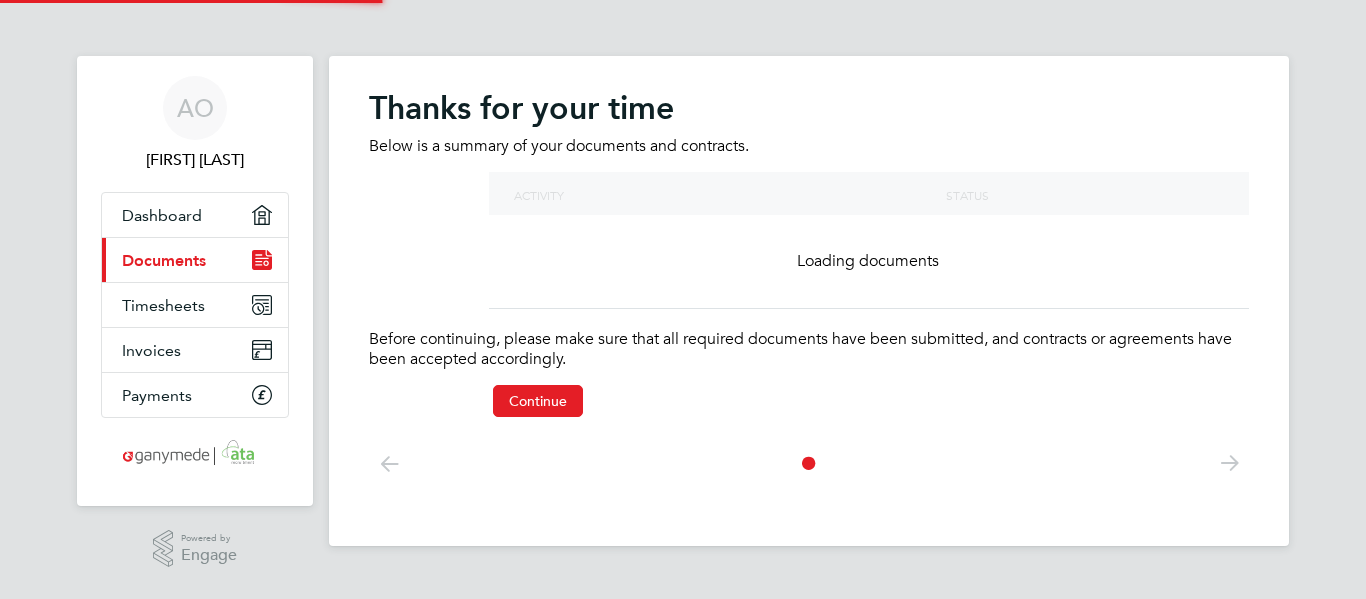 scroll, scrollTop: 0, scrollLeft: 0, axis: both 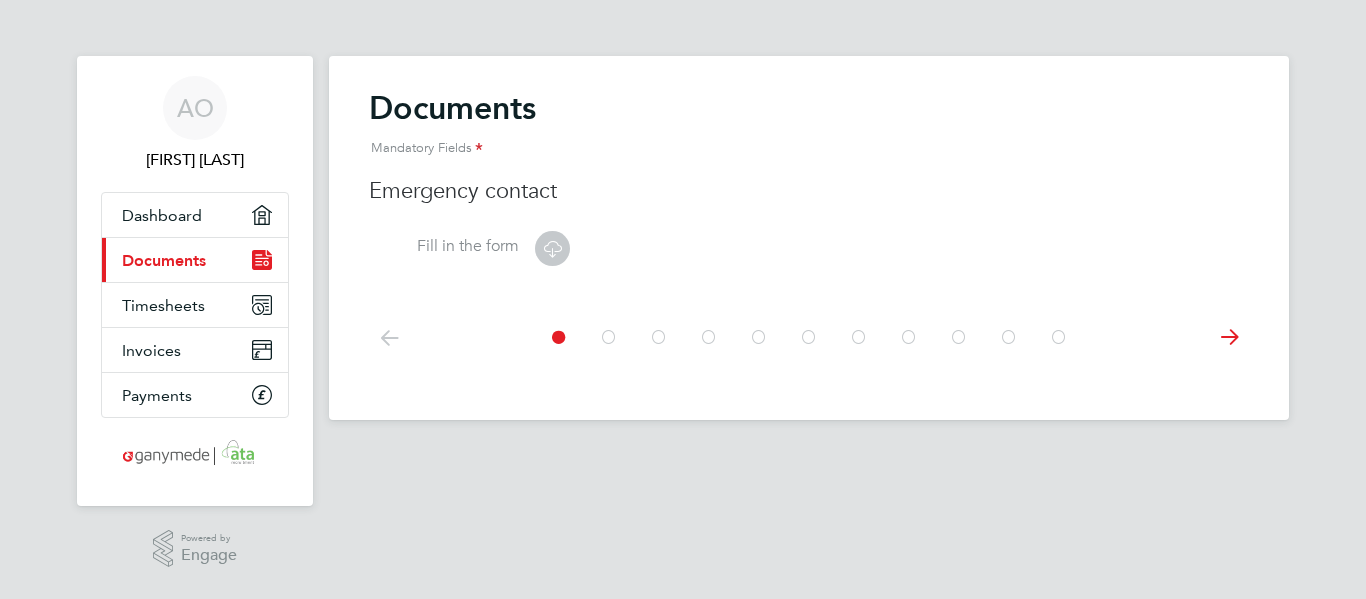 click 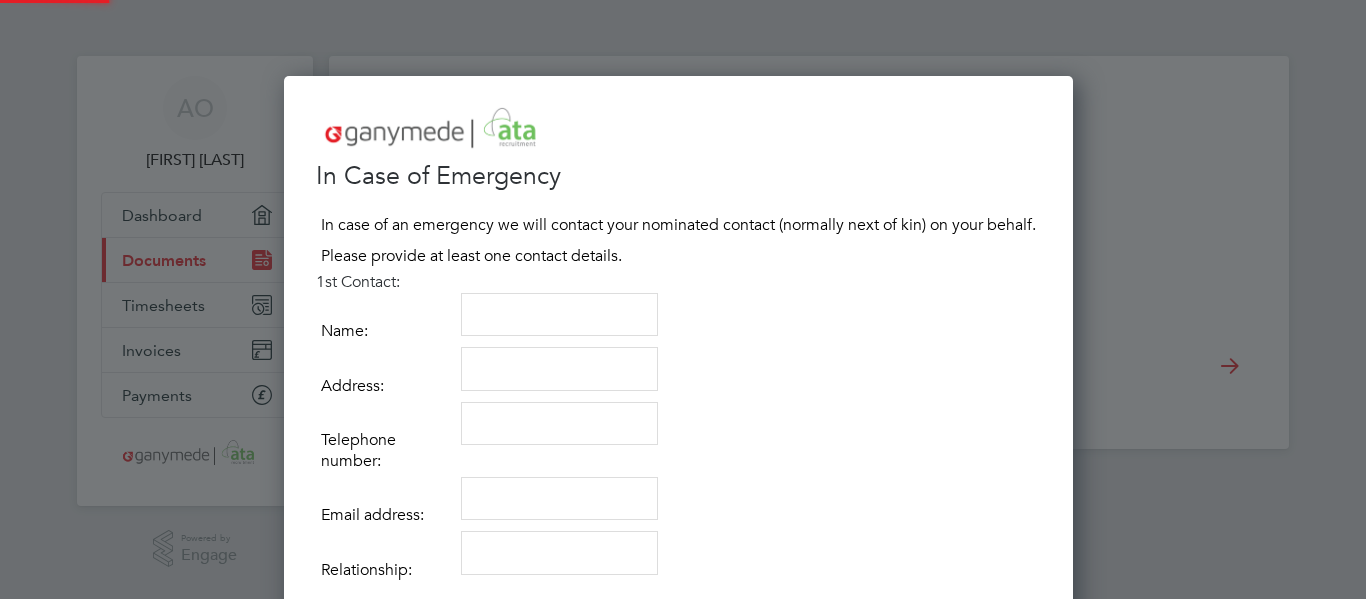 scroll, scrollTop: 10, scrollLeft: 10, axis: both 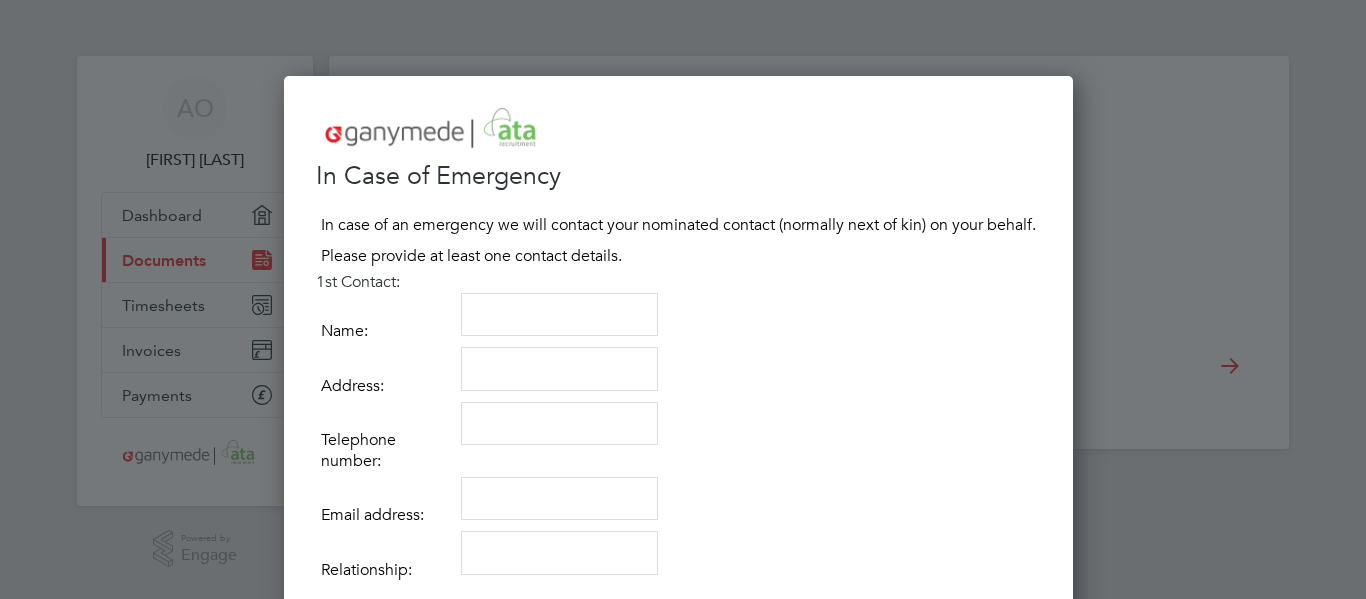 click at bounding box center [559, 315] 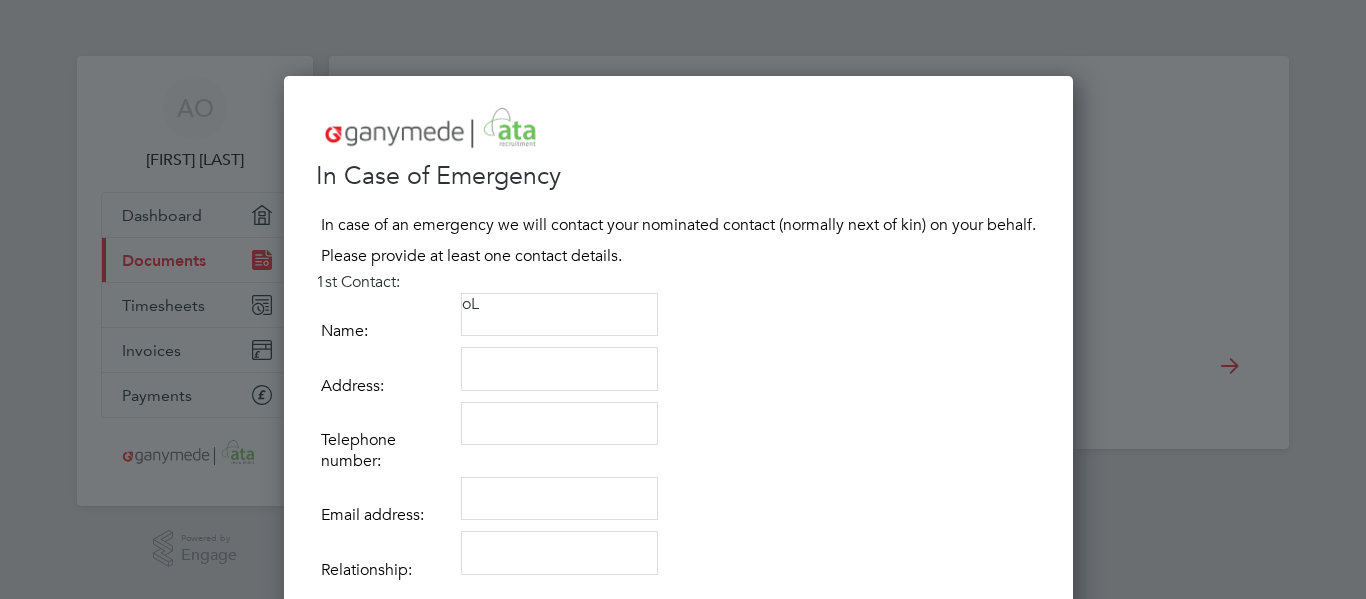type on "o" 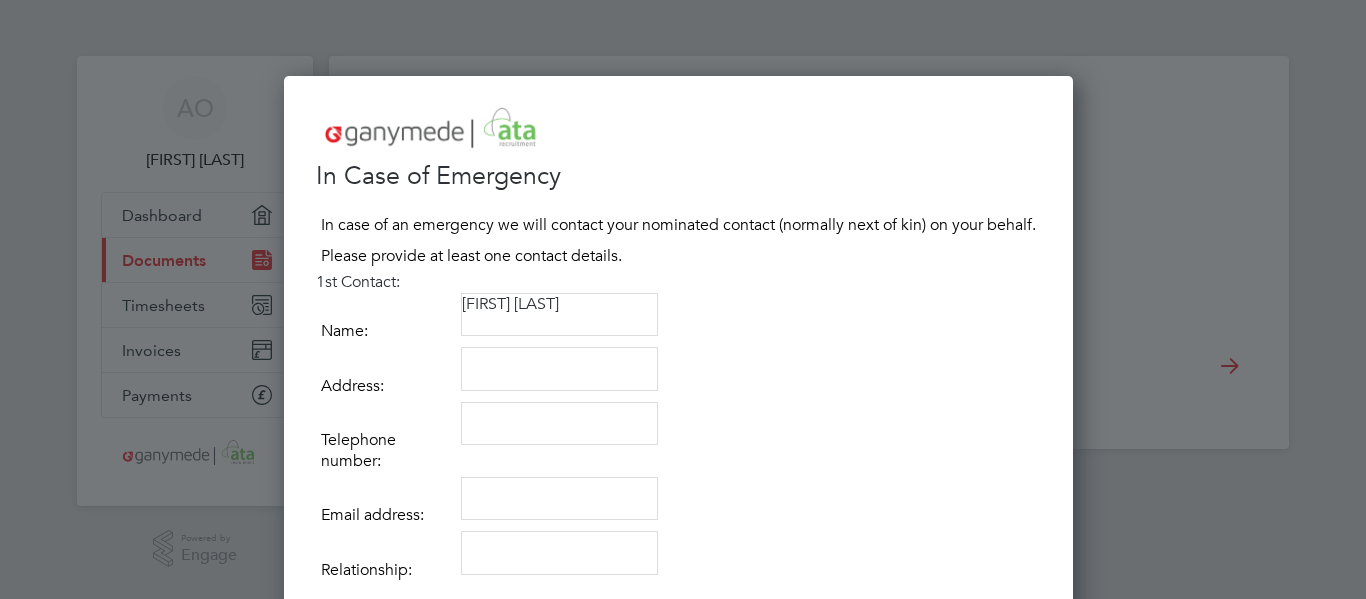 type on "Olakunmi Onigbode" 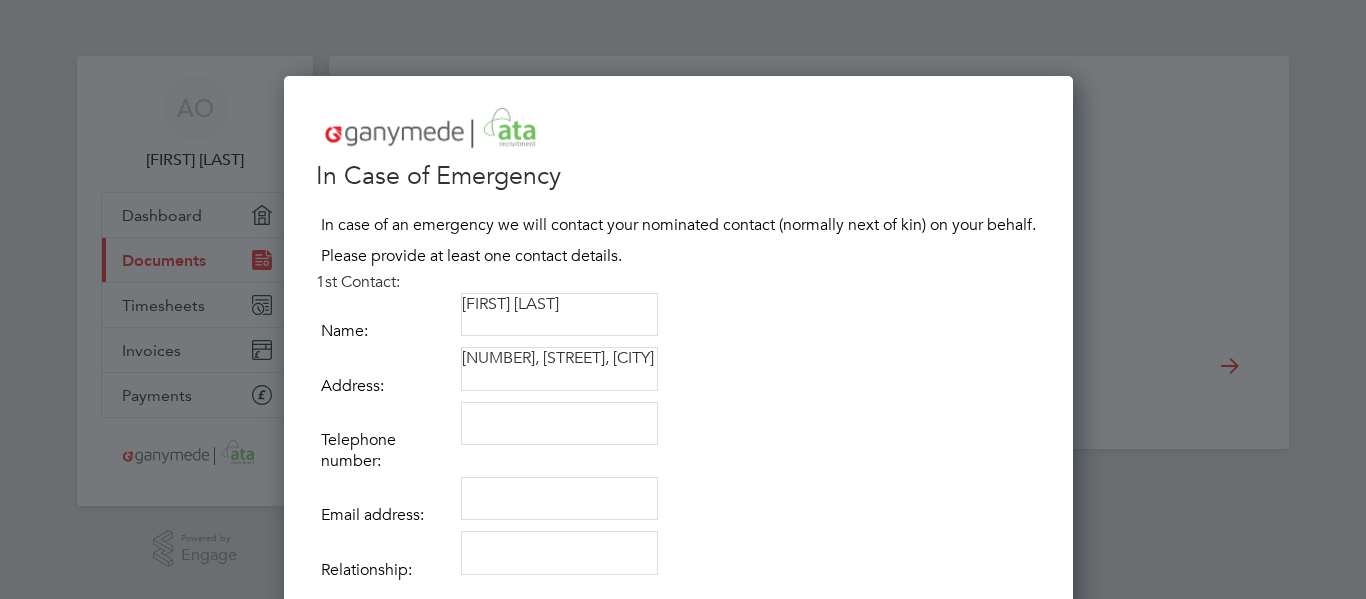 type on "118, Cowper Street, Luton" 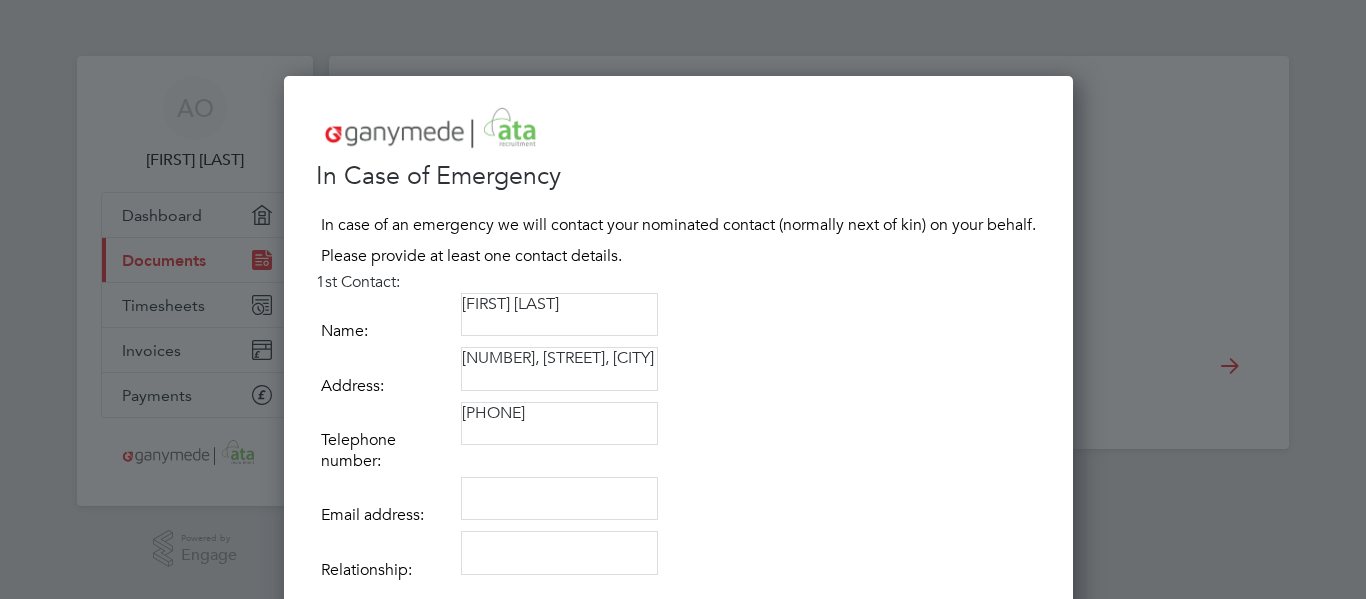 type on "07780165732" 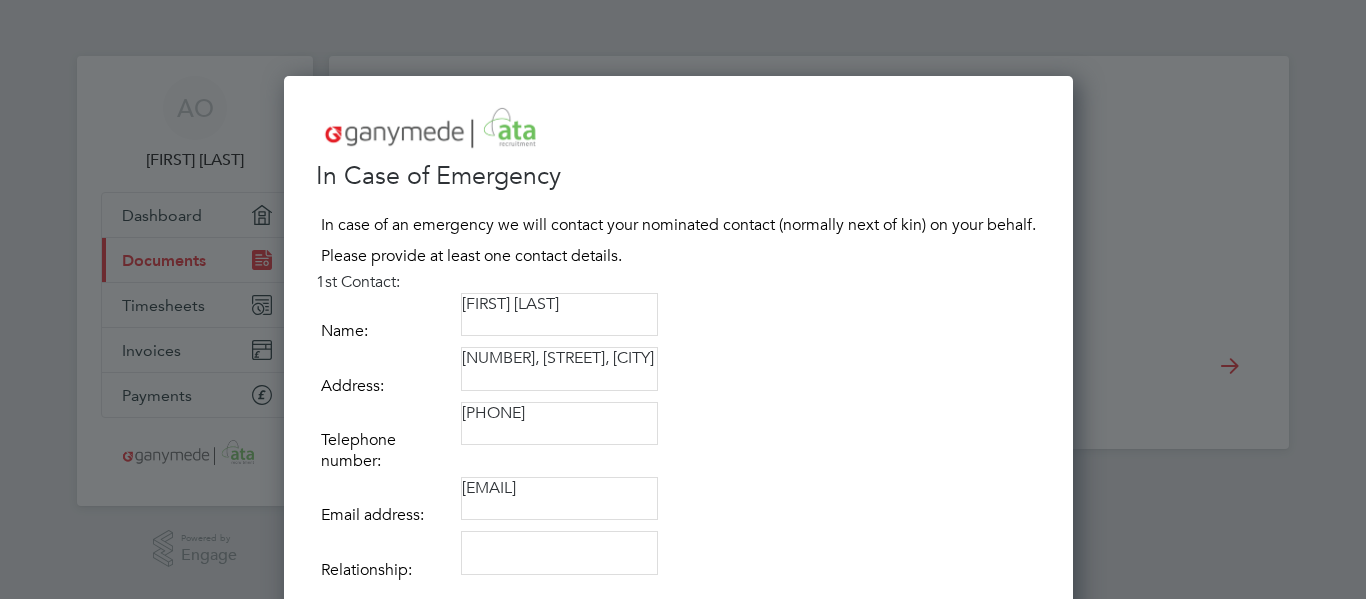 click on "oonigbode@gmail.com" at bounding box center [559, 499] 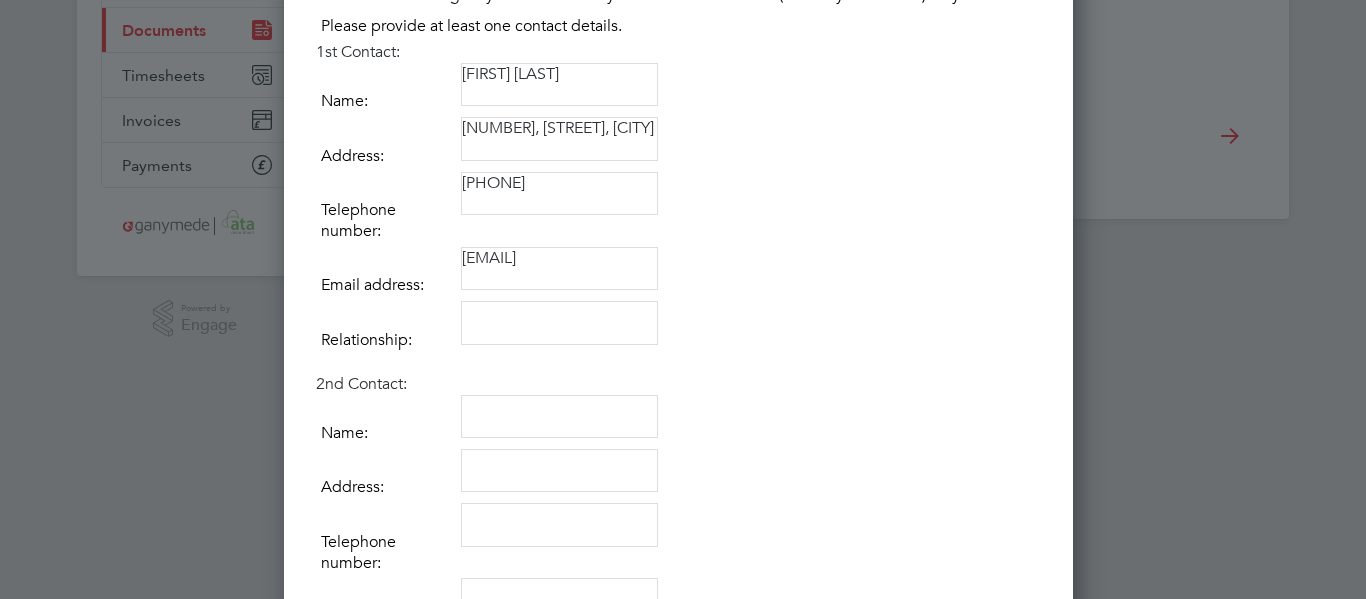 scroll, scrollTop: 231, scrollLeft: 0, axis: vertical 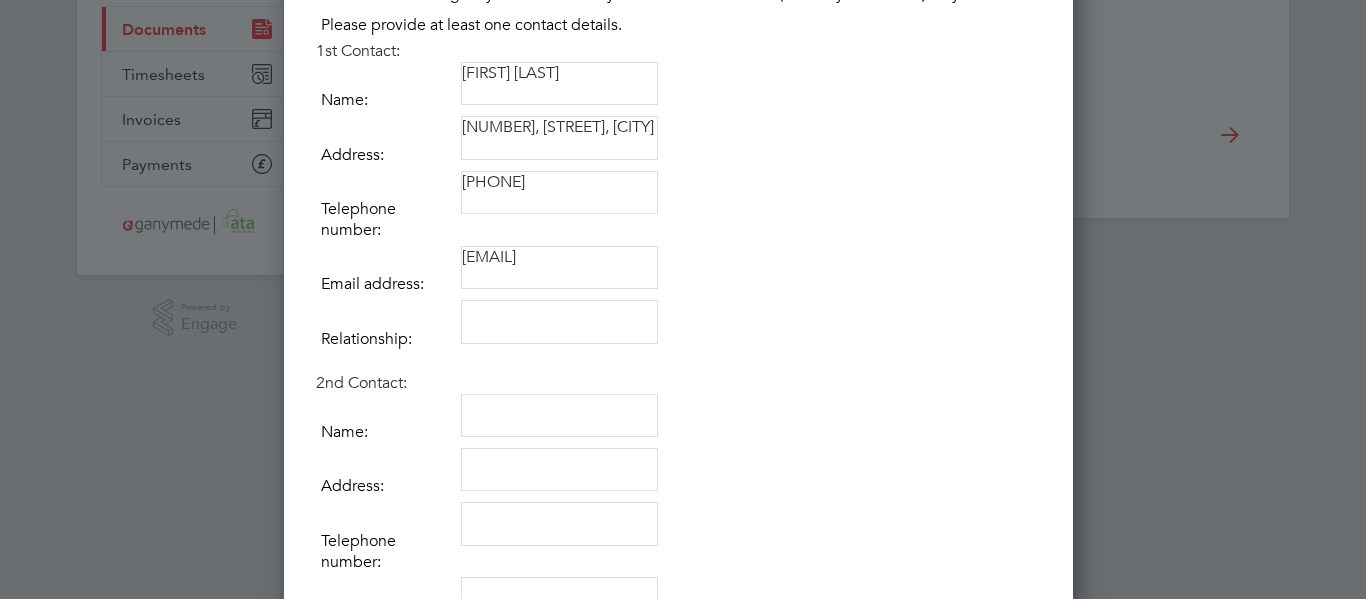 type on "olakunmionigbode@gmail.com" 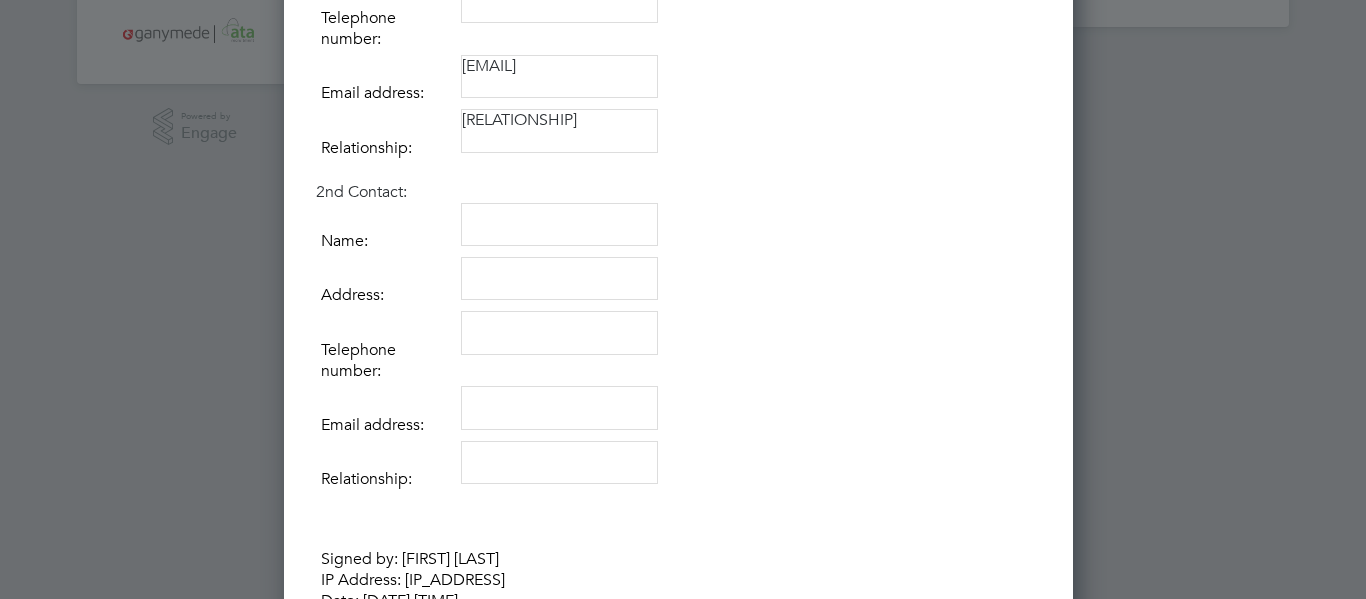 scroll, scrollTop: 426, scrollLeft: 0, axis: vertical 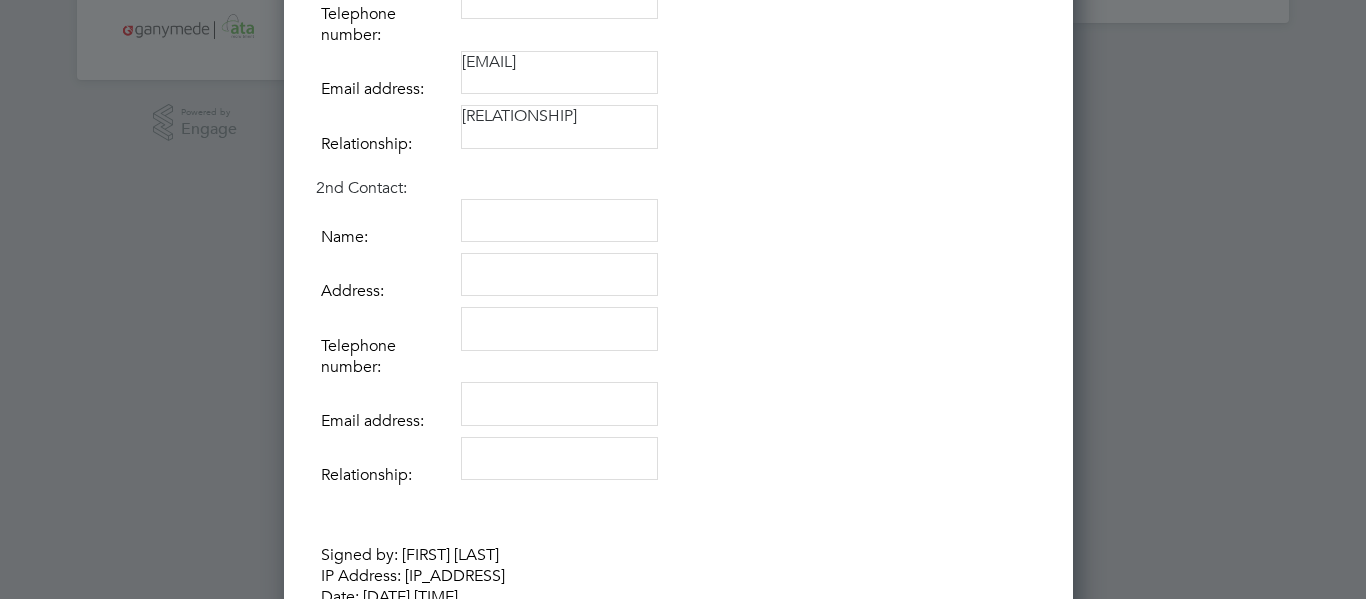 type on "Husband" 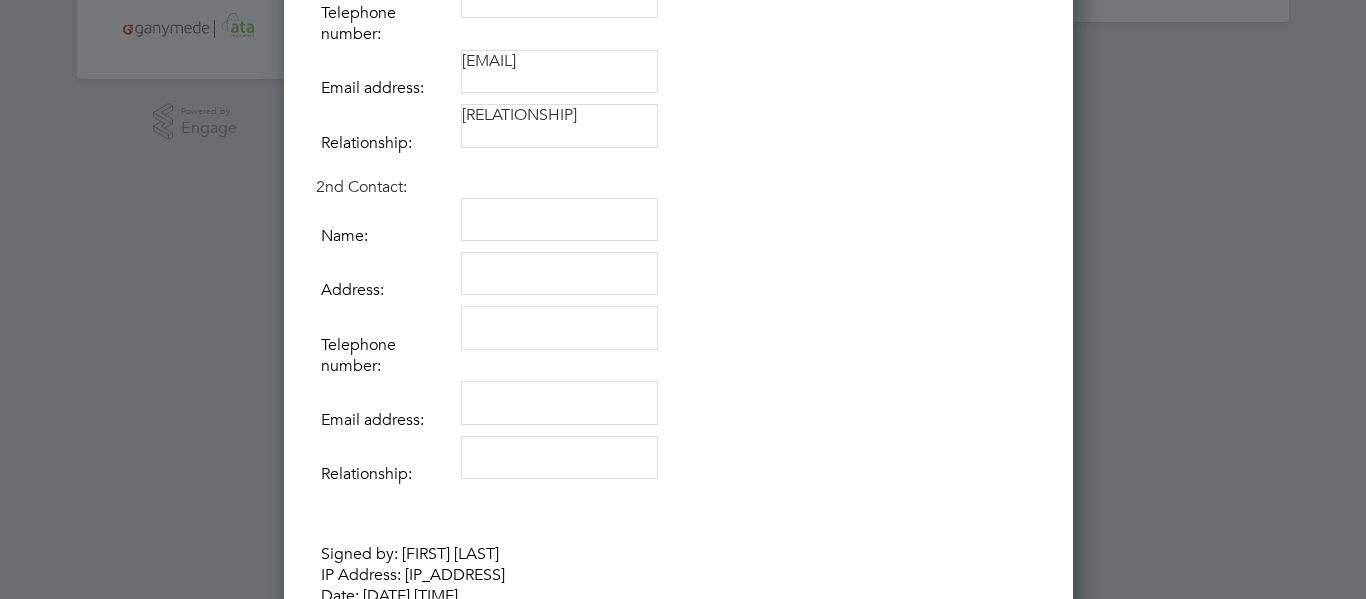scroll, scrollTop: 428, scrollLeft: 0, axis: vertical 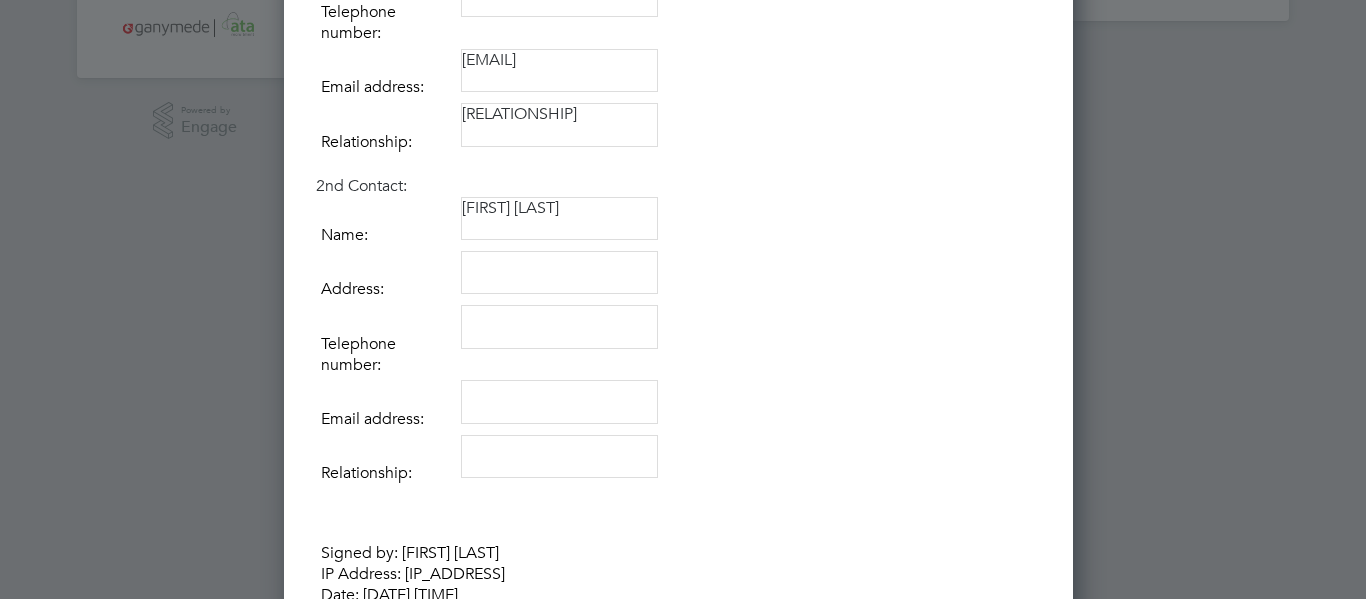 type on "Iseoluwa Ademosu" 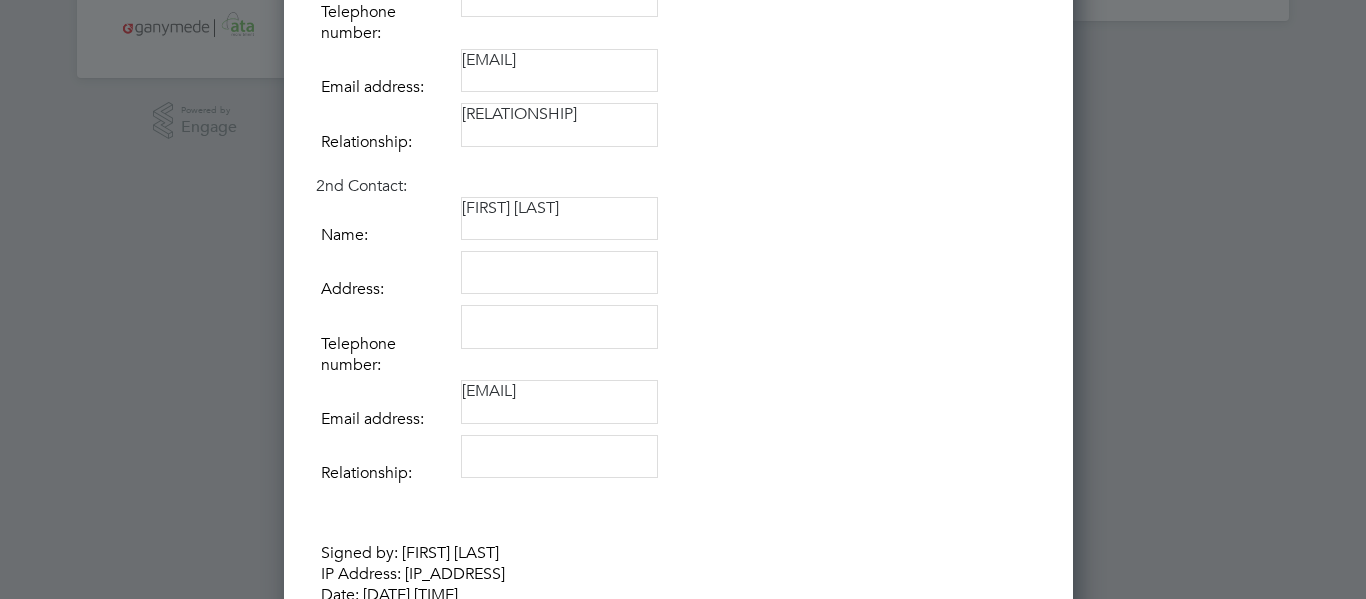 type on "aiseoluwapo@gmail.com" 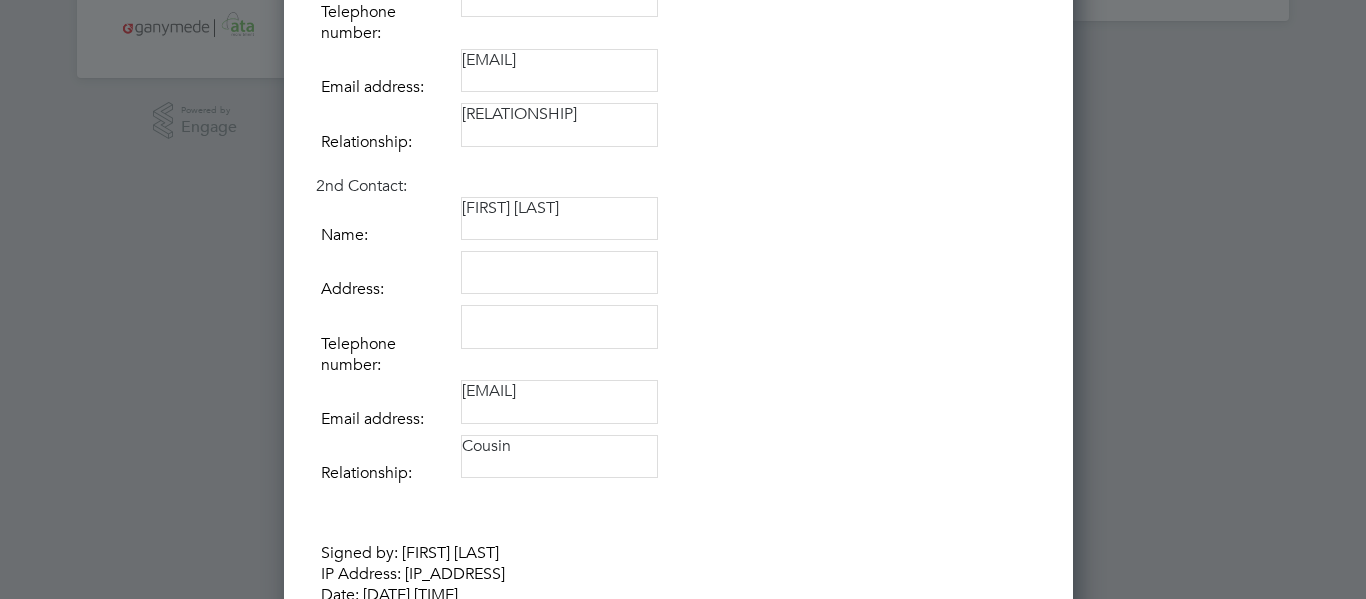 type on "Cousin" 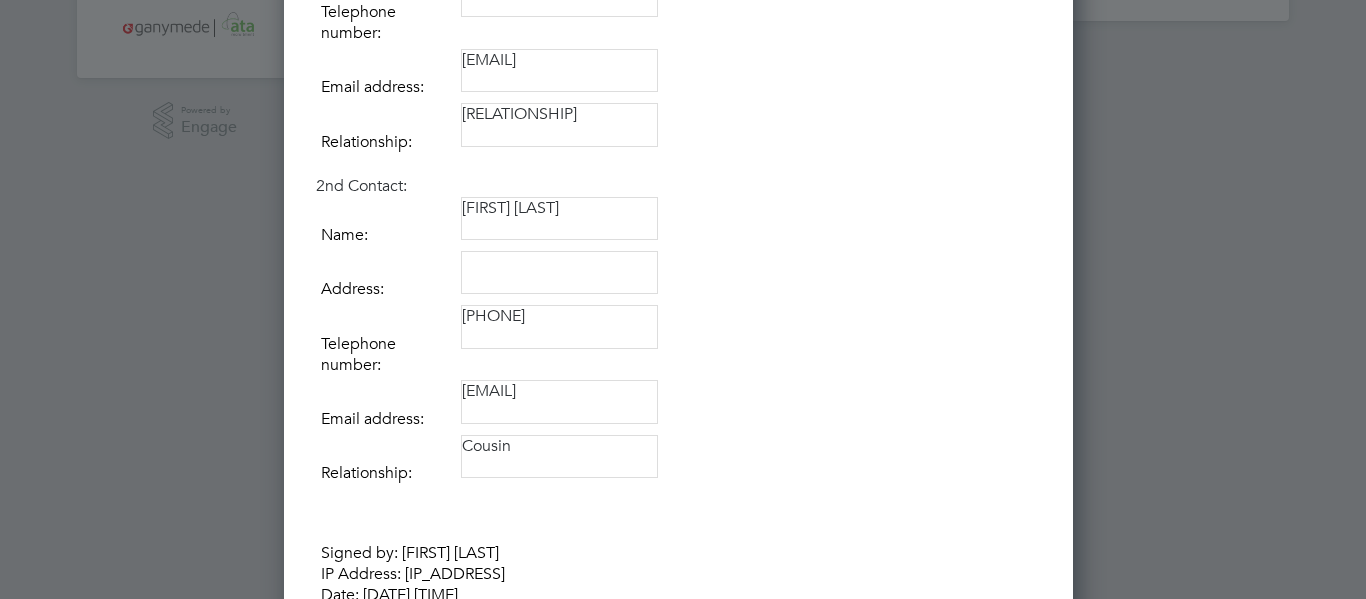 scroll, scrollTop: 603, scrollLeft: 0, axis: vertical 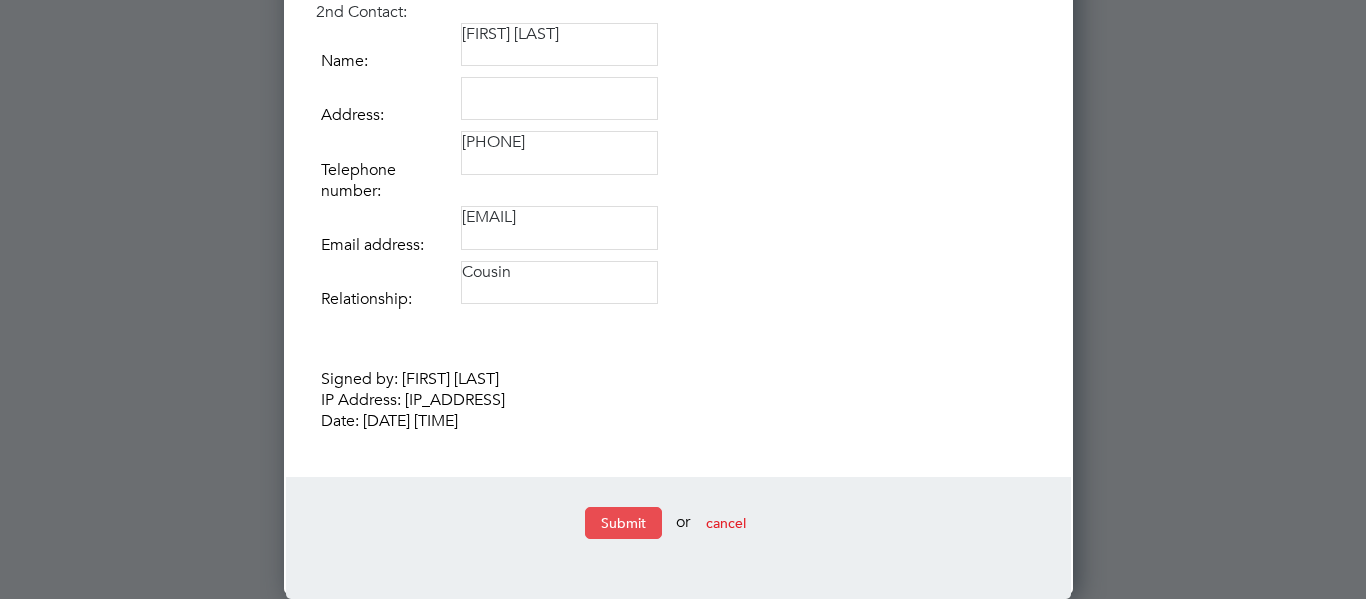 type on "079818331891" 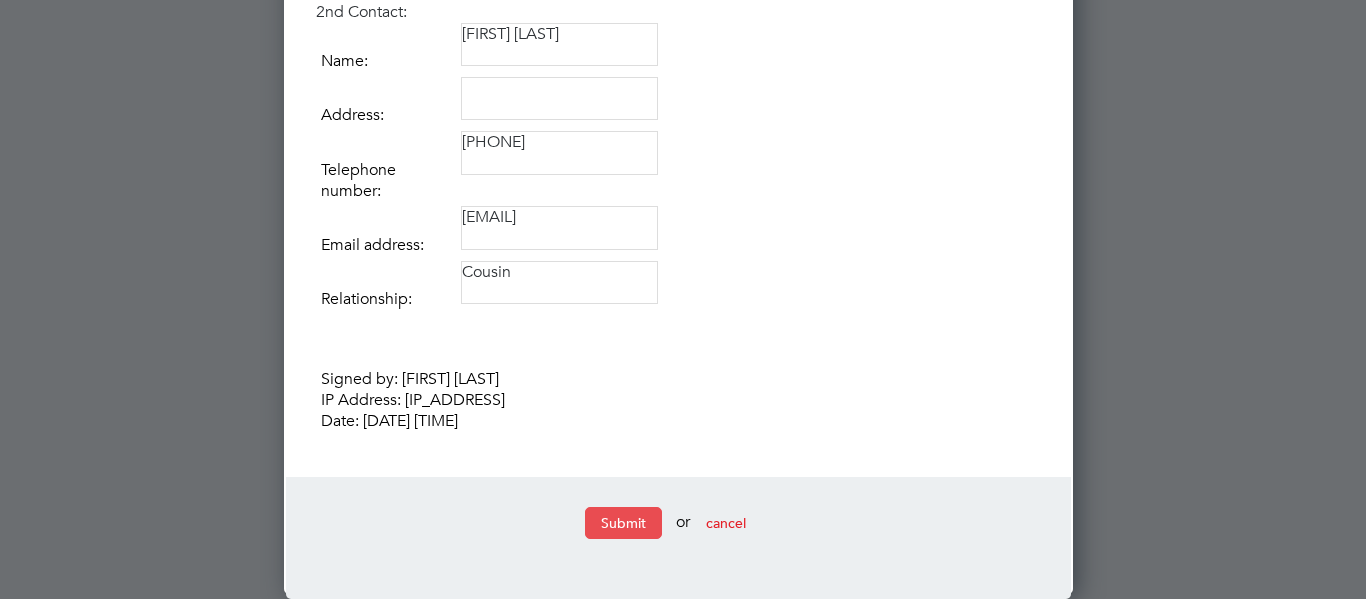 click on "Submit" at bounding box center (623, 523) 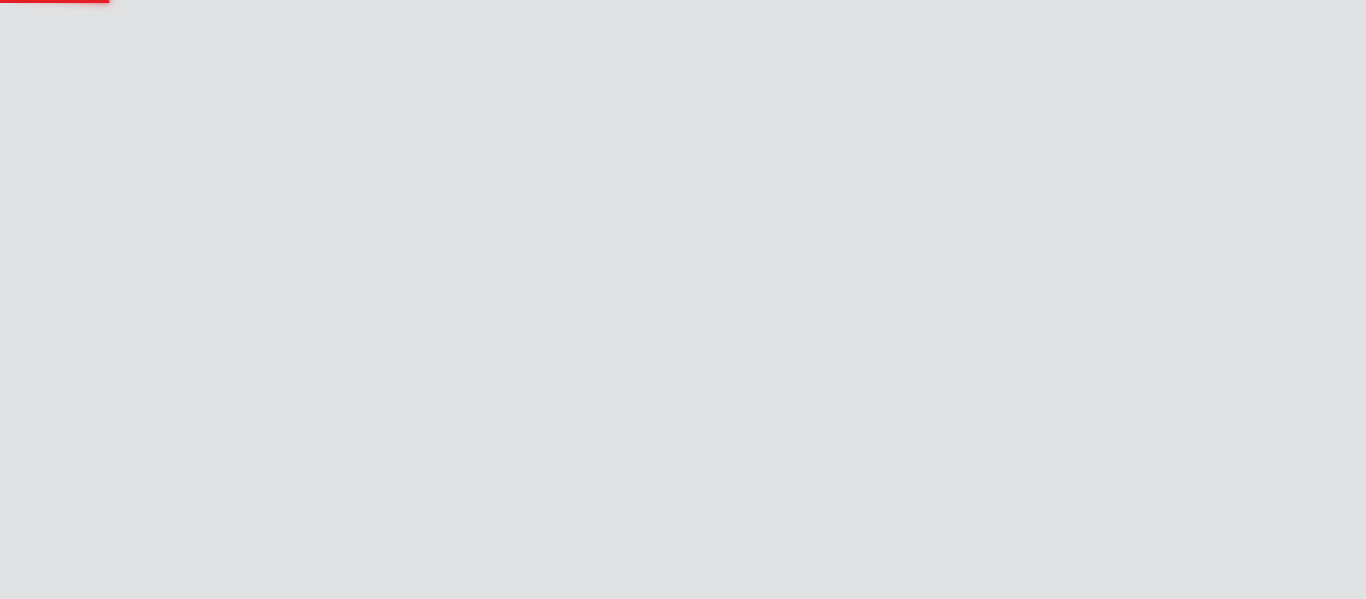 scroll, scrollTop: 0, scrollLeft: 0, axis: both 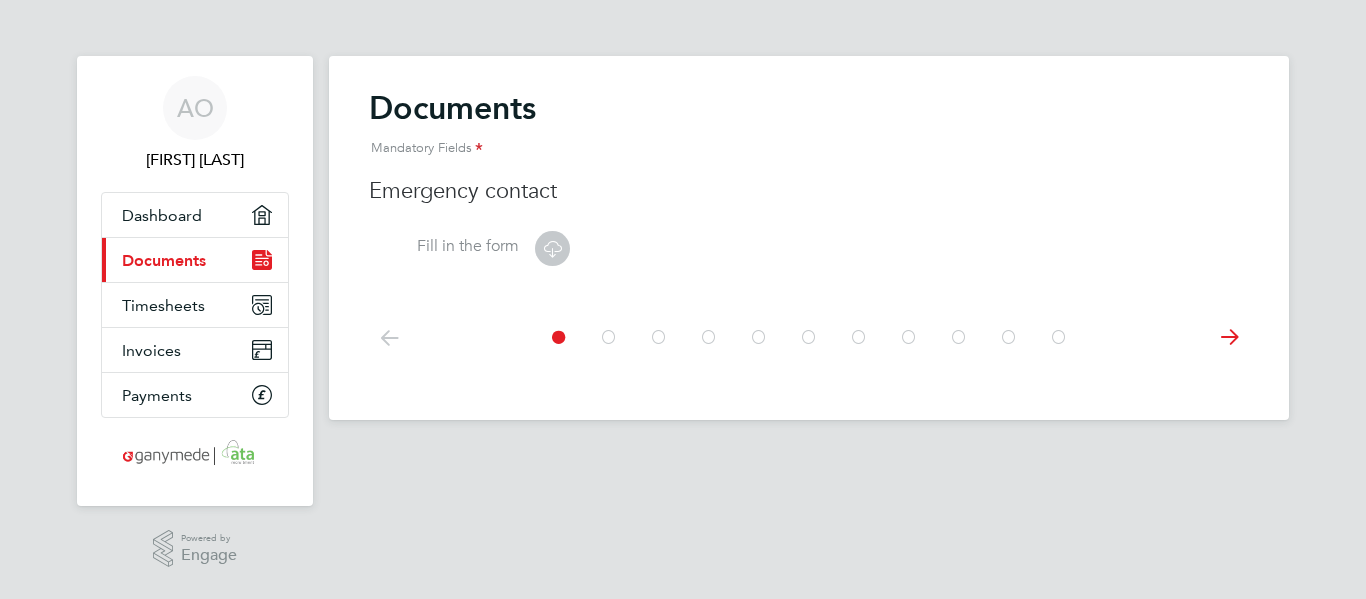 click 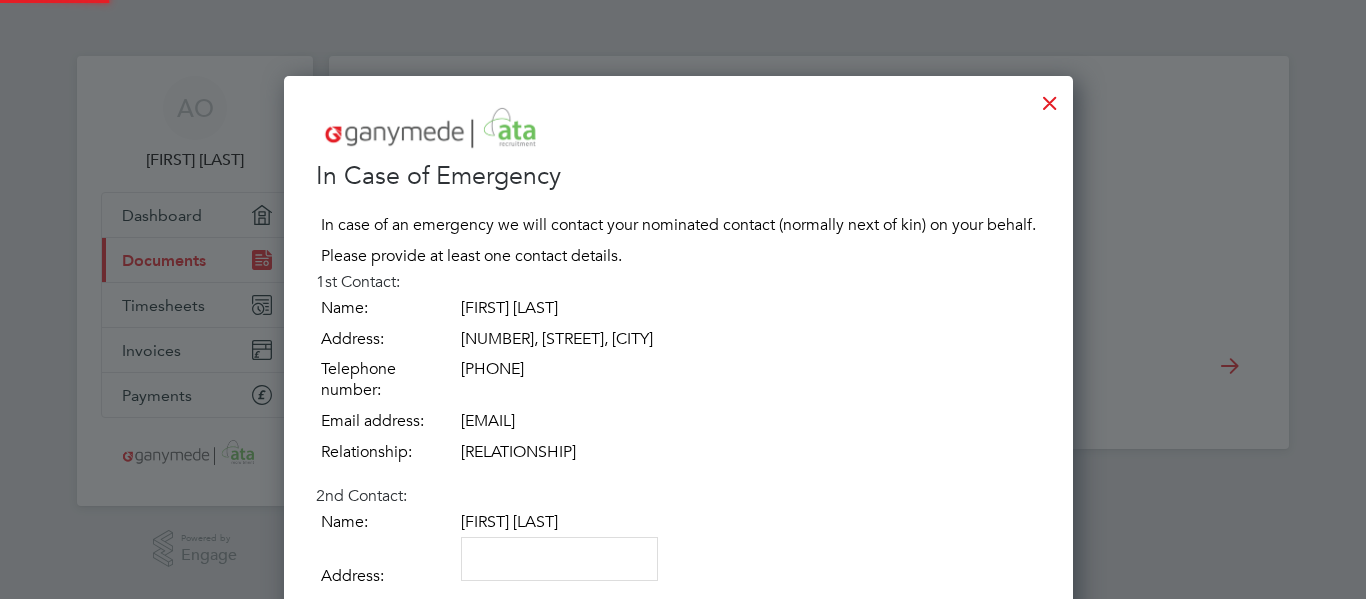 scroll, scrollTop: 10, scrollLeft: 10, axis: both 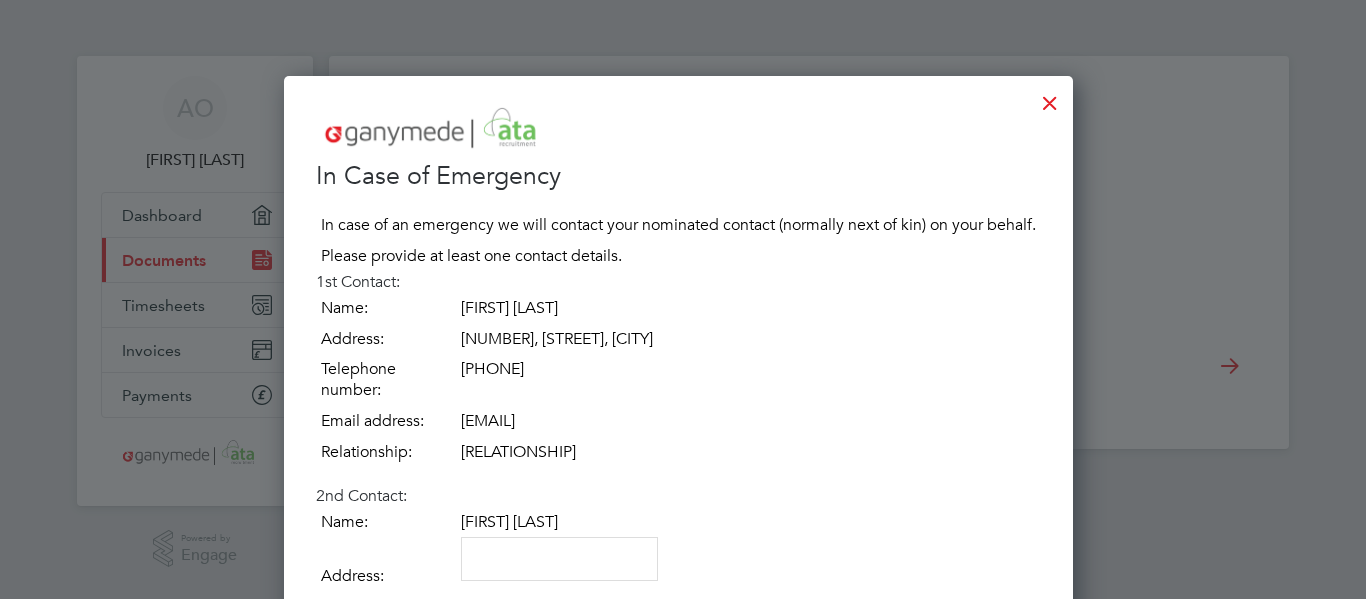 click at bounding box center [1050, 98] 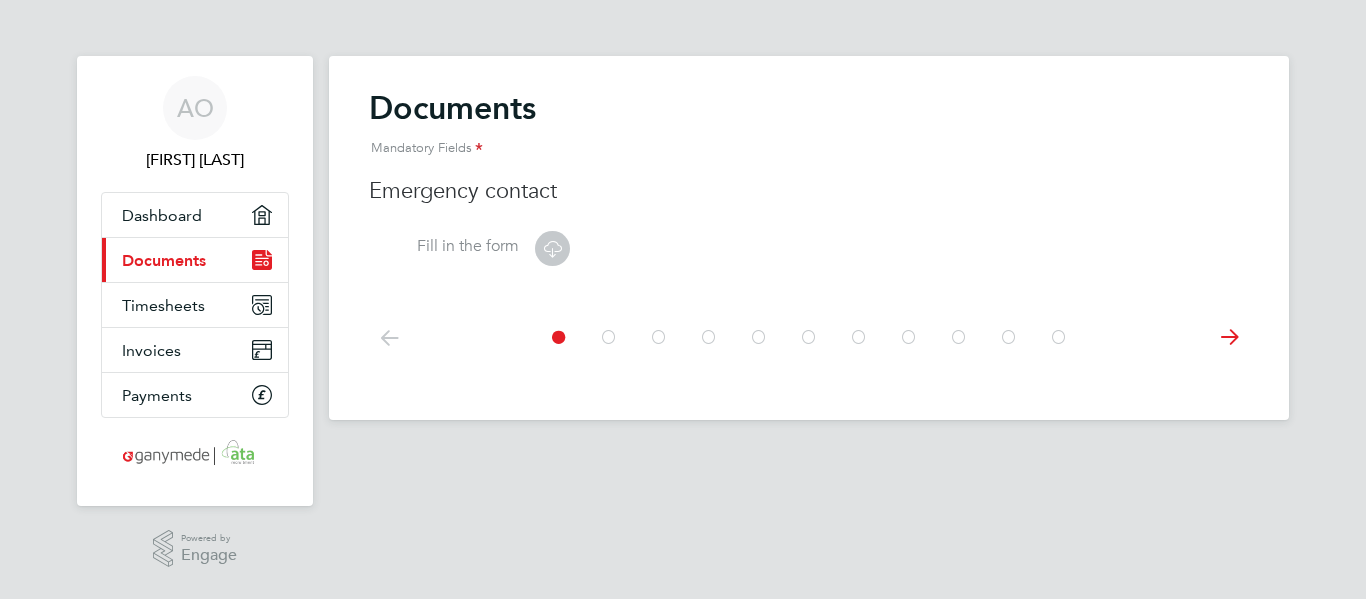 click 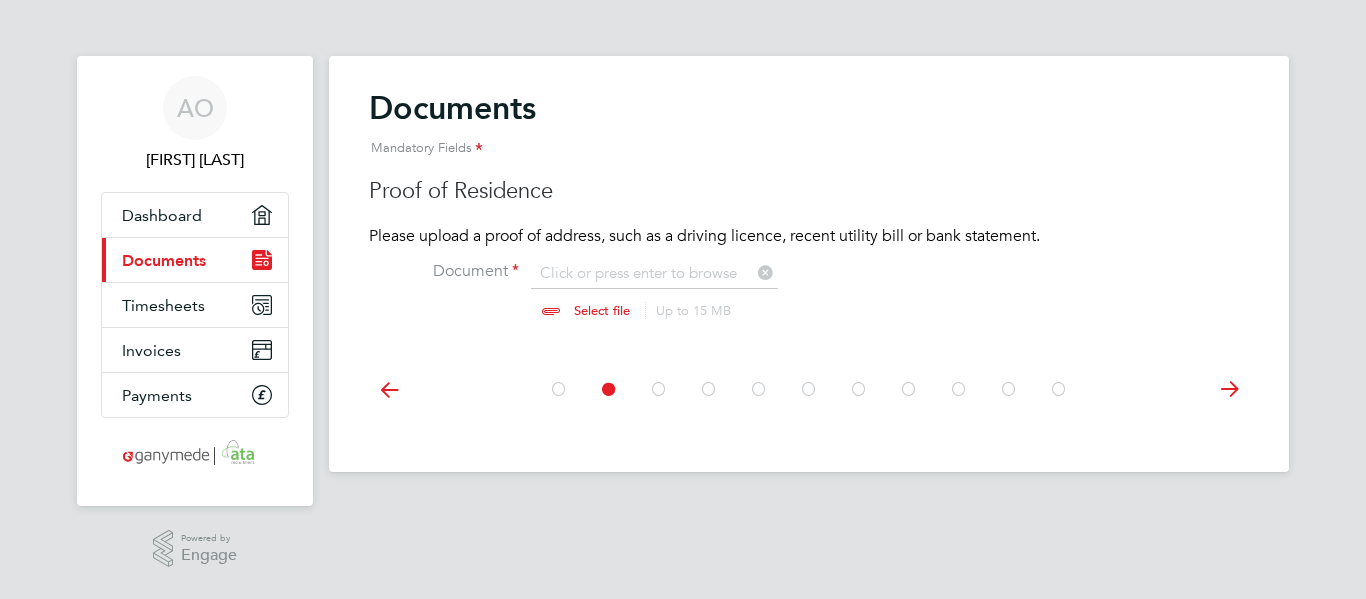 scroll, scrollTop: 10, scrollLeft: 10, axis: both 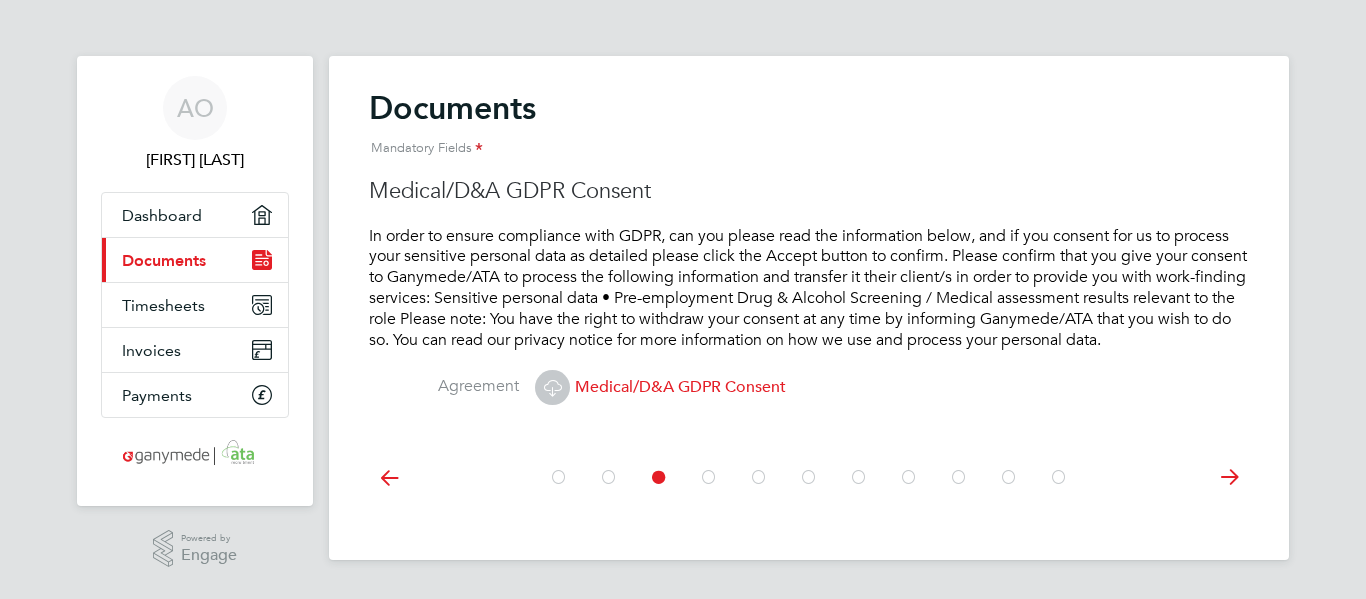 click on "Medical/D&A GDPR Consent" 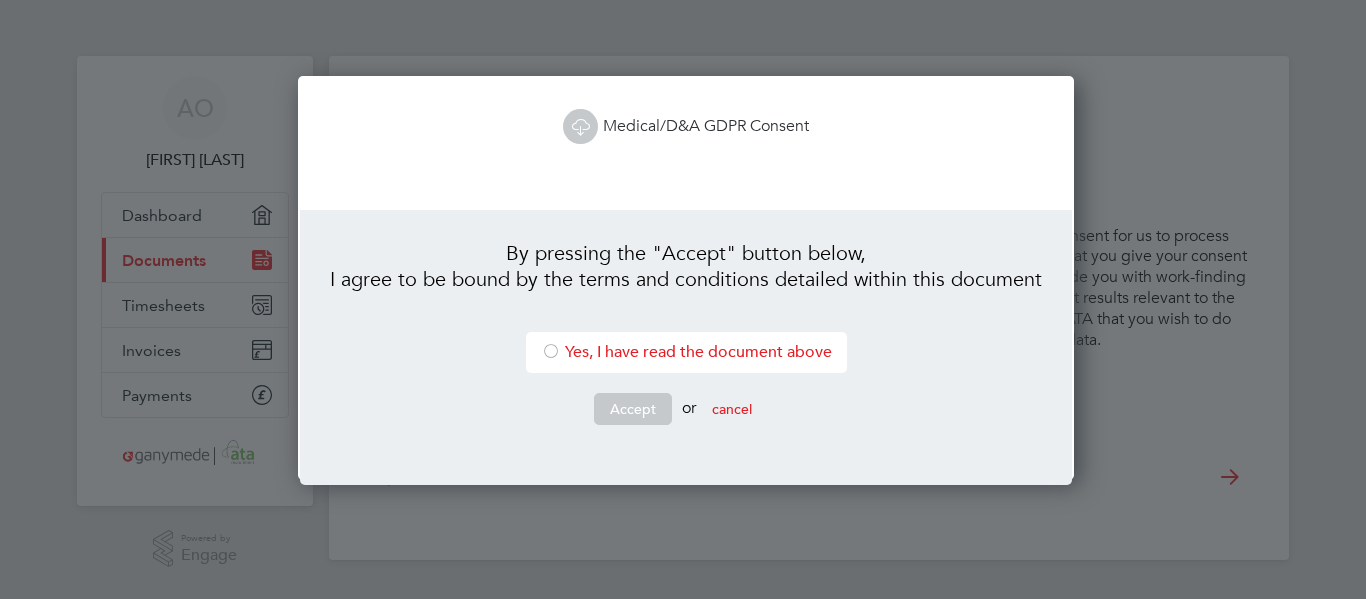 scroll, scrollTop: 10, scrollLeft: 10, axis: both 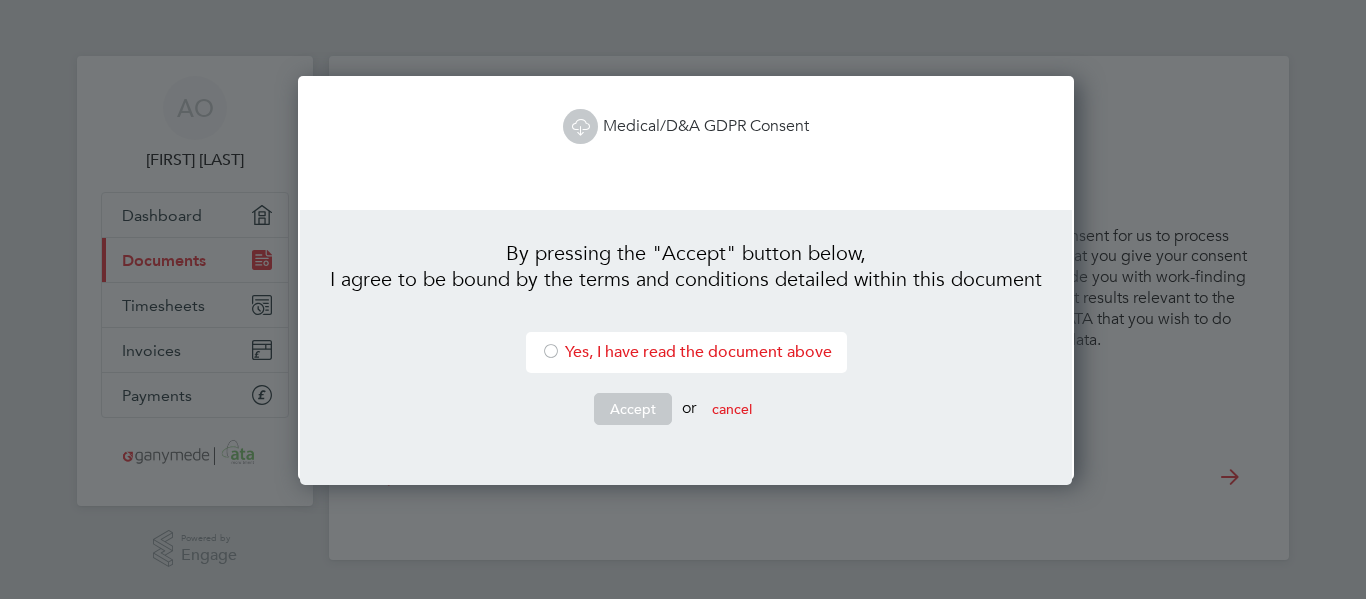 click at bounding box center [551, 353] 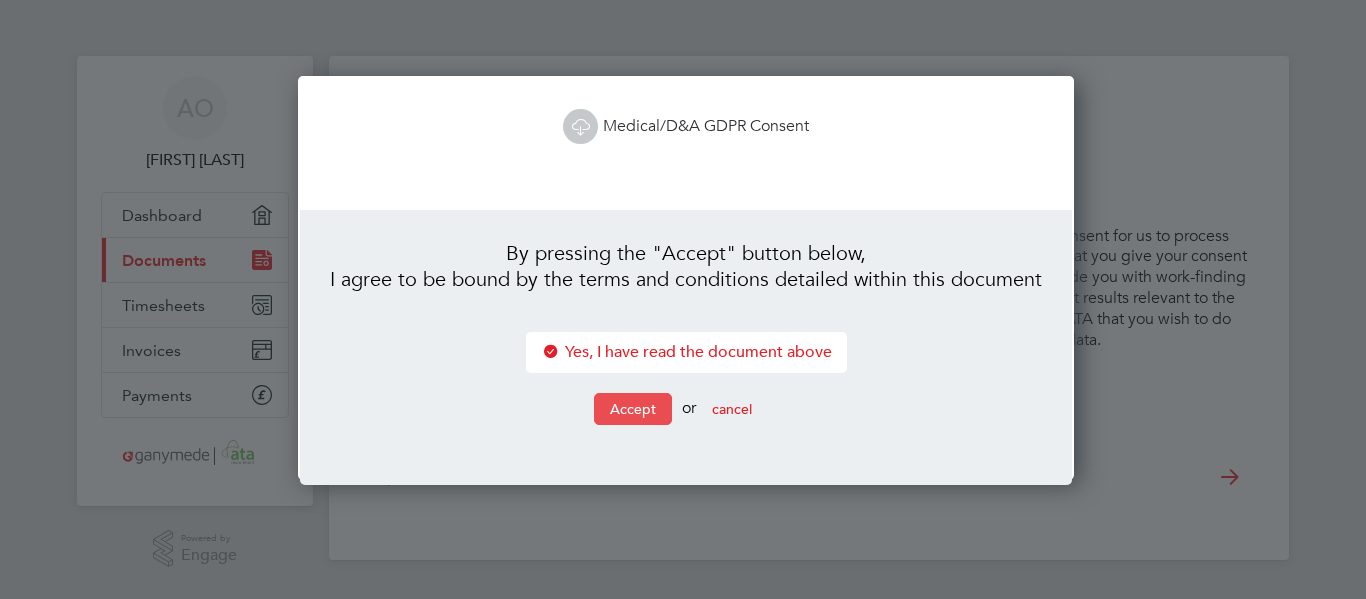 click on "Accept" at bounding box center [633, 409] 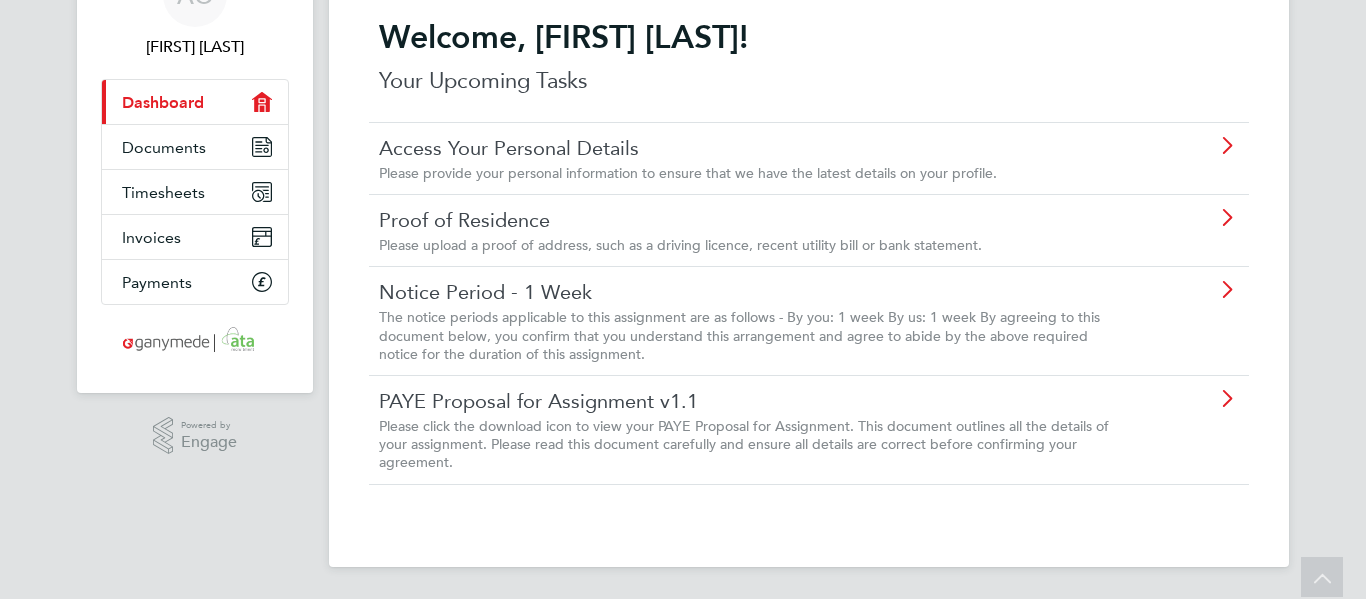 scroll, scrollTop: 0, scrollLeft: 0, axis: both 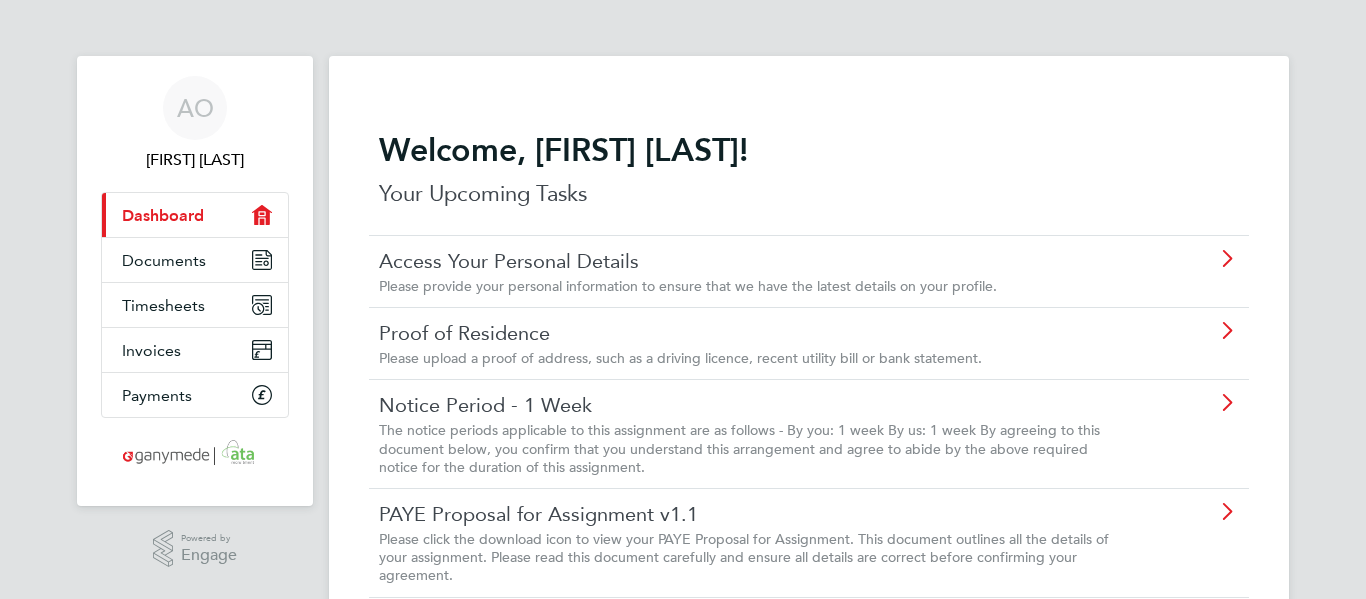 click on "Dashboard" at bounding box center [163, 215] 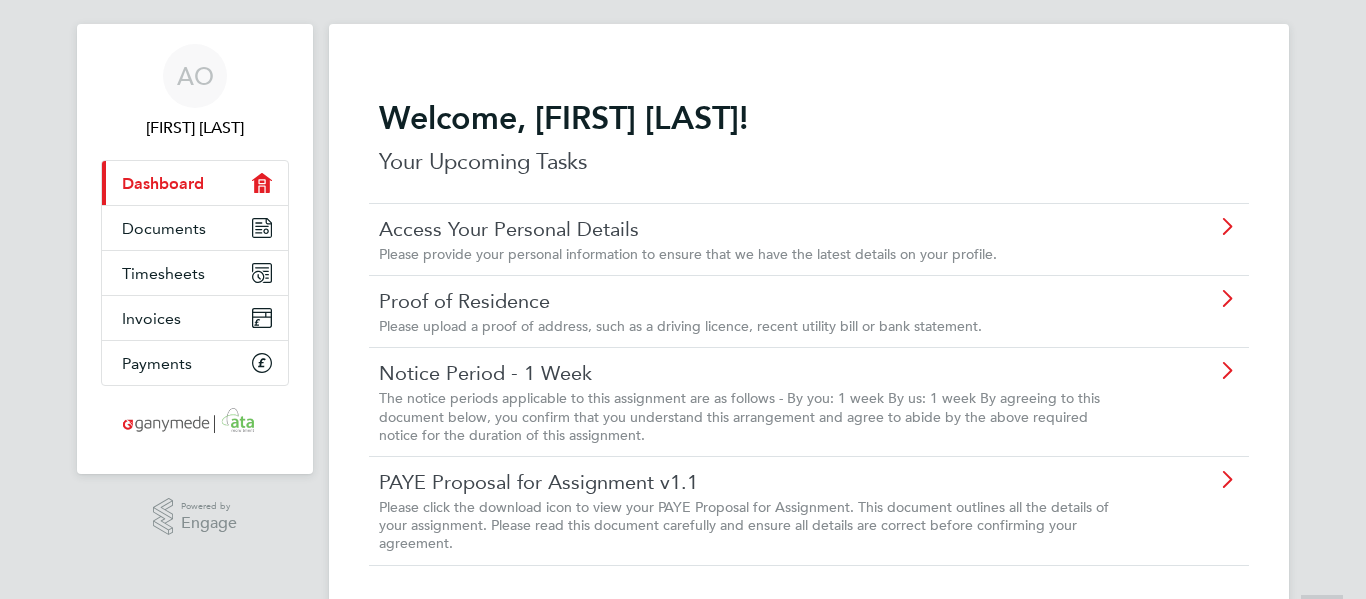 scroll, scrollTop: 0, scrollLeft: 0, axis: both 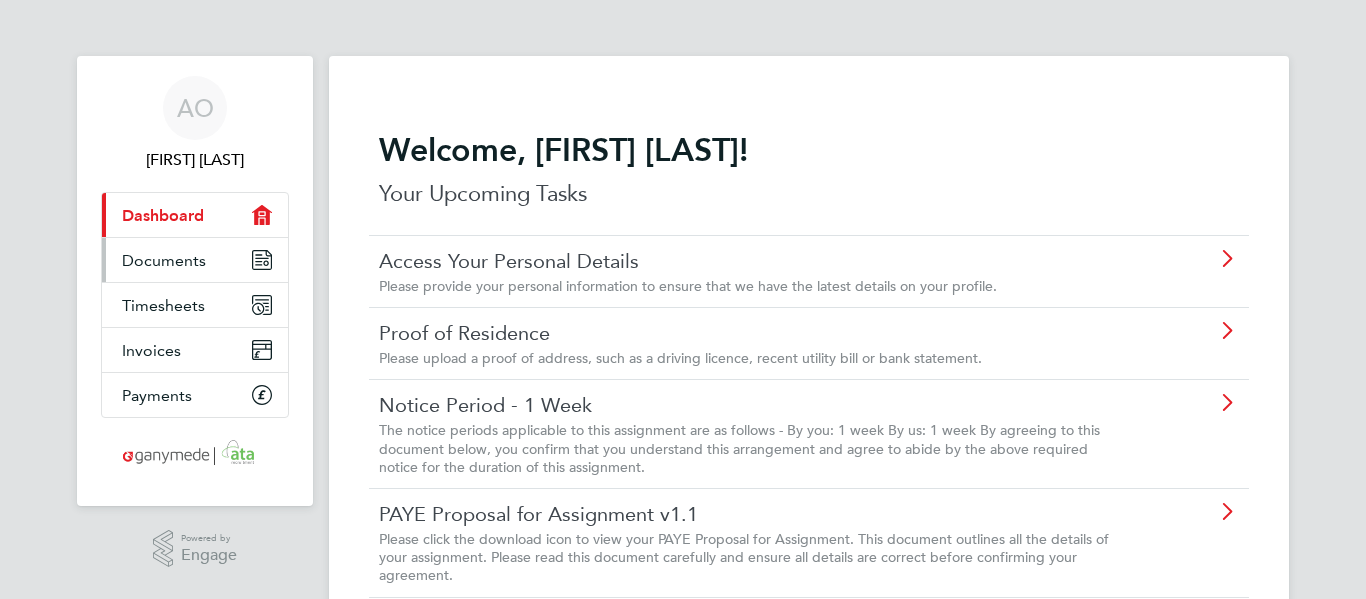 click on "Documents" at bounding box center [164, 260] 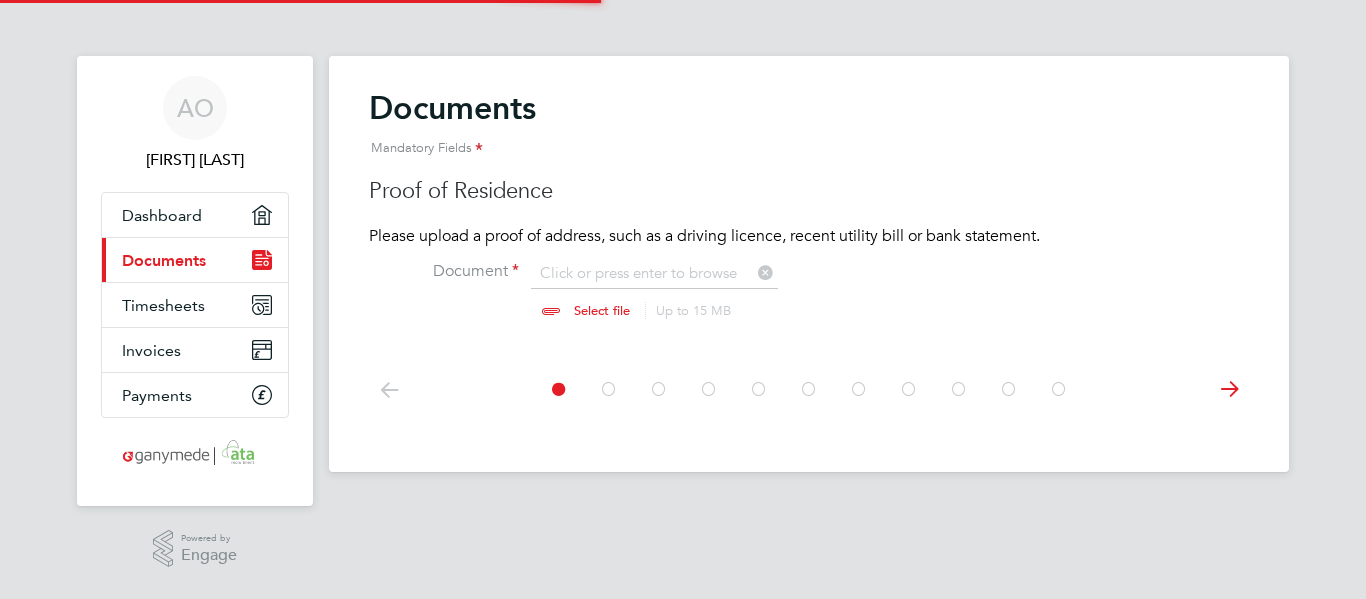 scroll, scrollTop: 10, scrollLeft: 10, axis: both 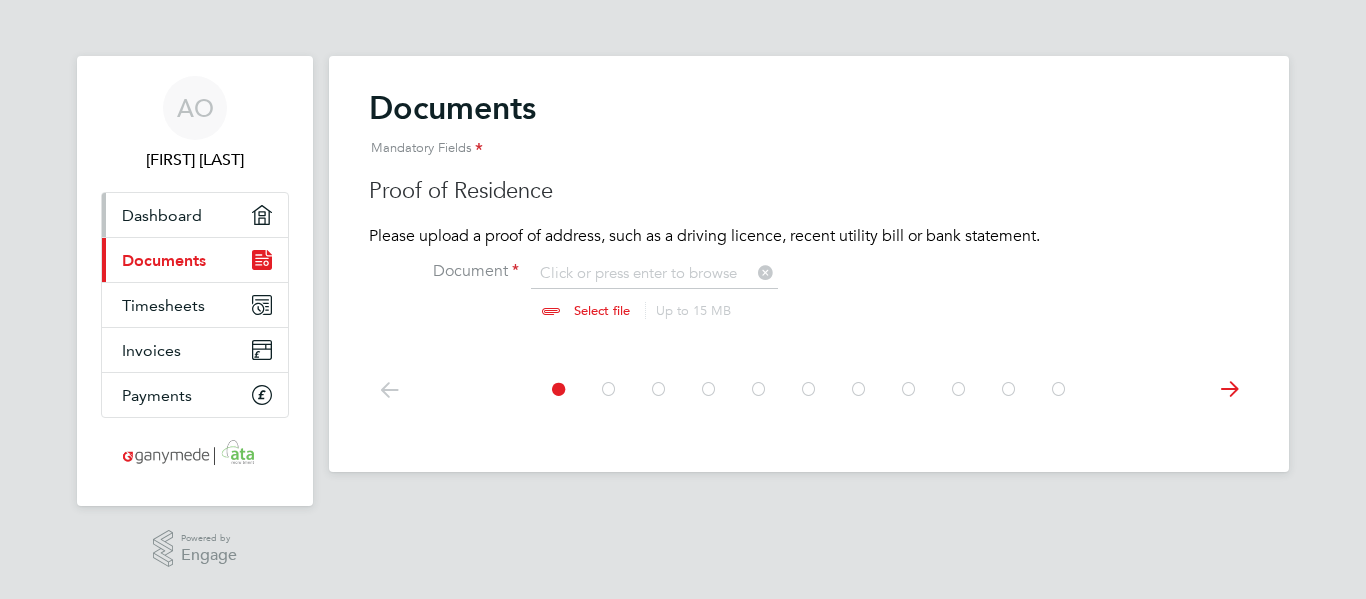 click on "Dashboard" at bounding box center (162, 215) 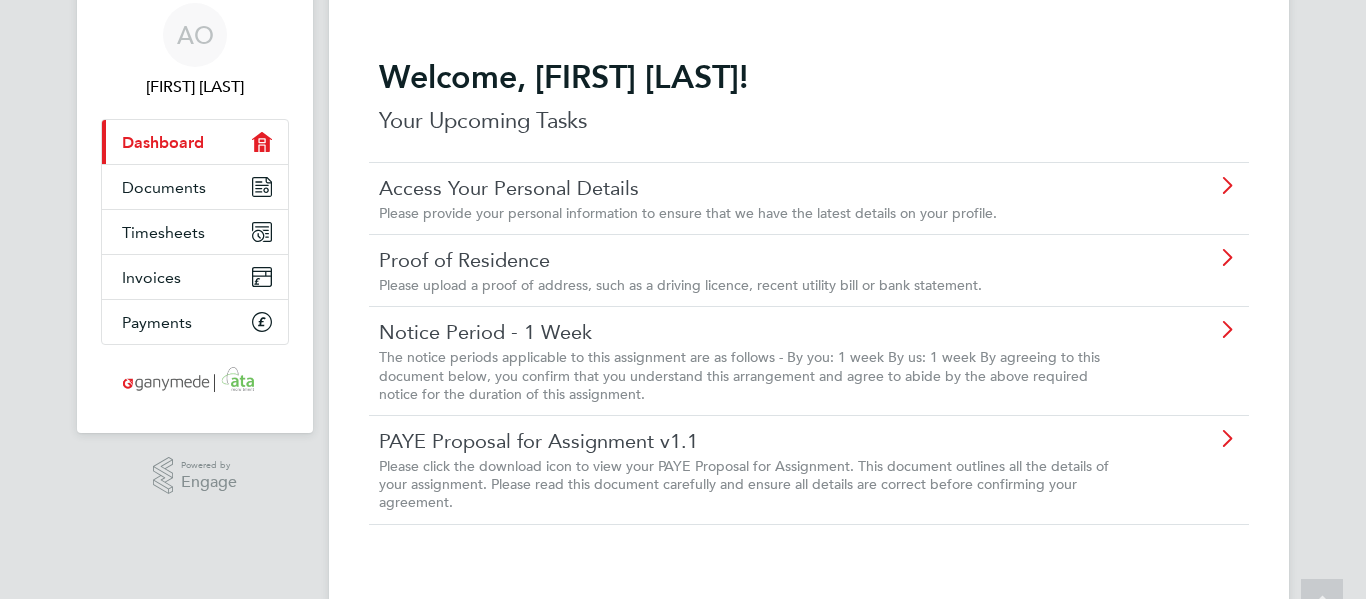 scroll, scrollTop: 0, scrollLeft: 0, axis: both 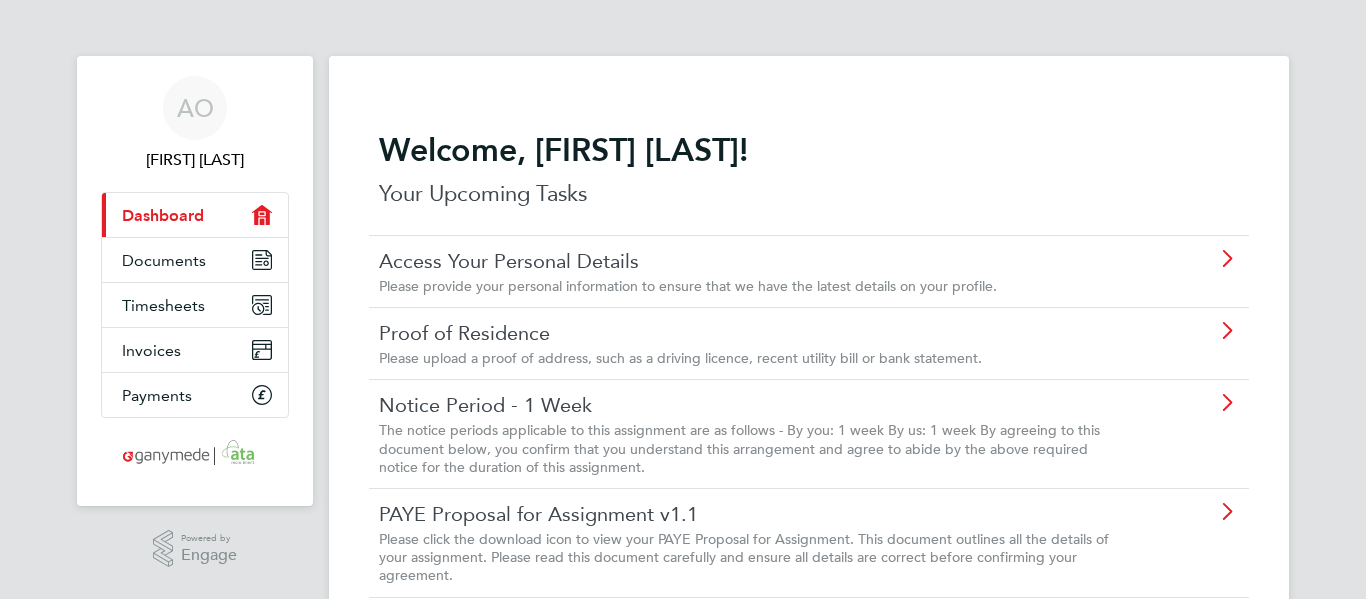 click on "The notice periods applicable to this assignment are as follows -
By you: 1 week
By us: 1 week
By agreeing to this document below, you confirm that you understand this arrangement and agree to abide by the above required notice for the duration of this assignment." 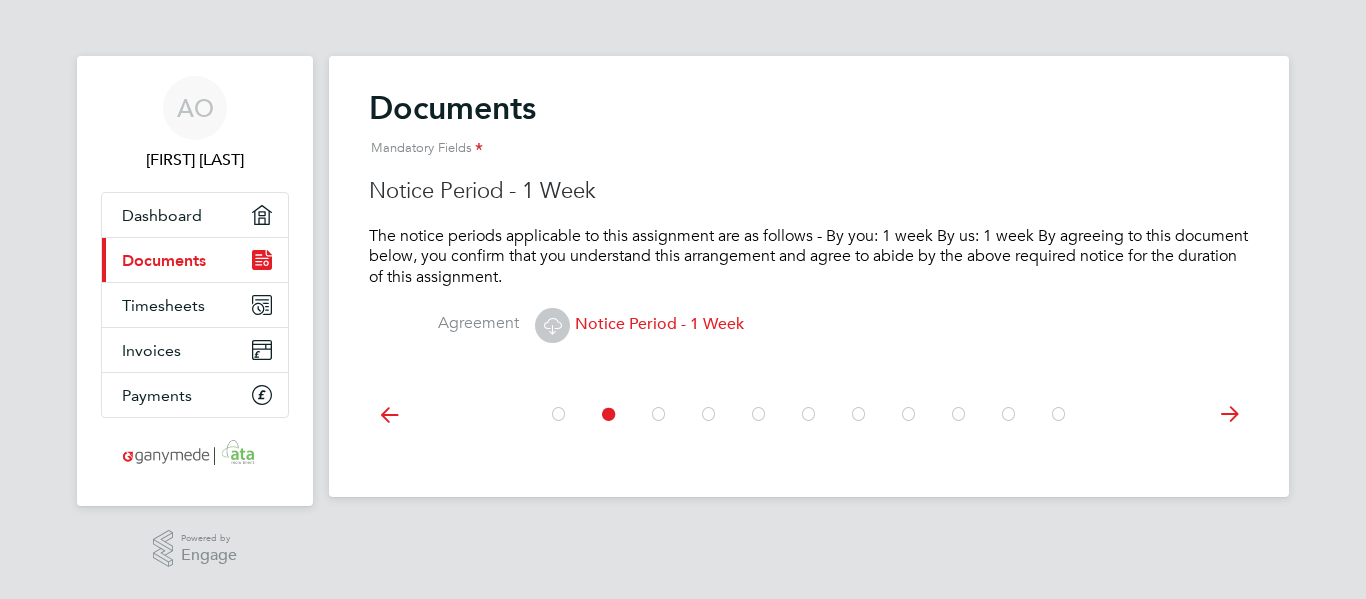 click on "Notice Period - 1 Week" 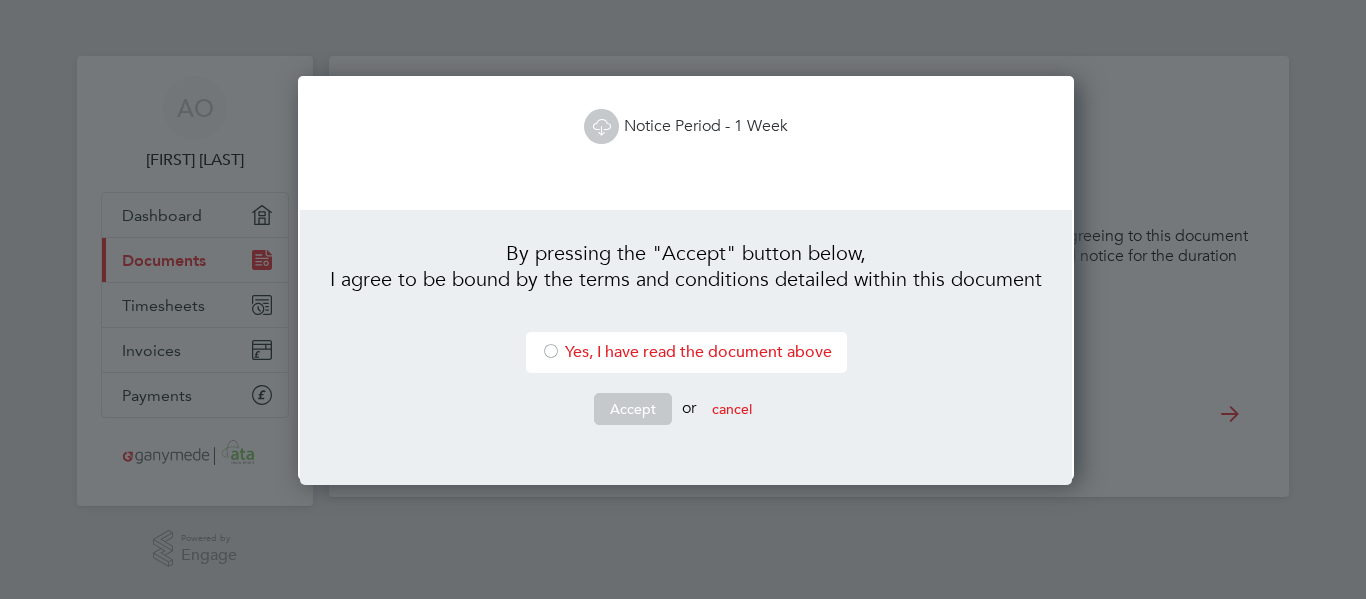 scroll, scrollTop: 10, scrollLeft: 10, axis: both 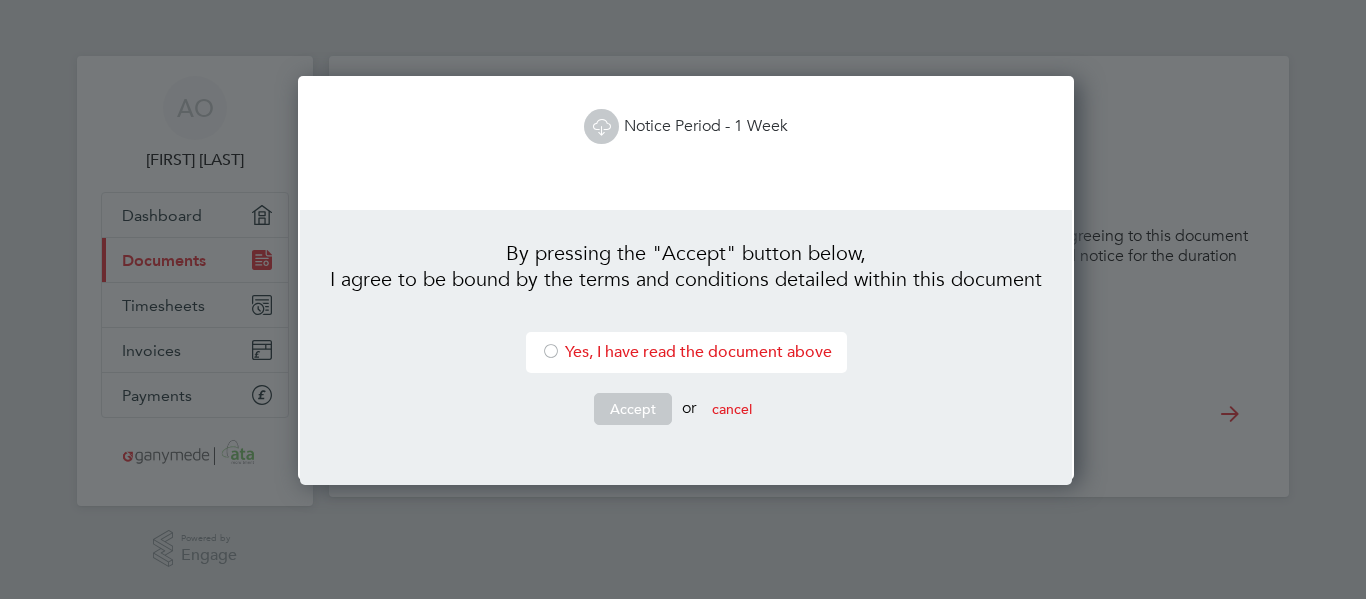 click at bounding box center (551, 353) 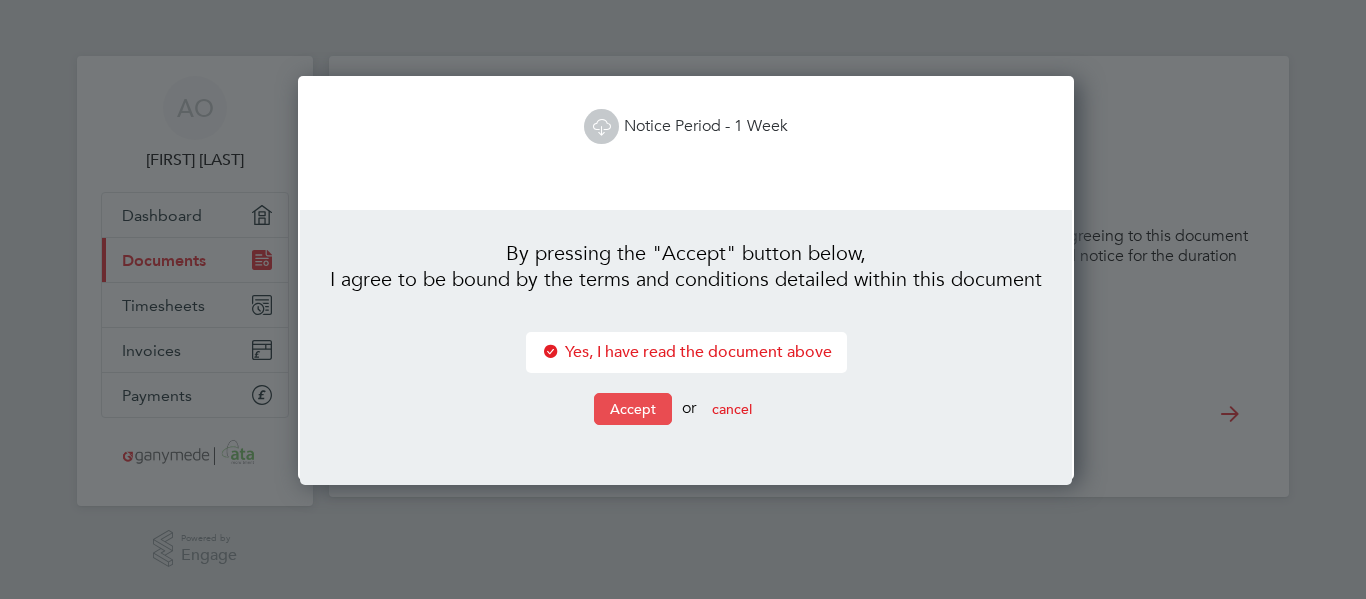 click on "Accept" at bounding box center [633, 409] 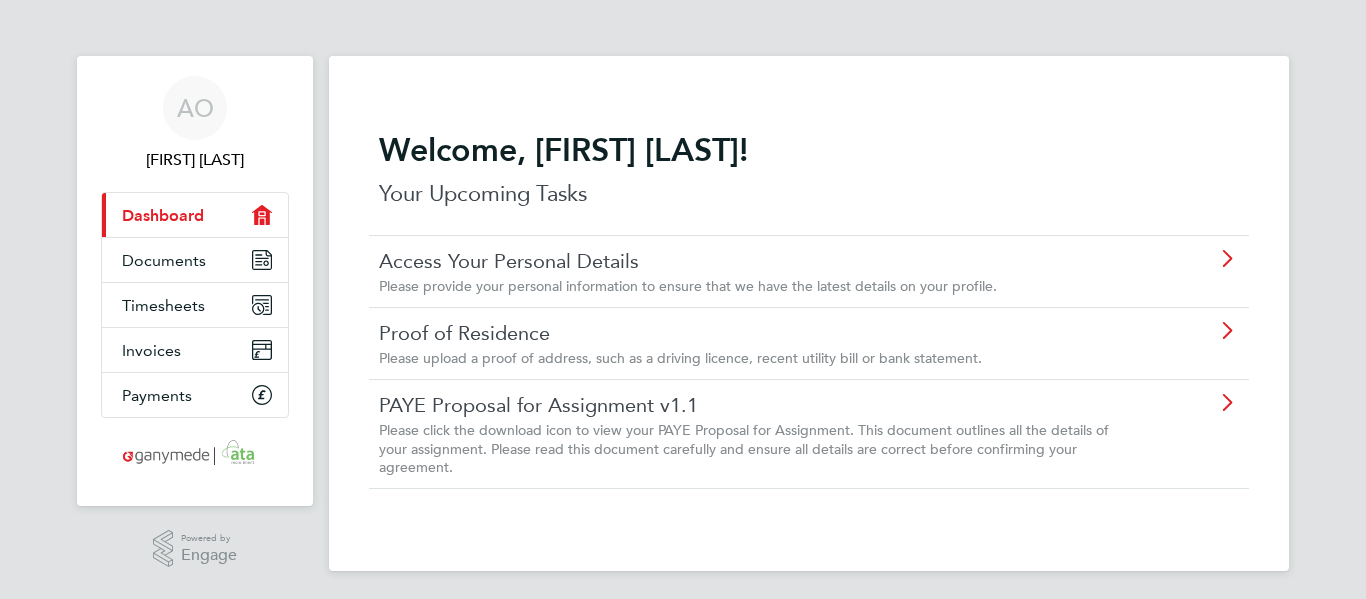click on "PAYE Proposal for Assignment v1.1" 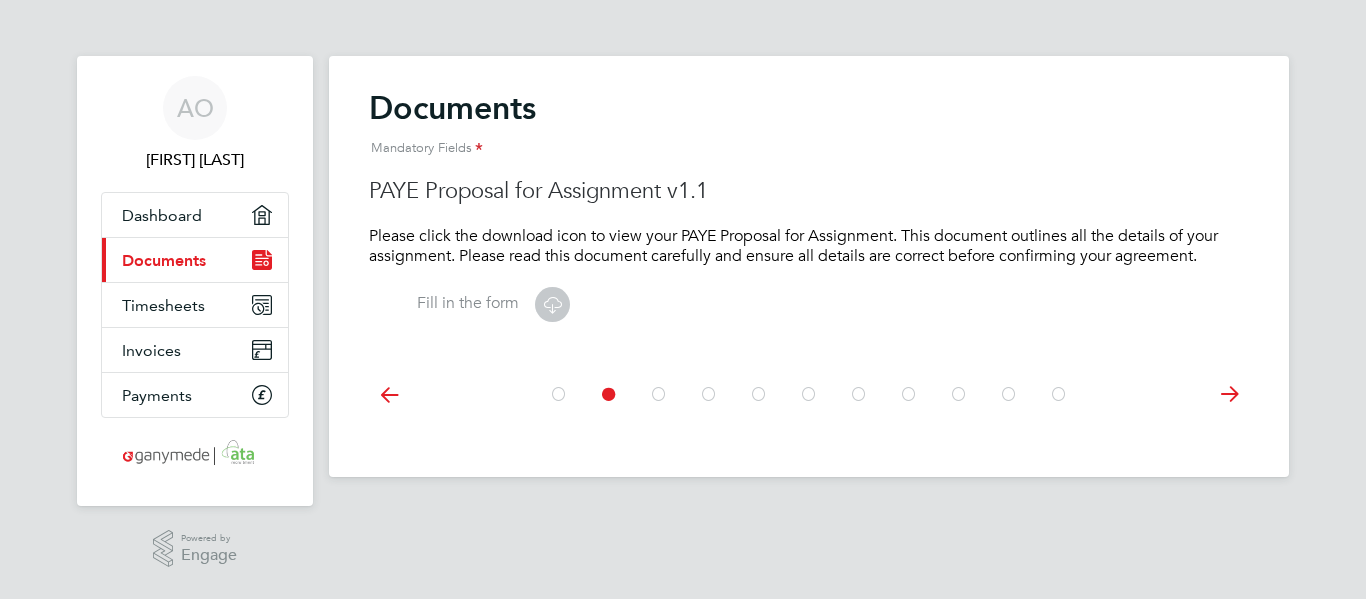 click 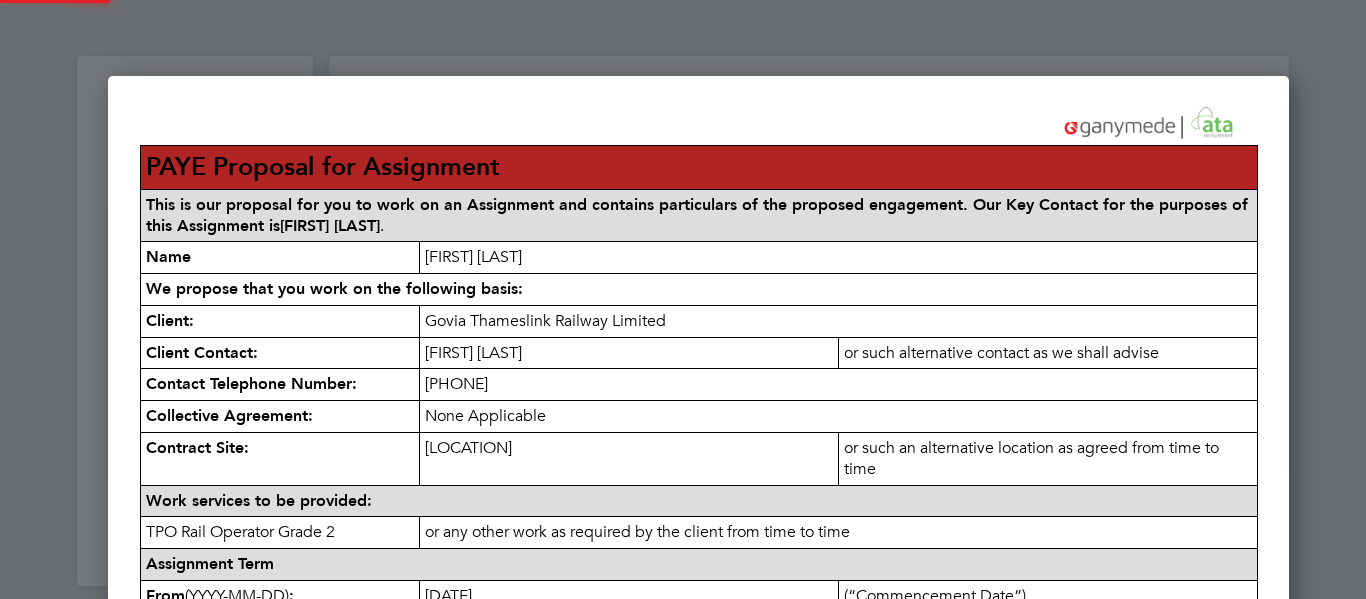 scroll, scrollTop: 1647, scrollLeft: 1213, axis: both 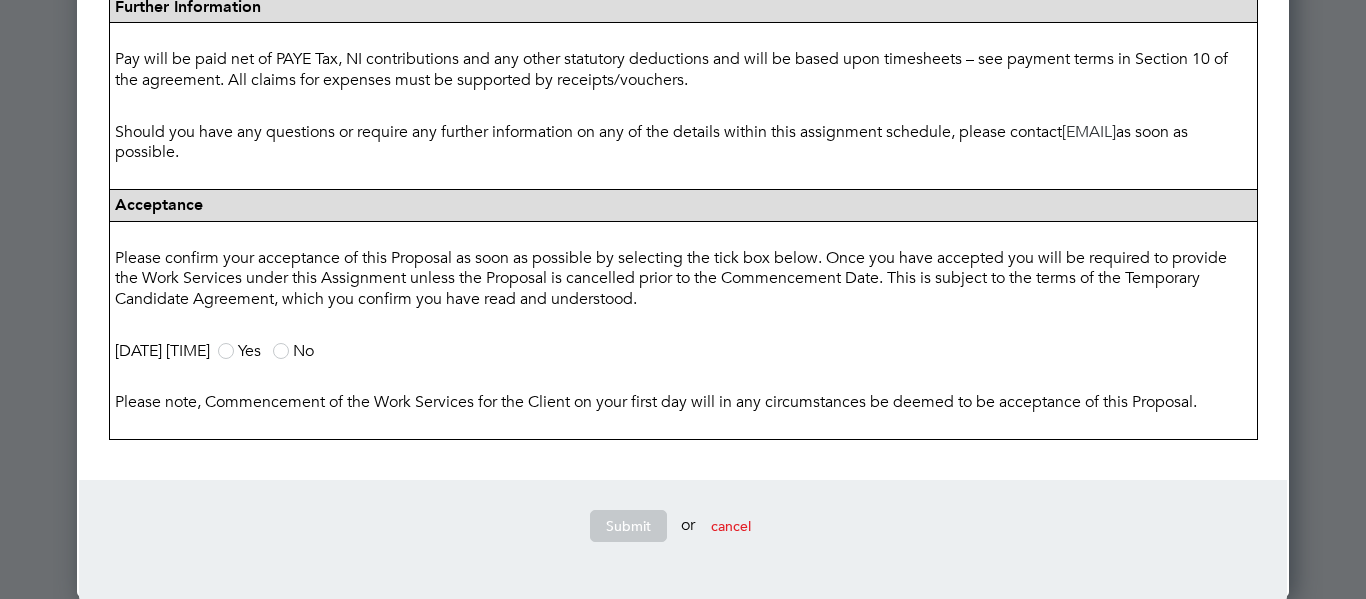 click at bounding box center (226, 351) 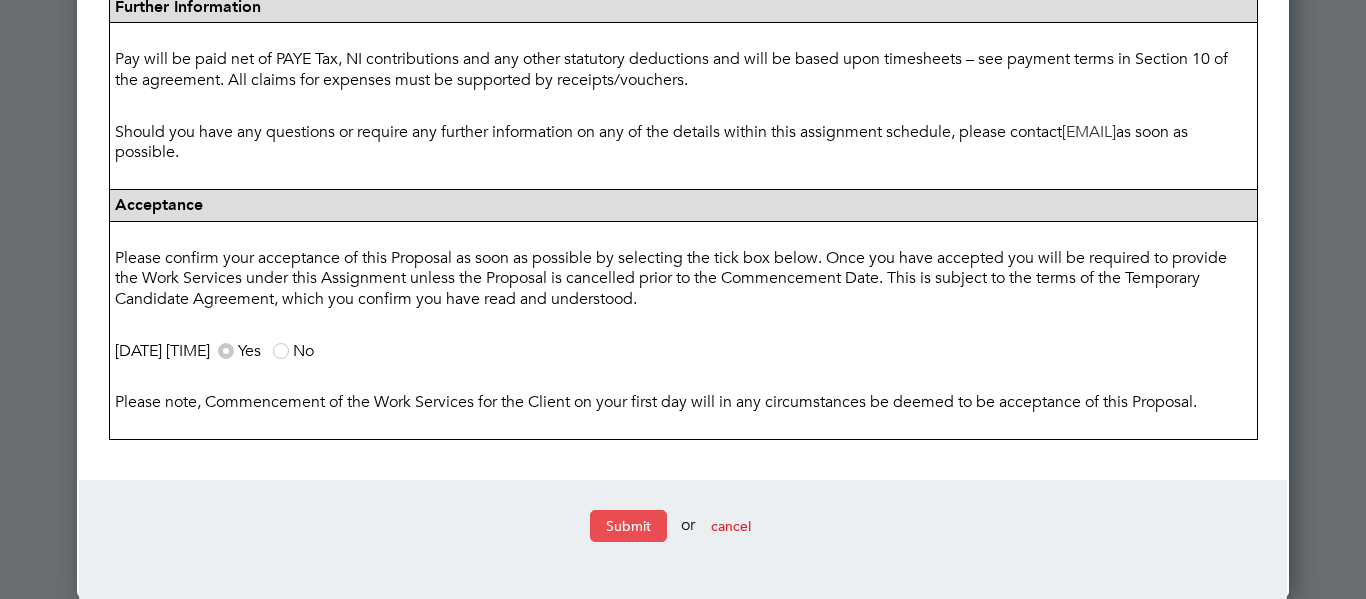 click on "Submit" at bounding box center [628, 526] 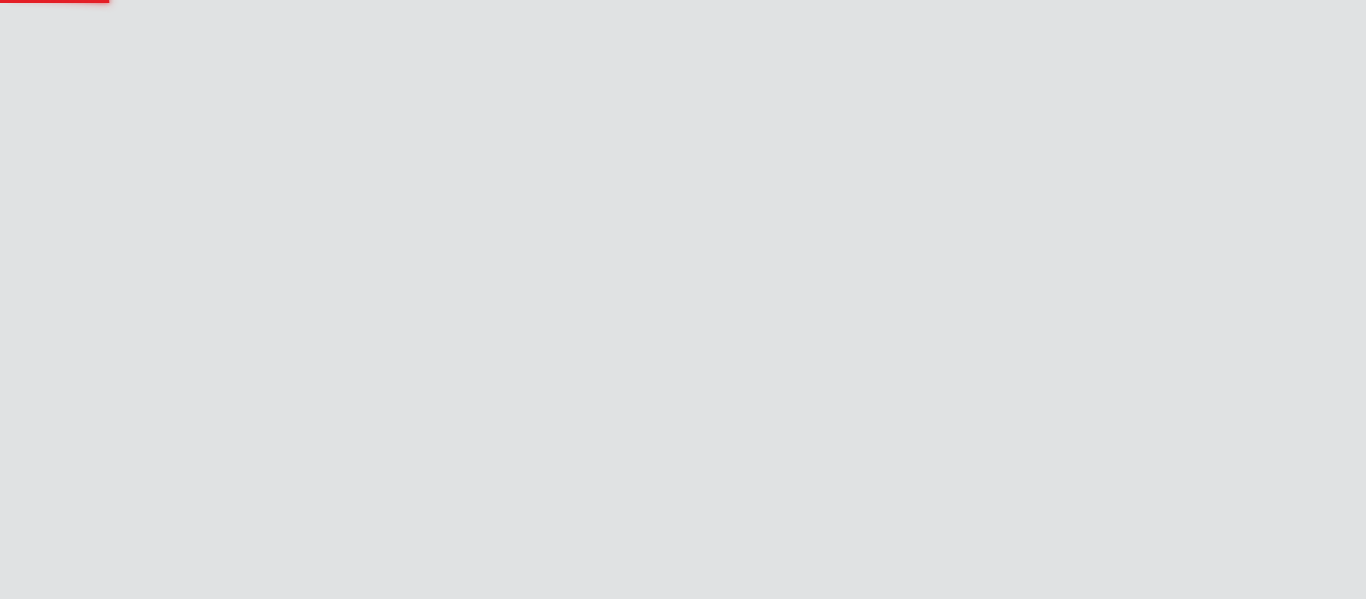 scroll, scrollTop: 0, scrollLeft: 0, axis: both 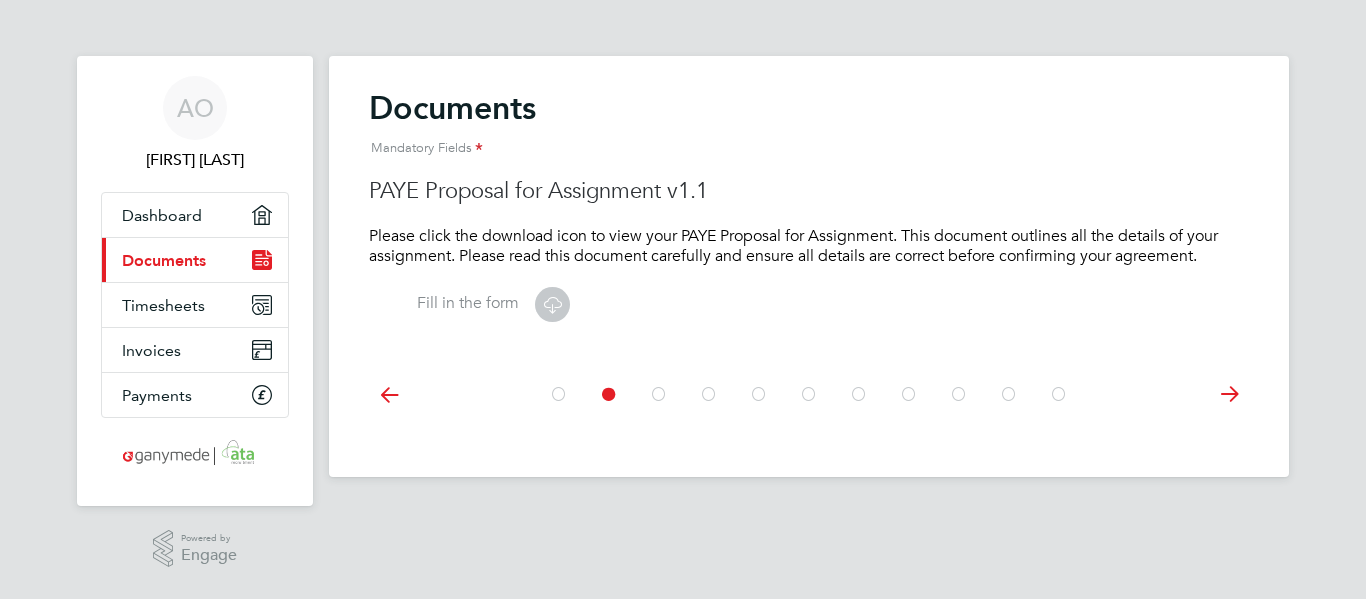 click 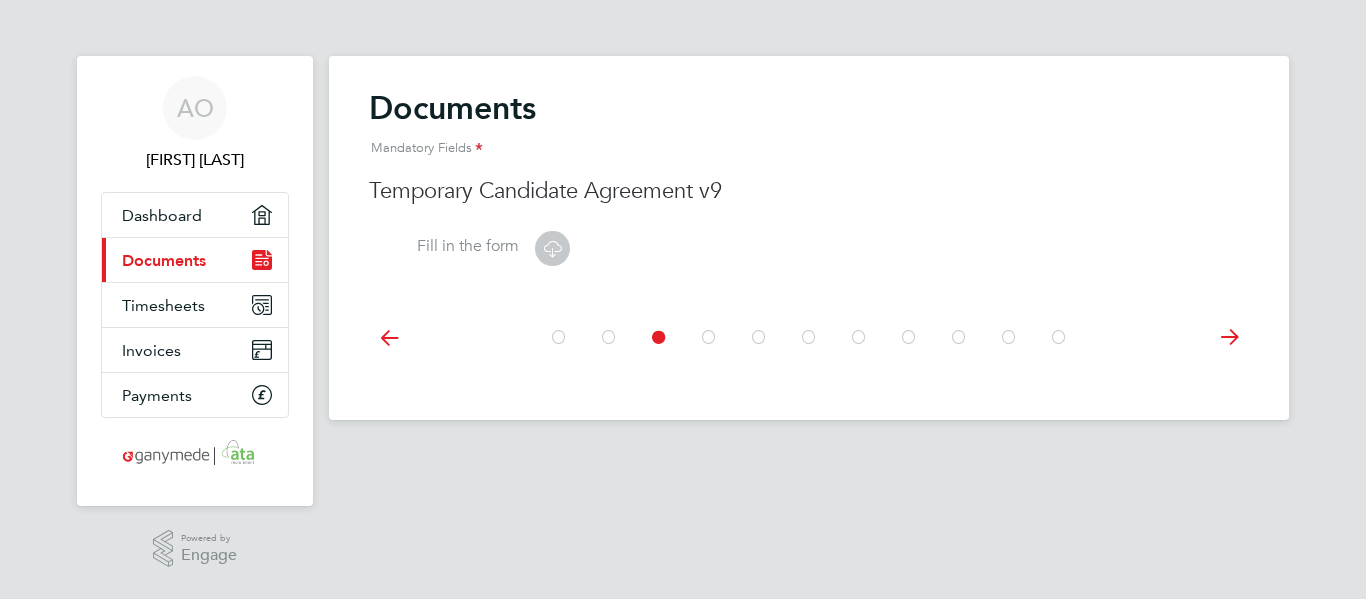 click 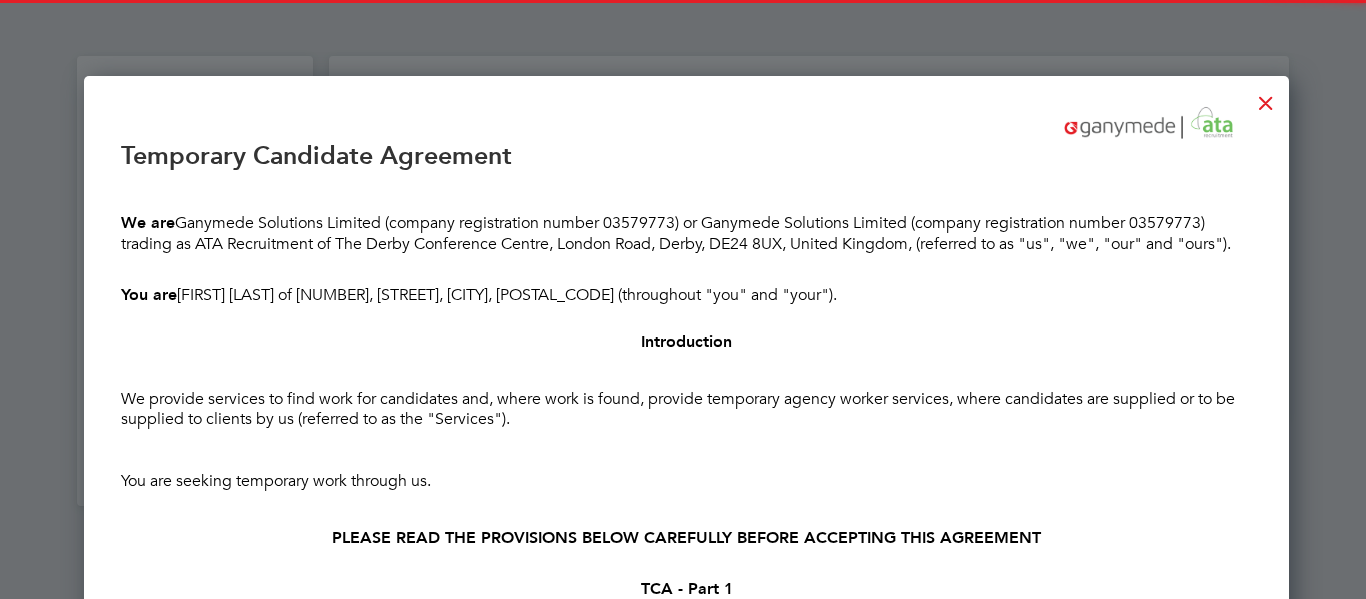 scroll, scrollTop: 10, scrollLeft: 10, axis: both 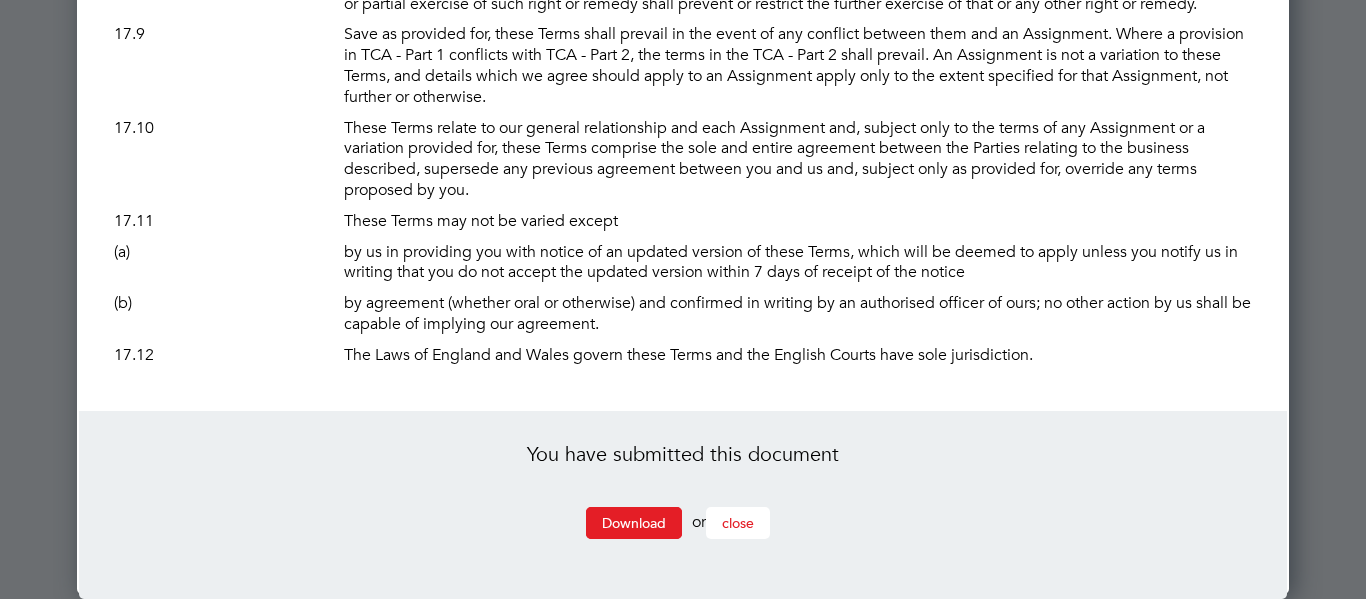 click on "close" at bounding box center [738, 523] 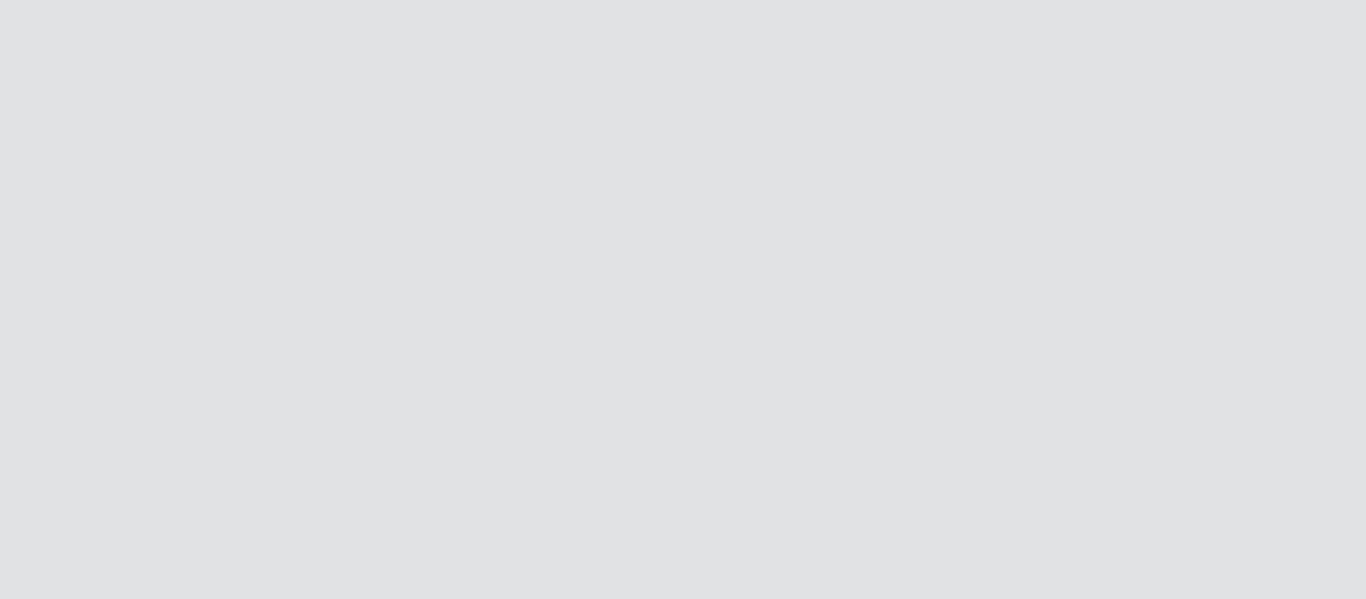 scroll, scrollTop: 0, scrollLeft: 0, axis: both 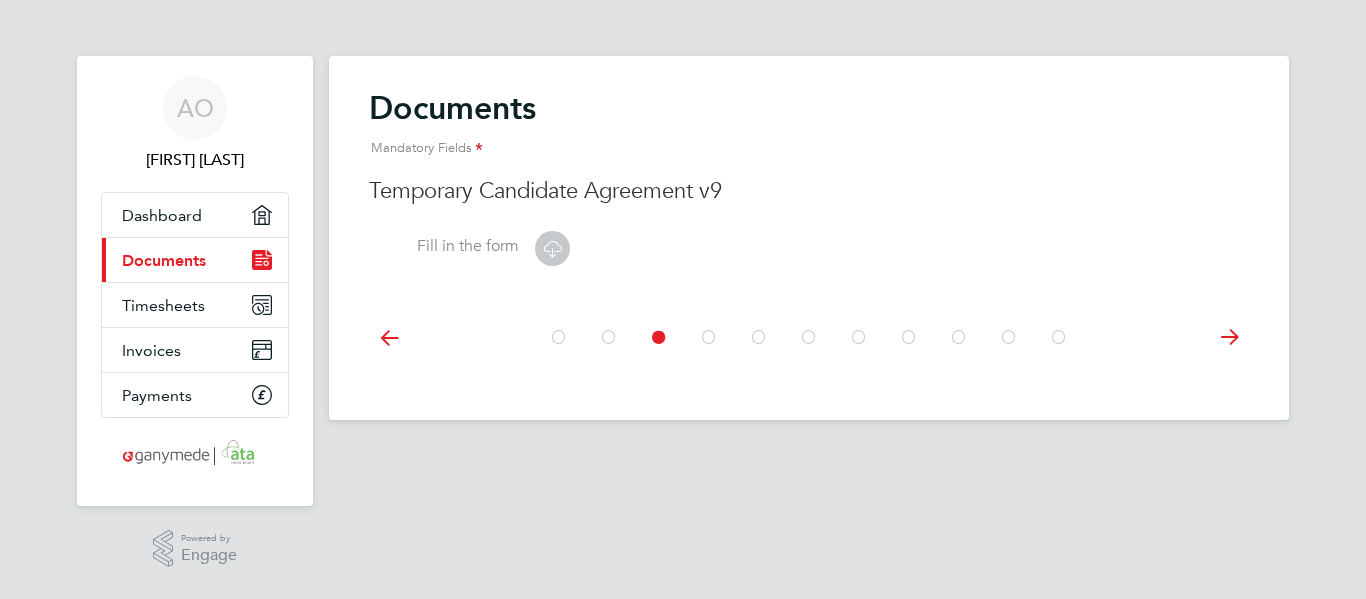 click 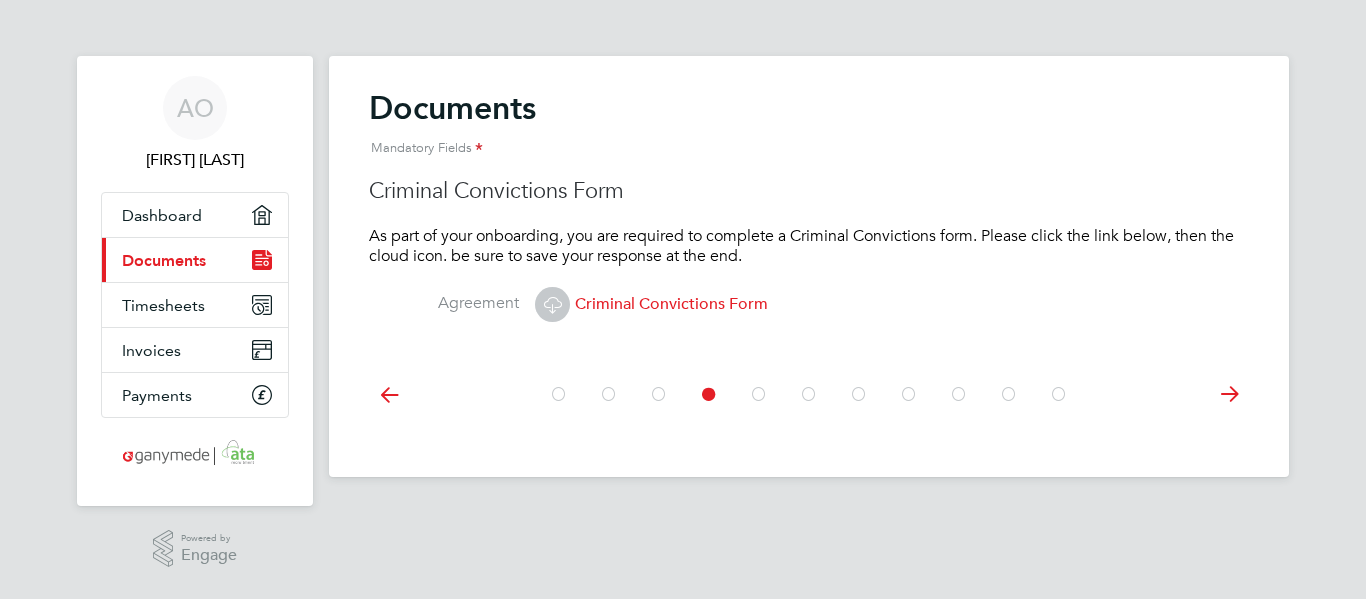 click on "Agreement    Criminal Convictions Form" 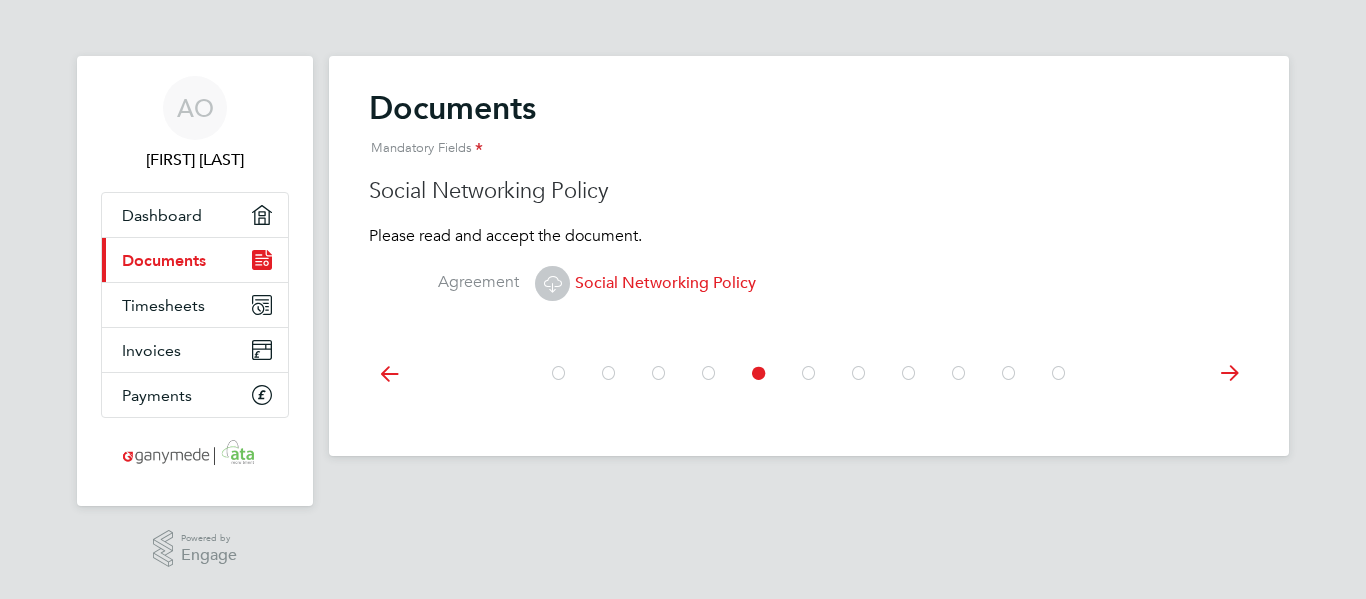 click 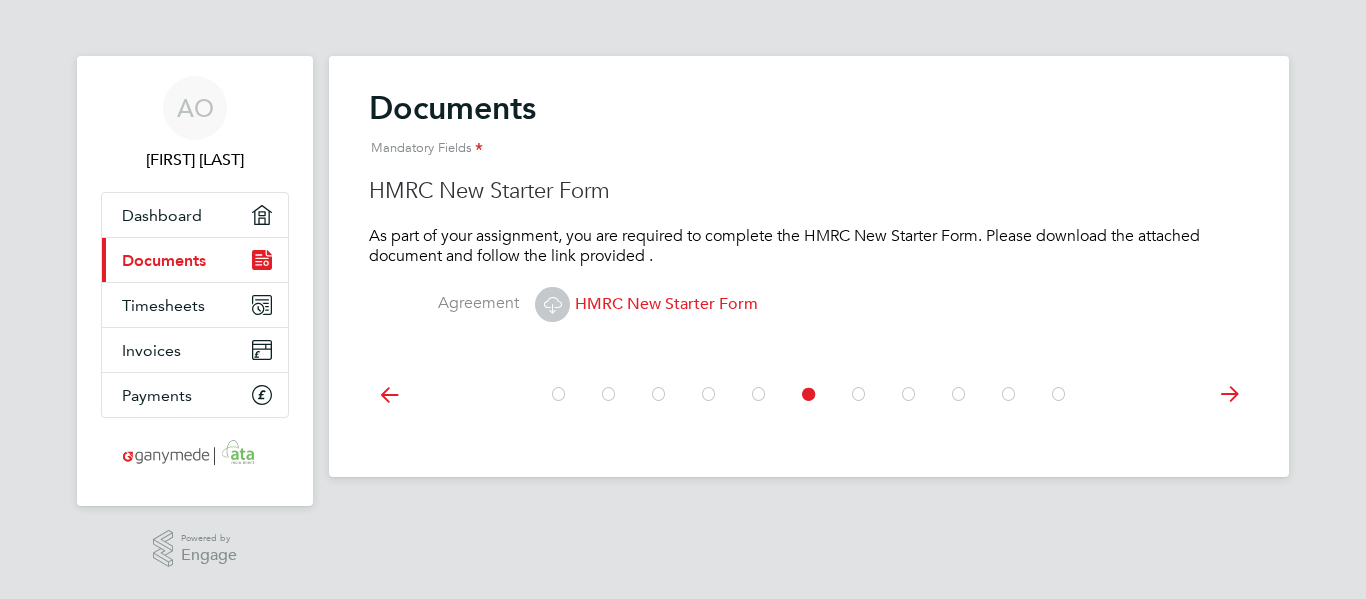 click 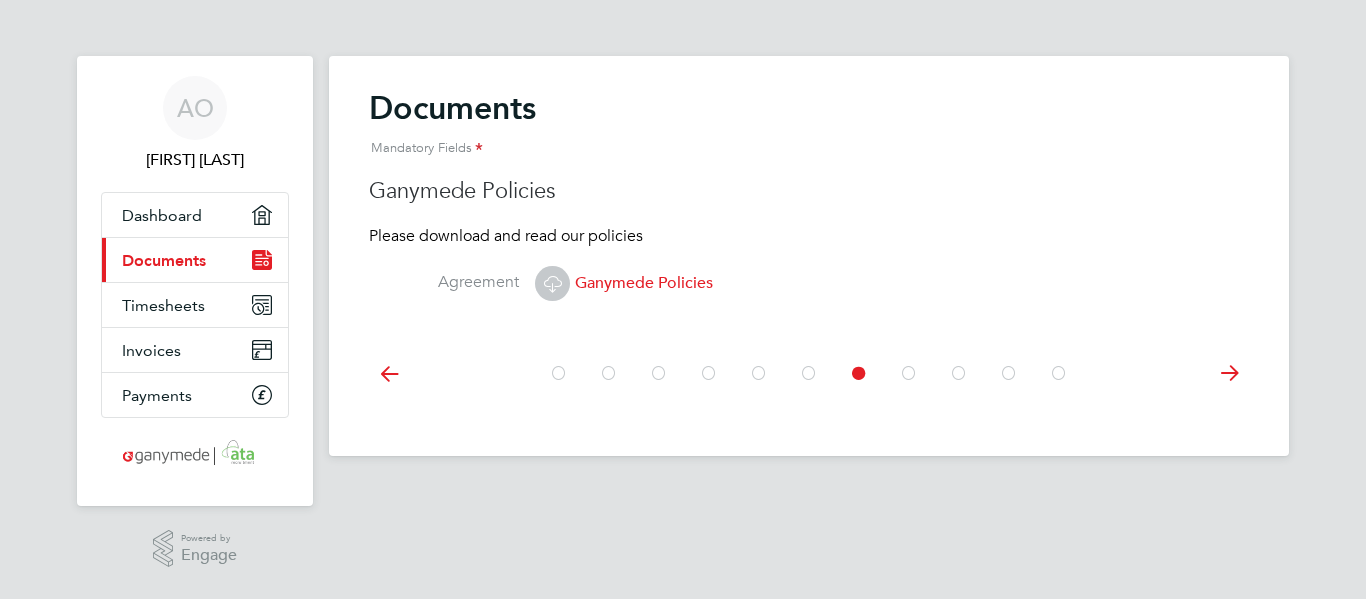 click 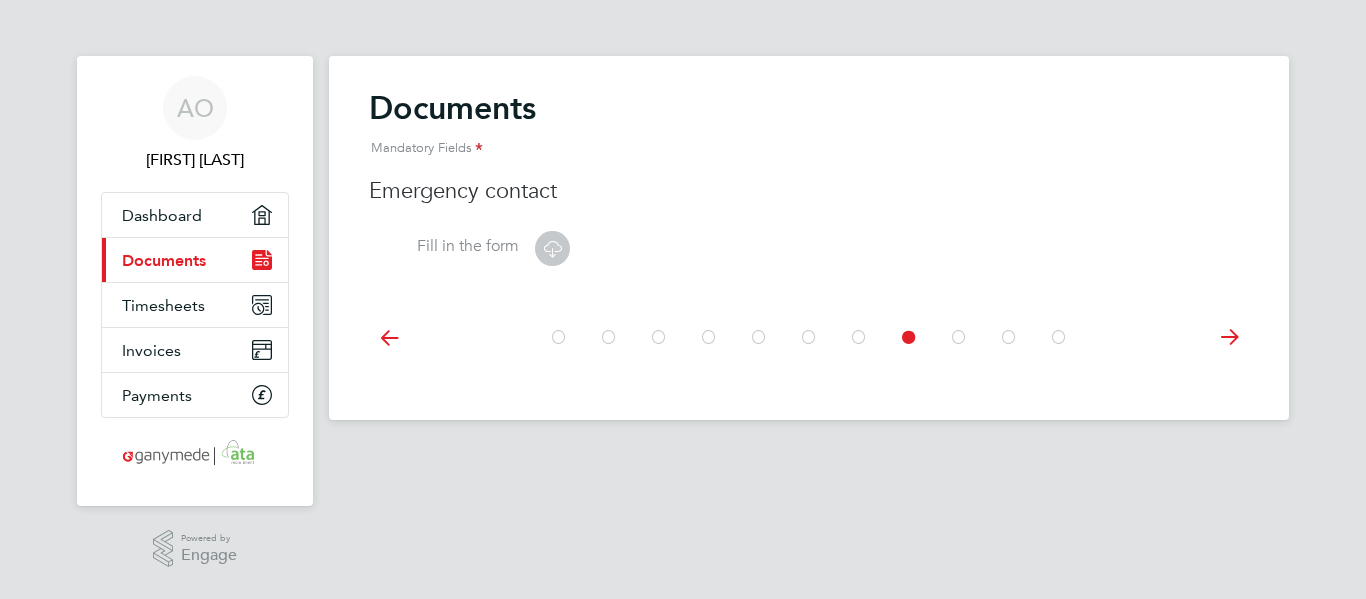 click 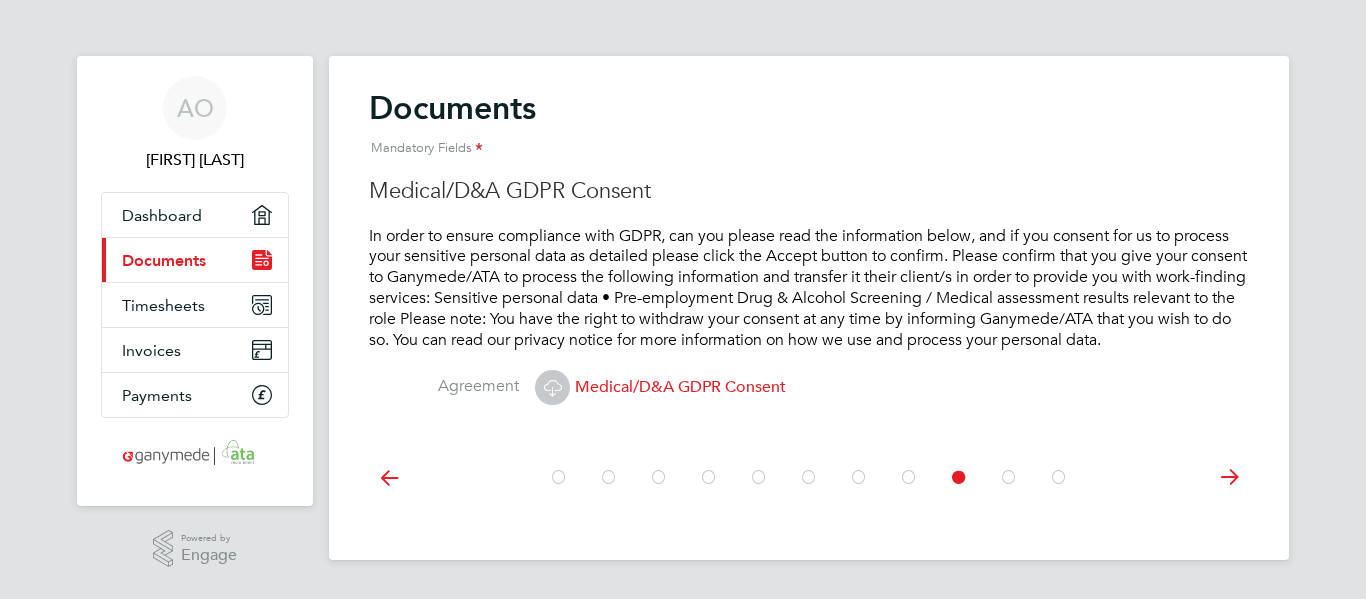 click 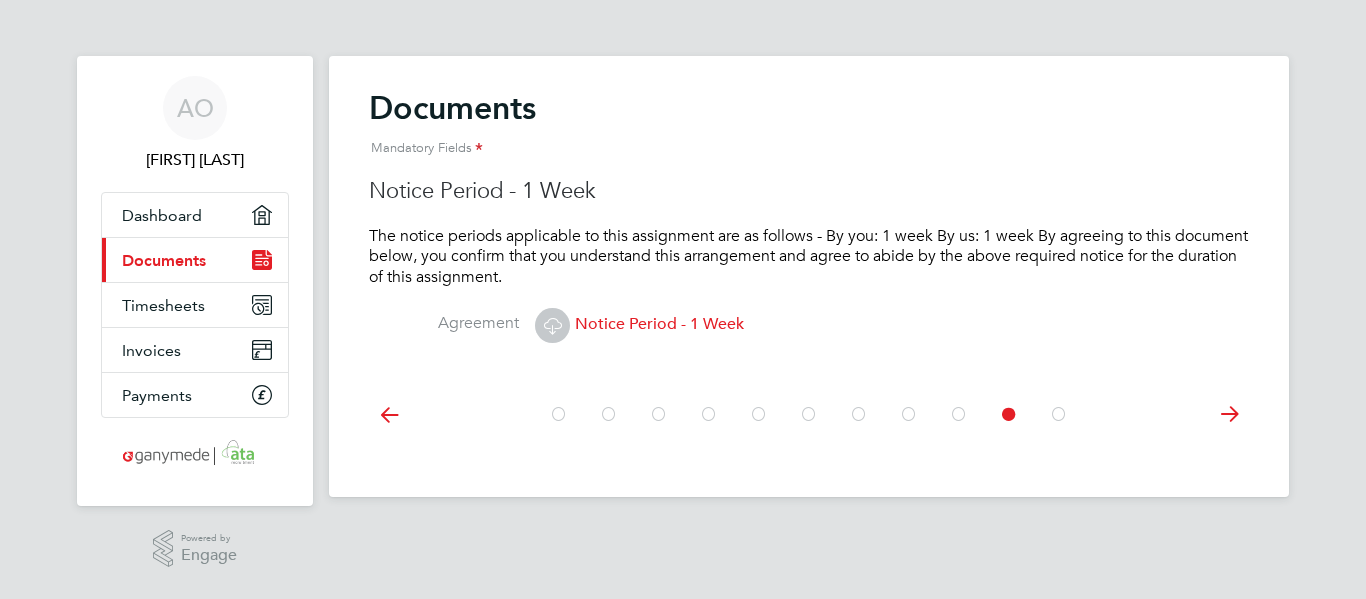 click on "Notice Period - 1 Week" 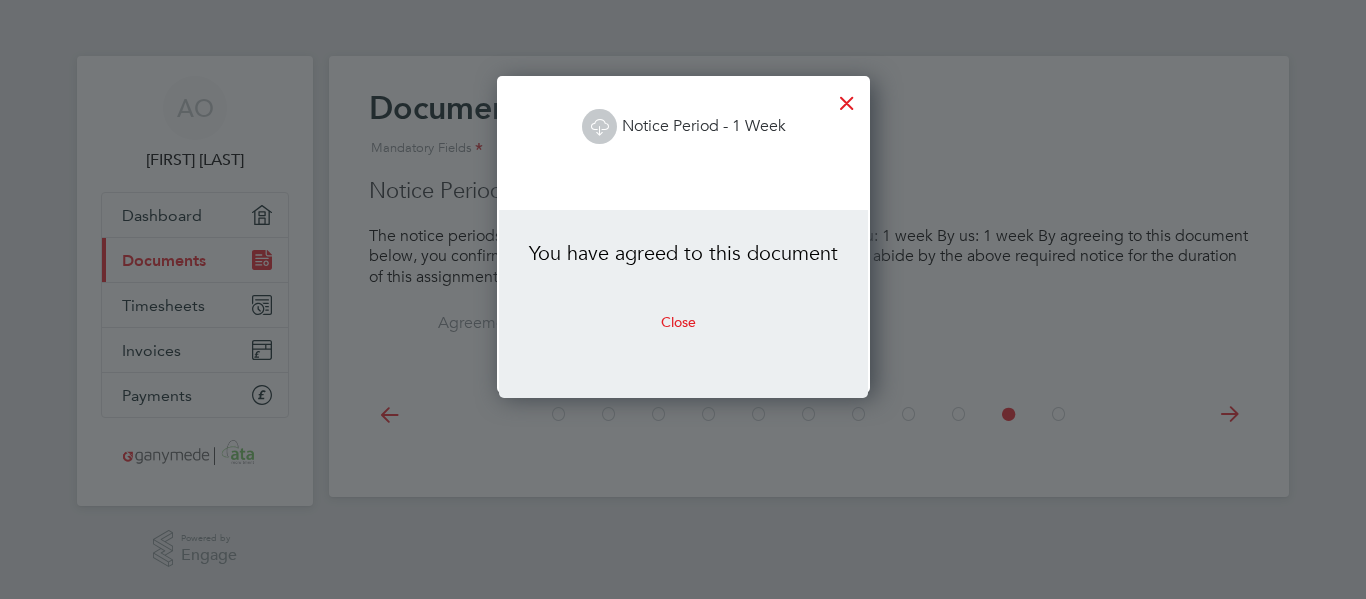 scroll, scrollTop: 10, scrollLeft: 10, axis: both 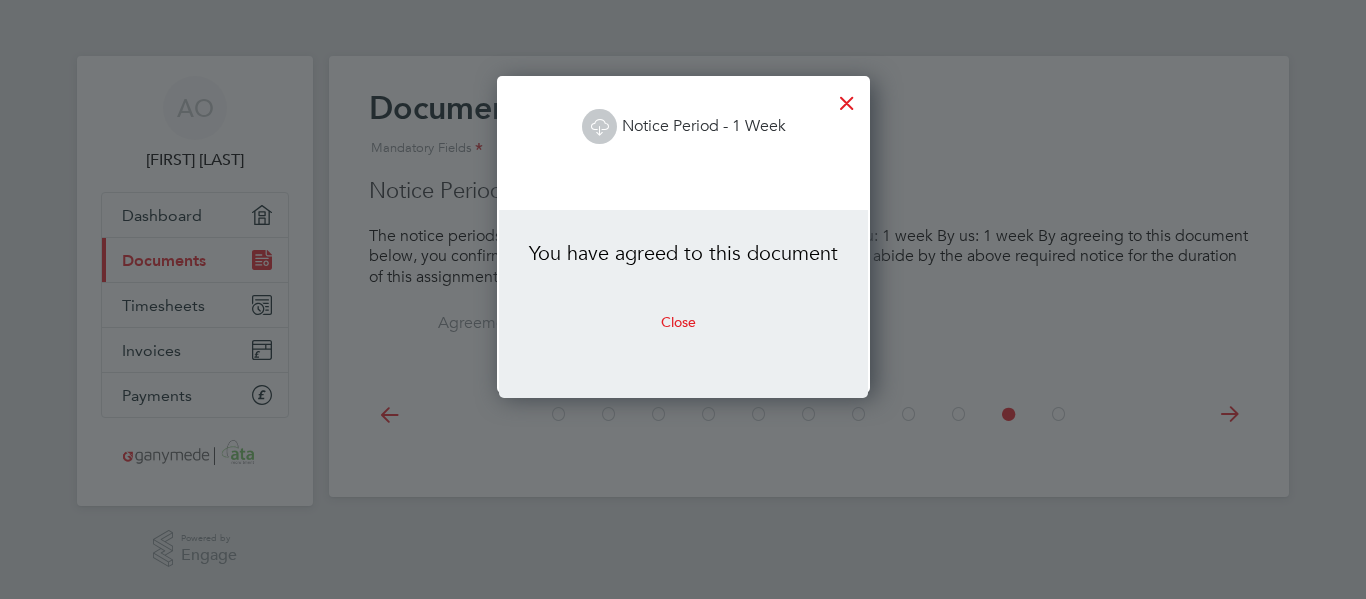 click on "Close" at bounding box center [678, 322] 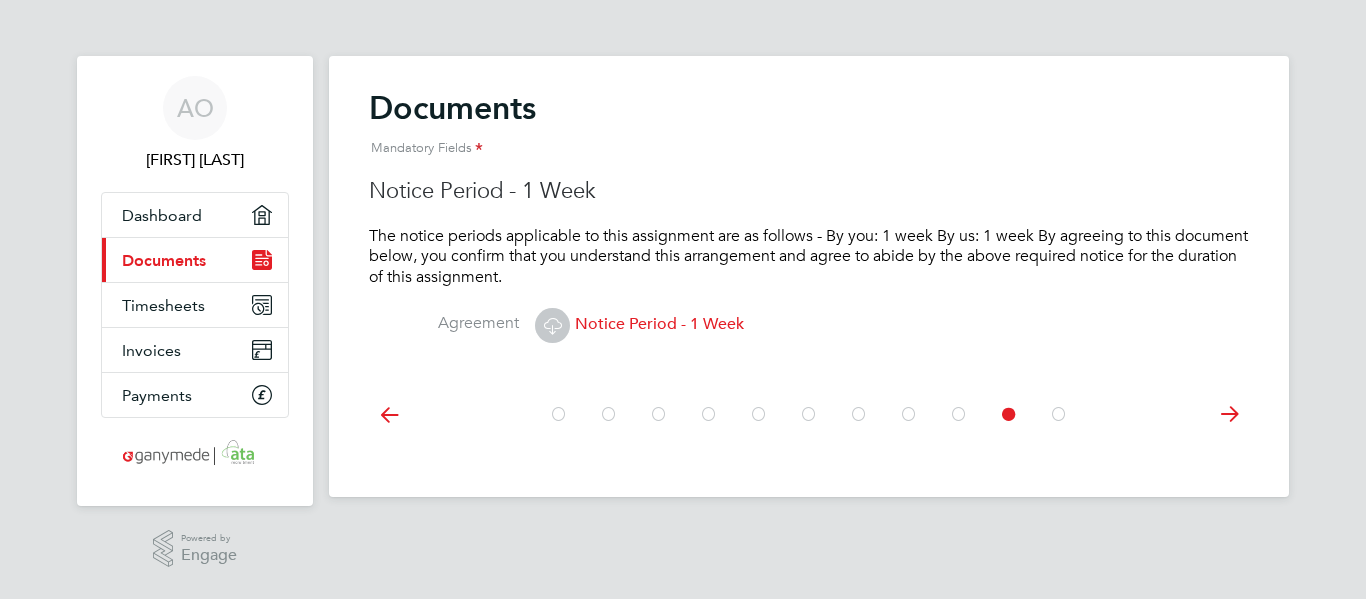 click 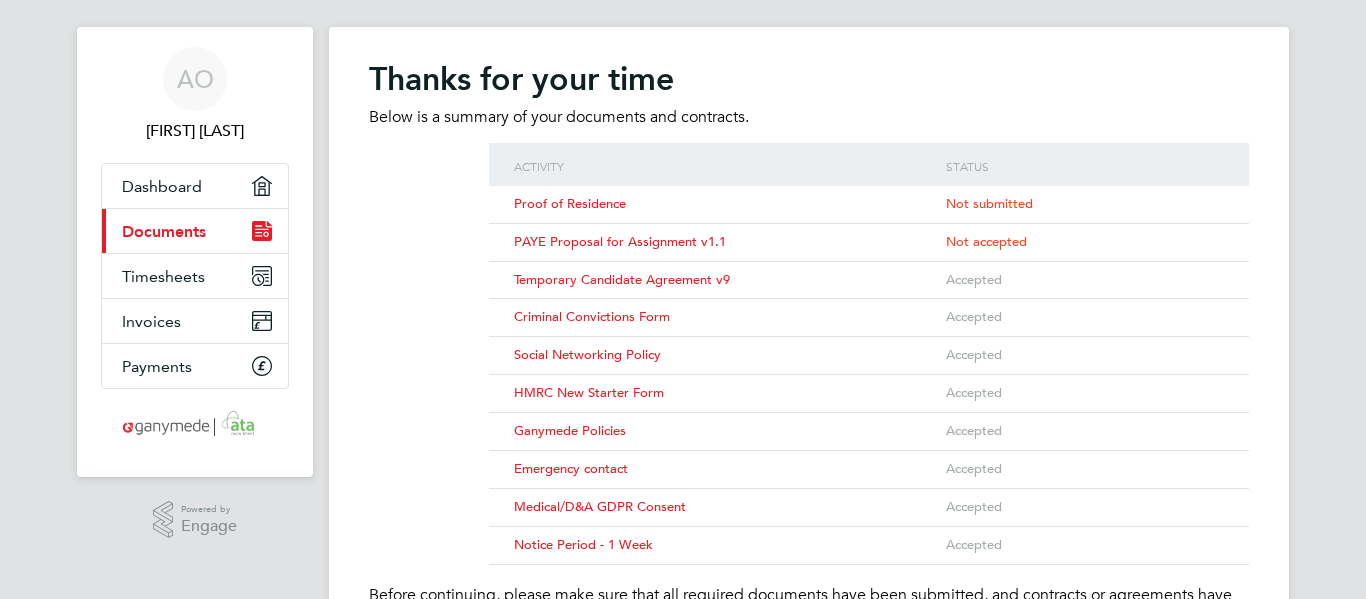 scroll, scrollTop: 28, scrollLeft: 0, axis: vertical 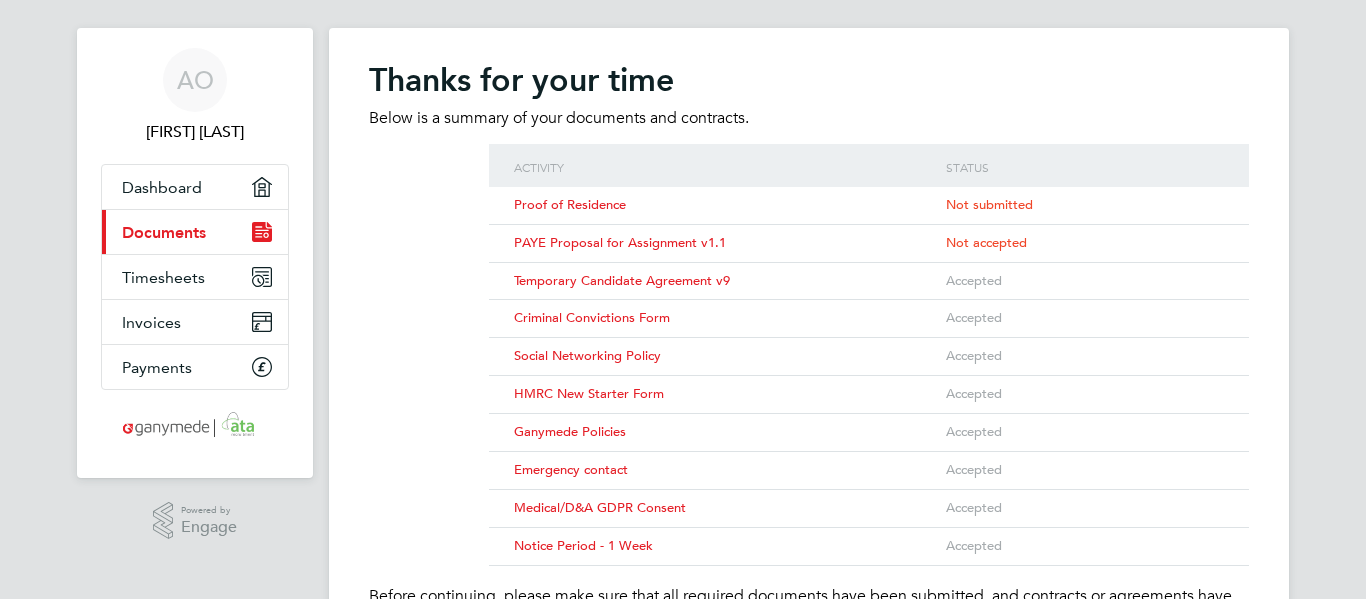 click on "PAYE Proposal for Assignment v1.1" 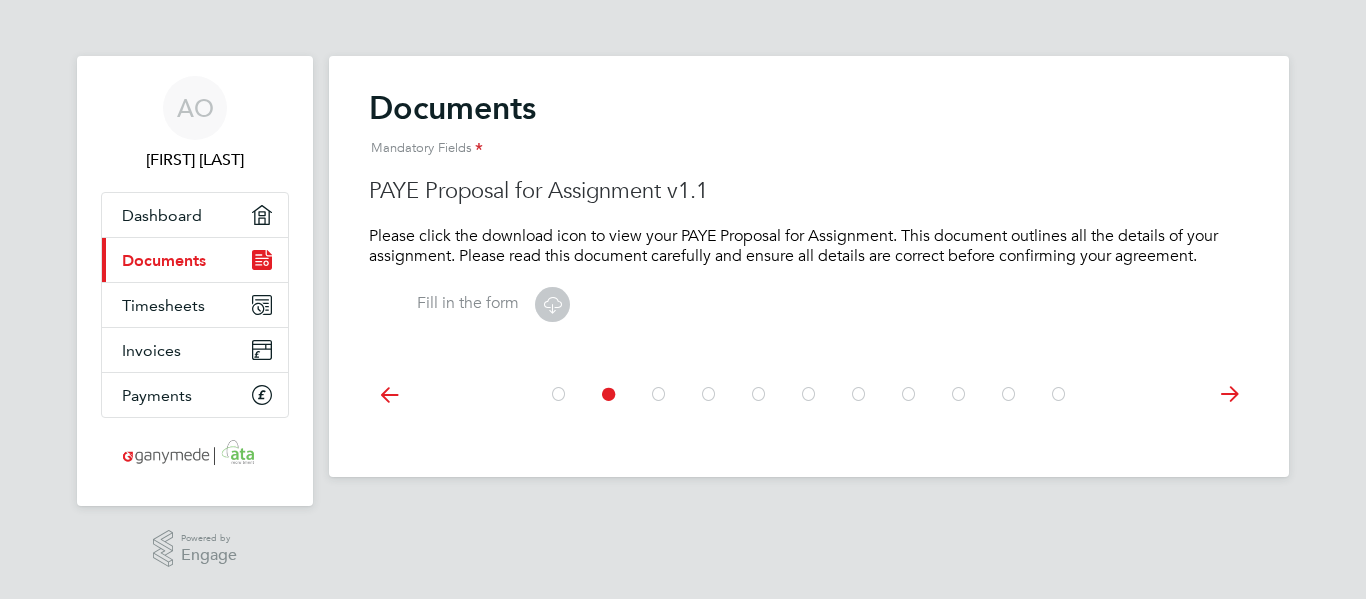 click 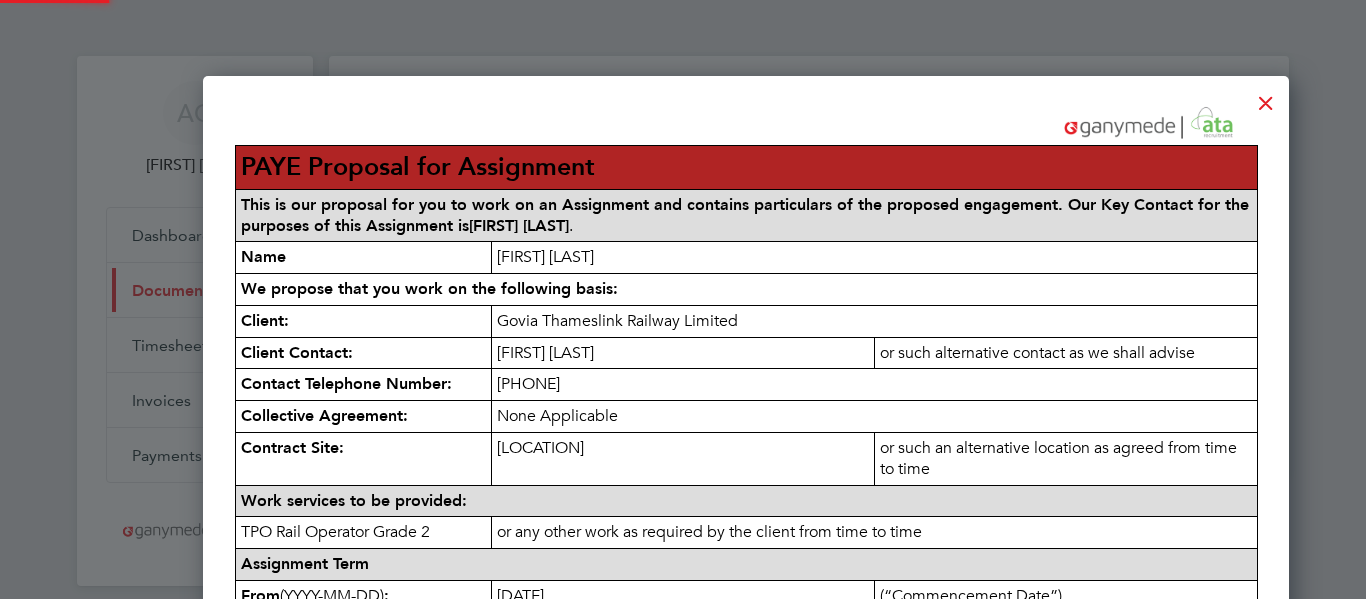 scroll, scrollTop: 10, scrollLeft: 10, axis: both 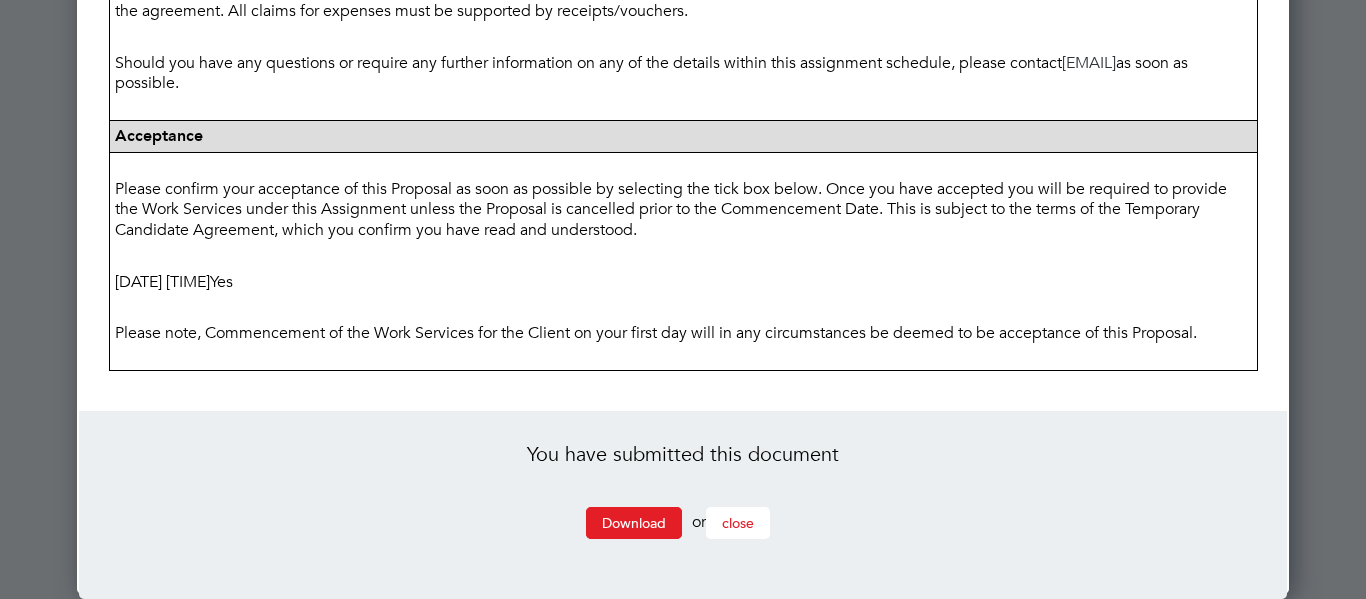 click on "close" at bounding box center (738, 523) 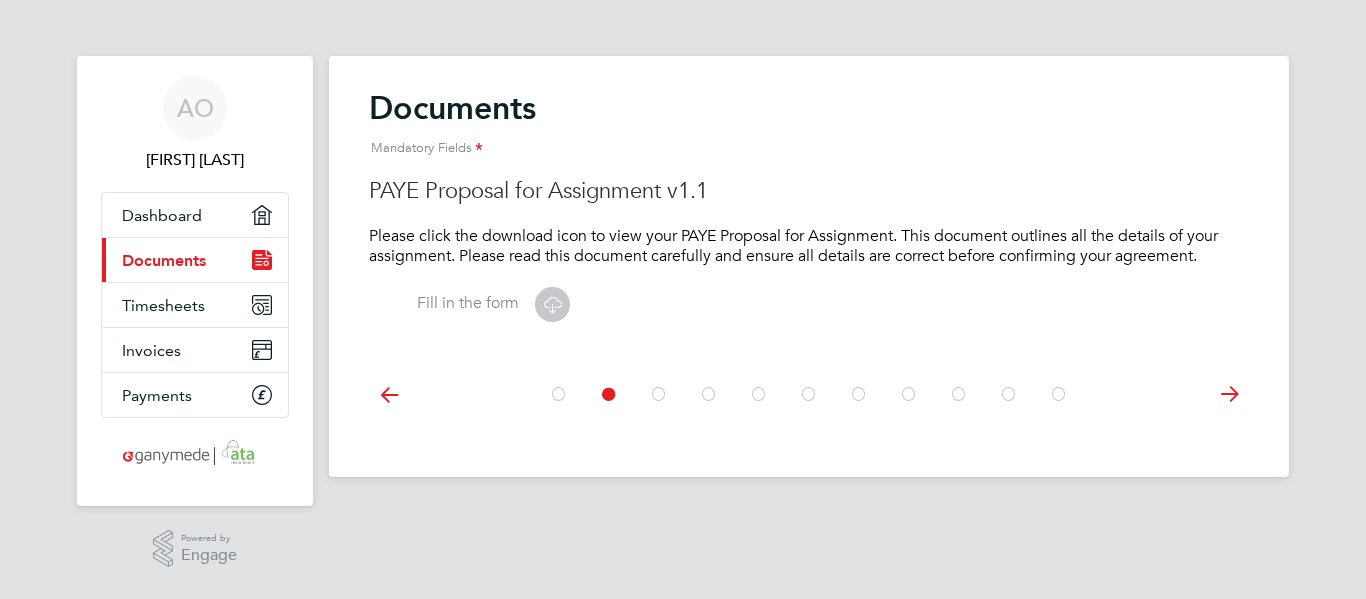 scroll, scrollTop: 0, scrollLeft: 0, axis: both 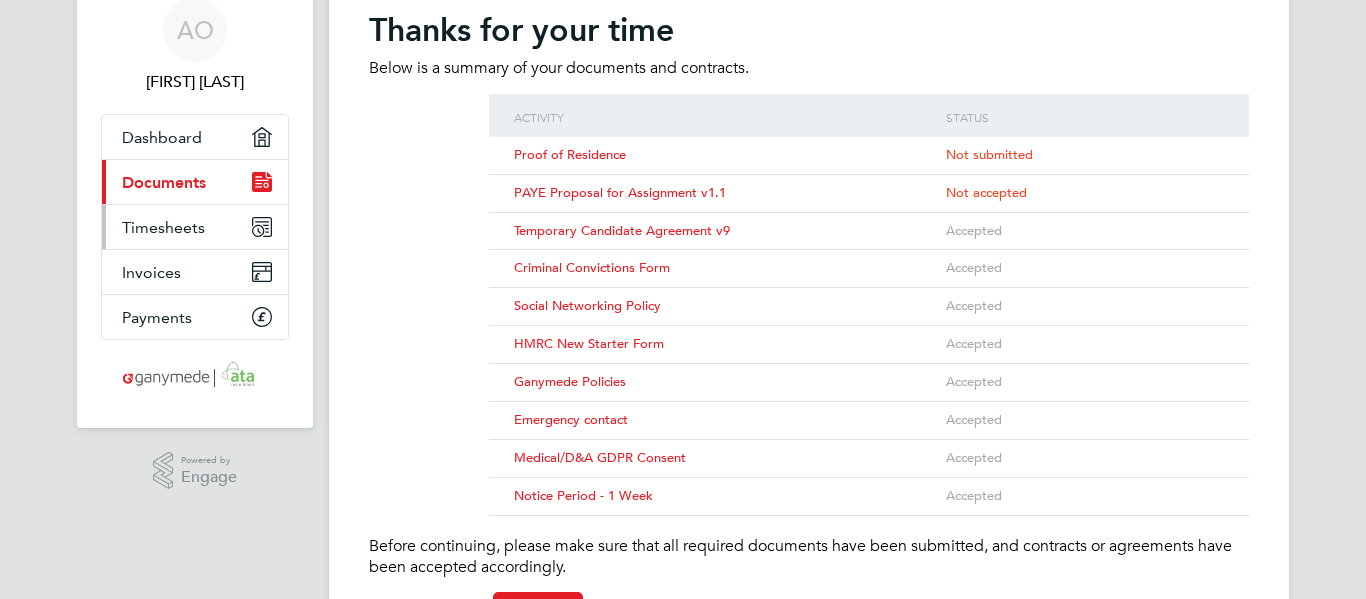 click on "Timesheets" at bounding box center [163, 227] 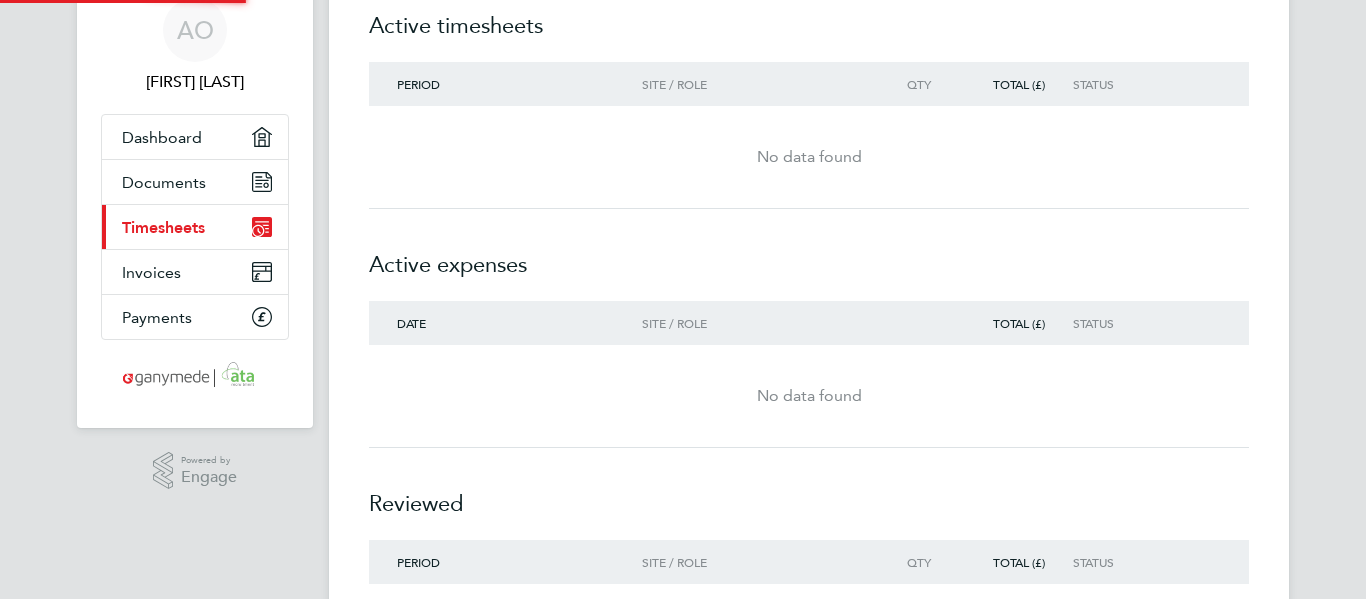 scroll, scrollTop: 0, scrollLeft: 0, axis: both 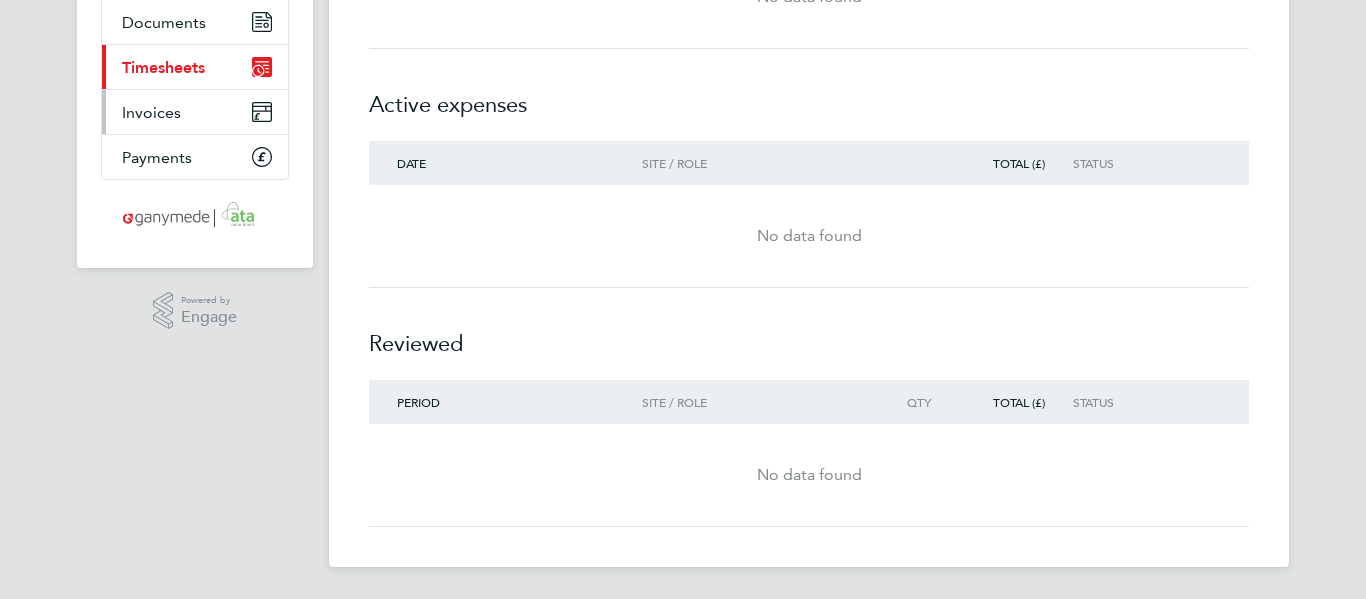 click on "Invoices" at bounding box center (151, 112) 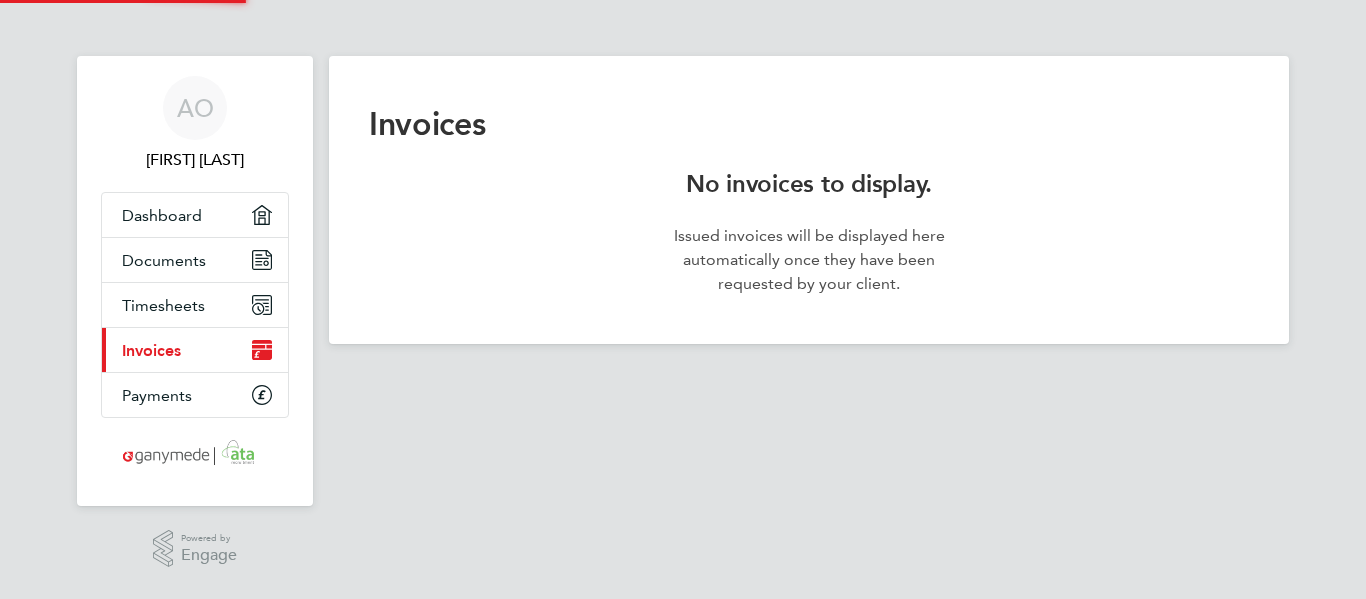 scroll, scrollTop: 0, scrollLeft: 0, axis: both 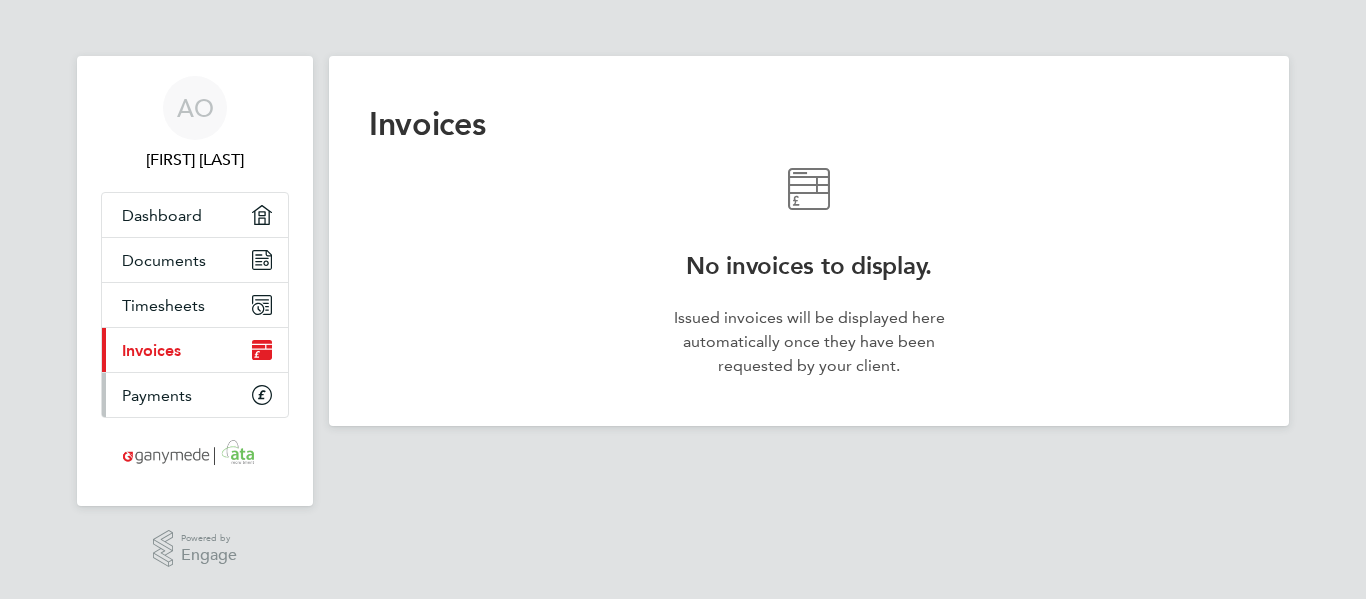 click on "Payments" at bounding box center (157, 395) 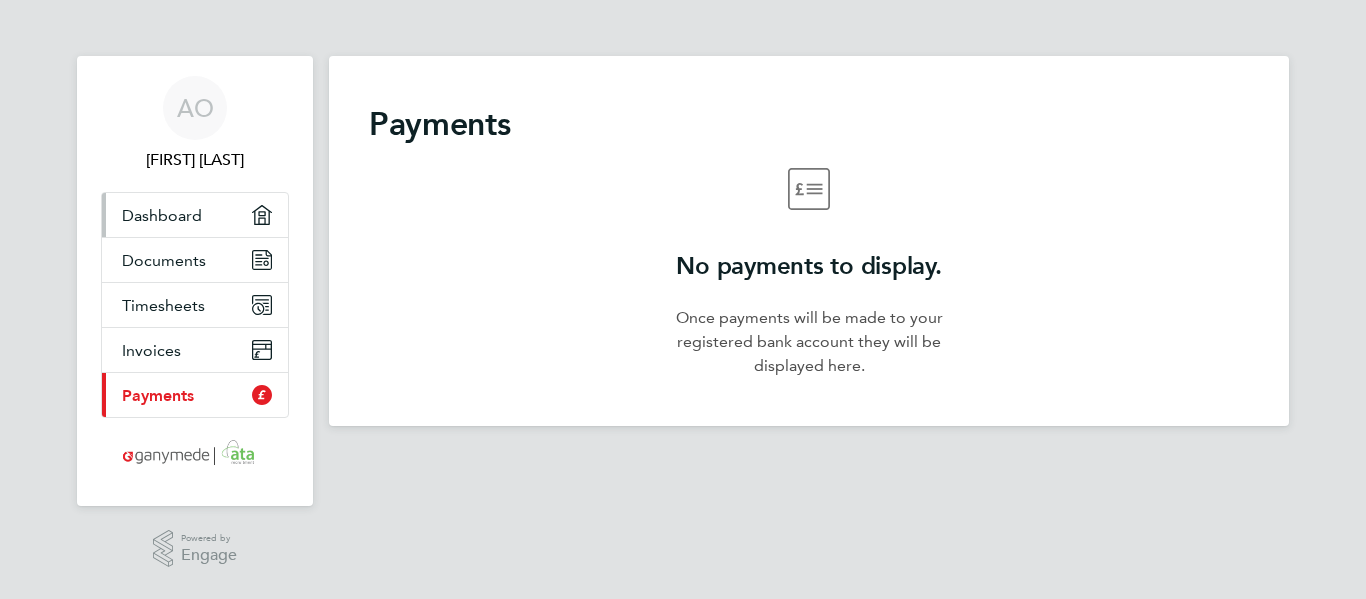 click on "Dashboard" at bounding box center [162, 215] 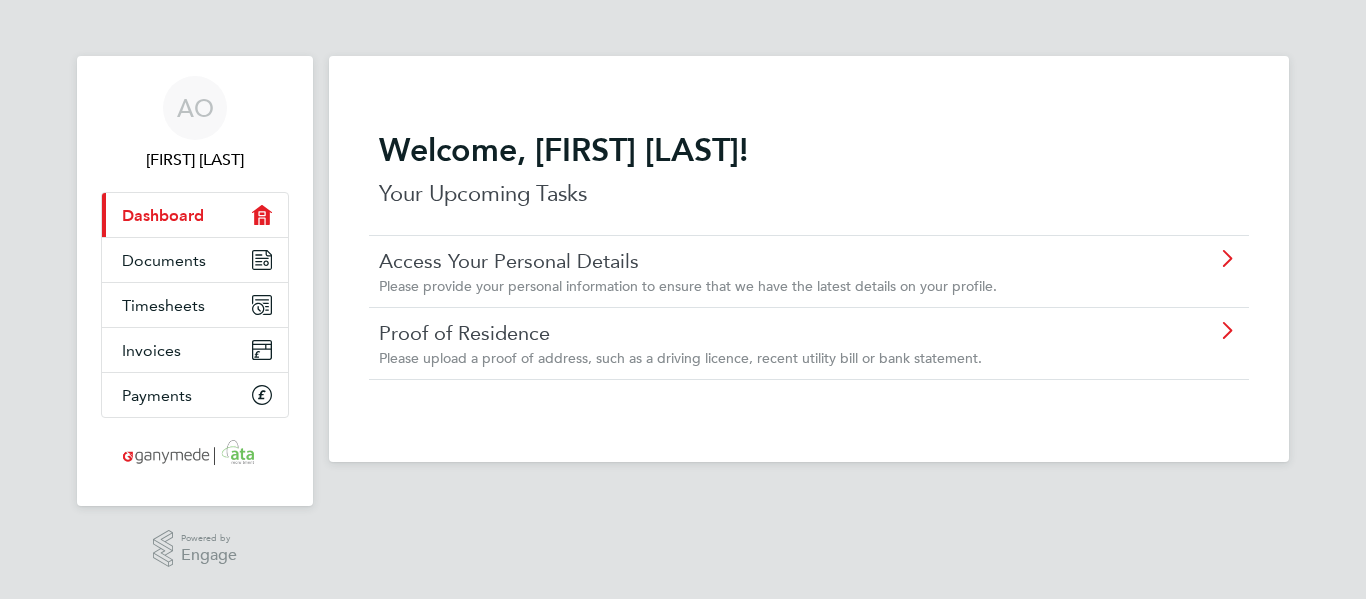 click on "Proof of Residence Please upload a proof of address, such as a driving licence, recent utility bill or bank statement." 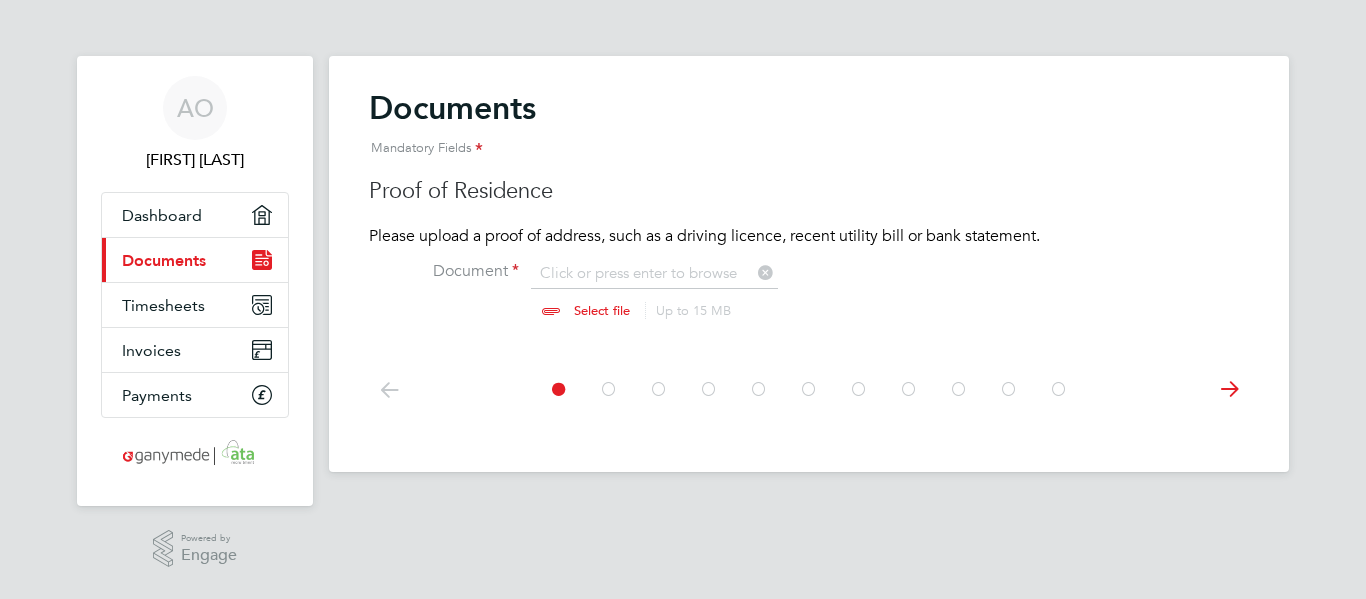 scroll, scrollTop: 10, scrollLeft: 10, axis: both 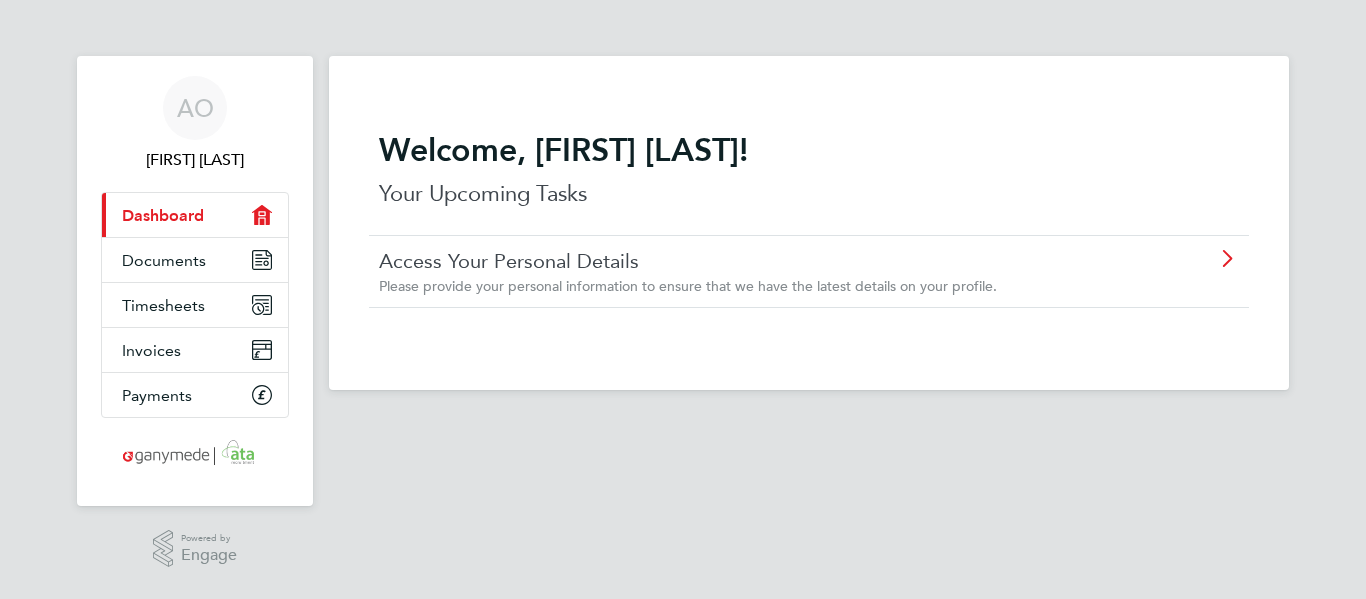 click on "Access Your Personal Details" 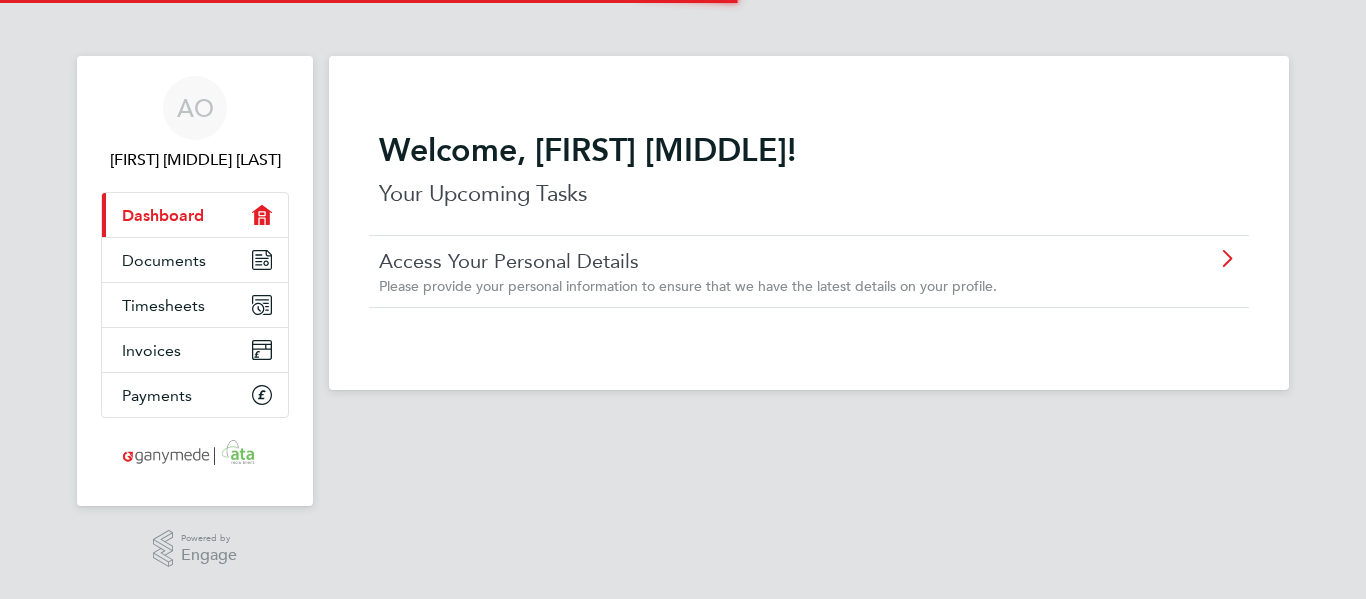 scroll, scrollTop: 0, scrollLeft: 0, axis: both 